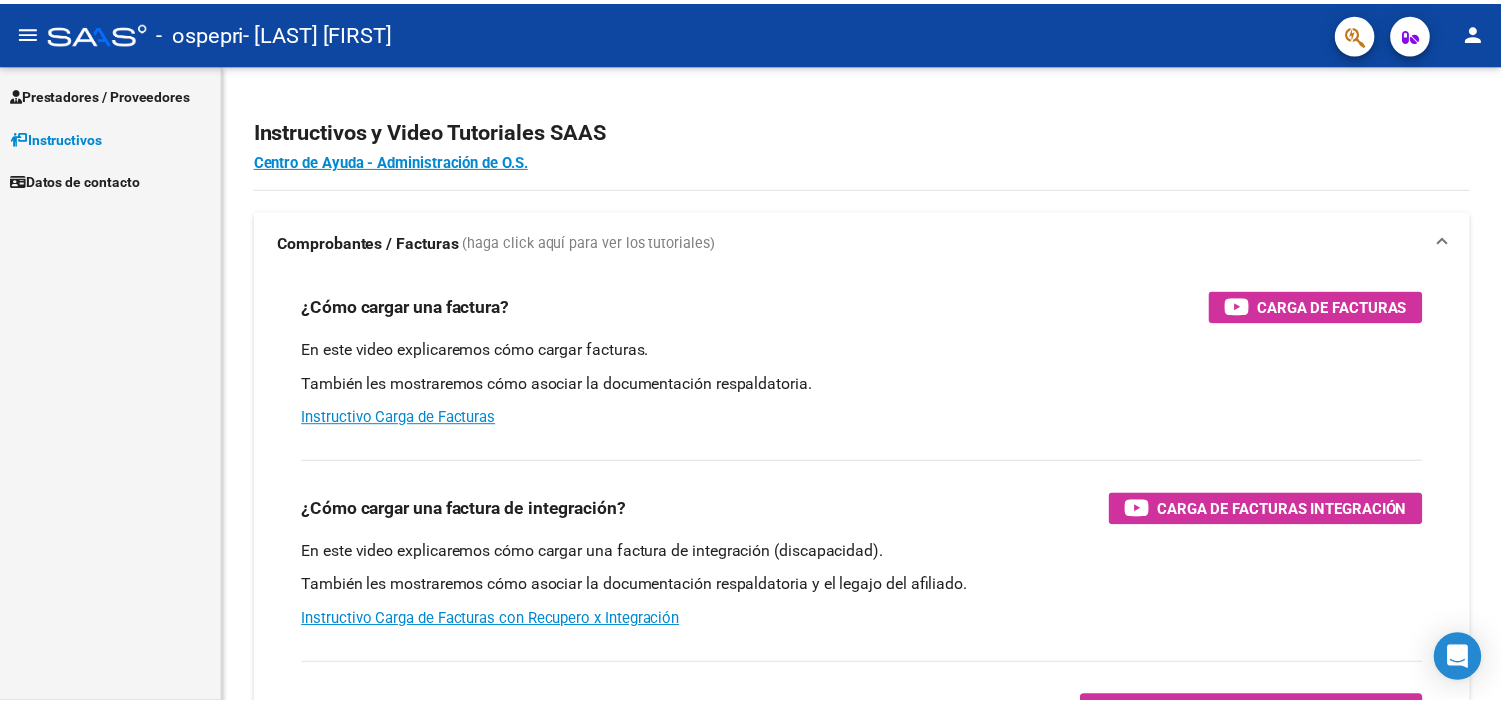 scroll, scrollTop: 0, scrollLeft: 0, axis: both 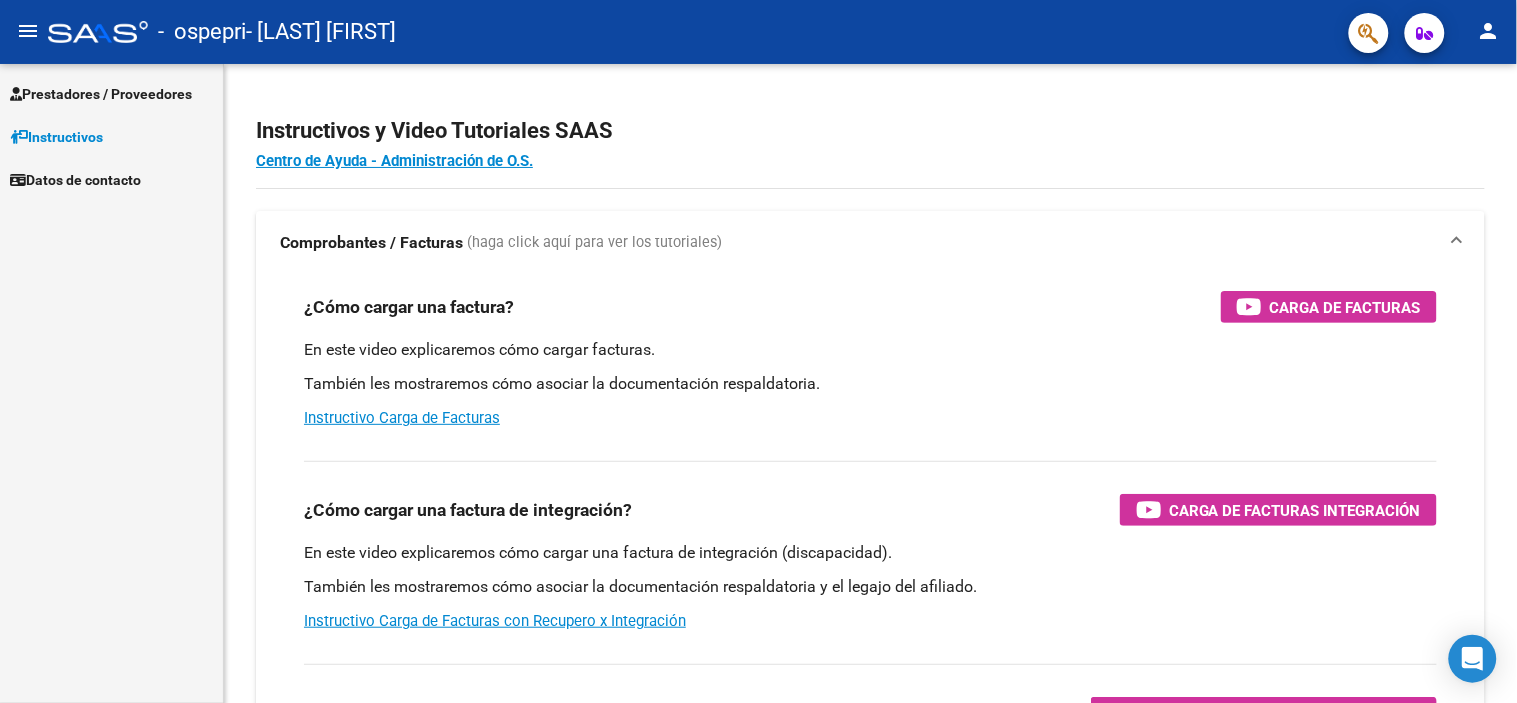 click on "Prestadores / Proveedores" at bounding box center [101, 94] 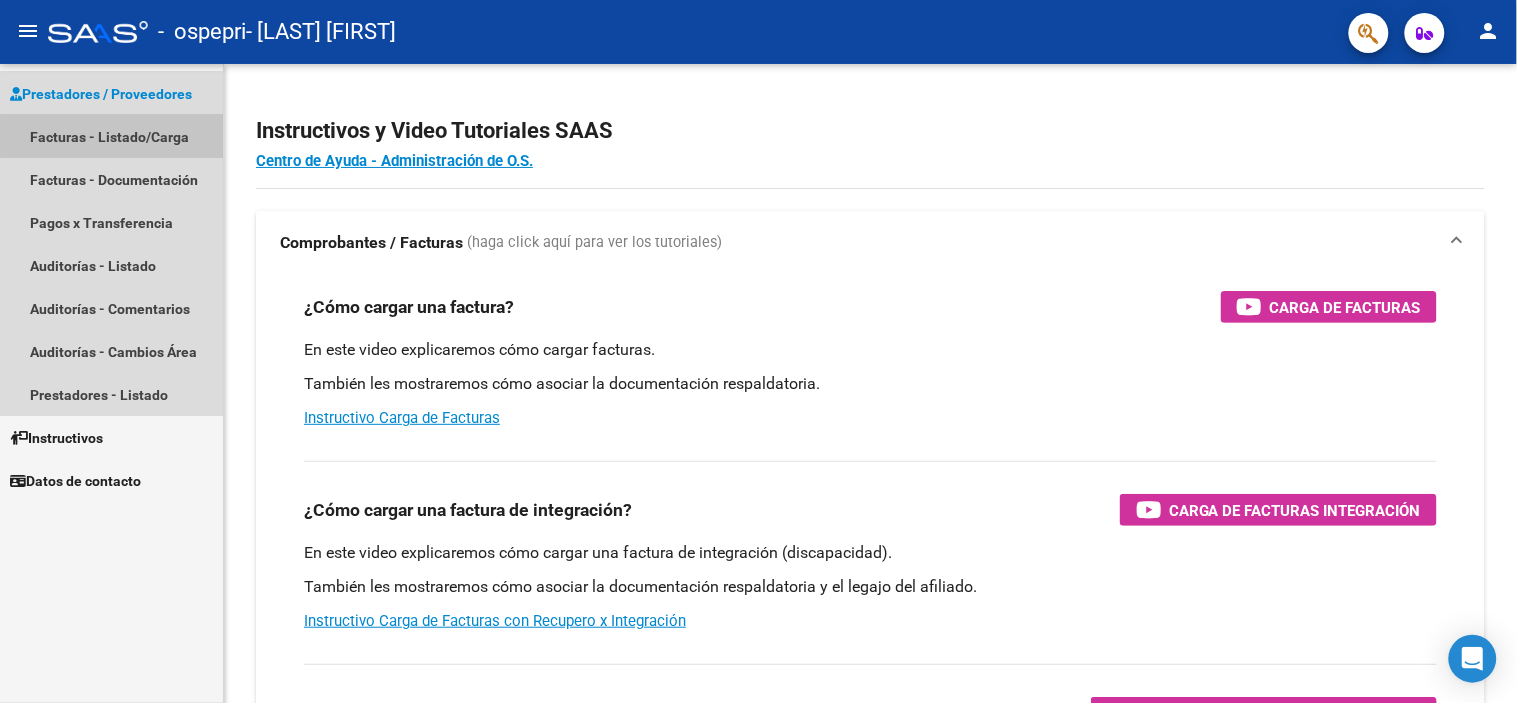 click on "Facturas - Listado/Carga" at bounding box center [111, 136] 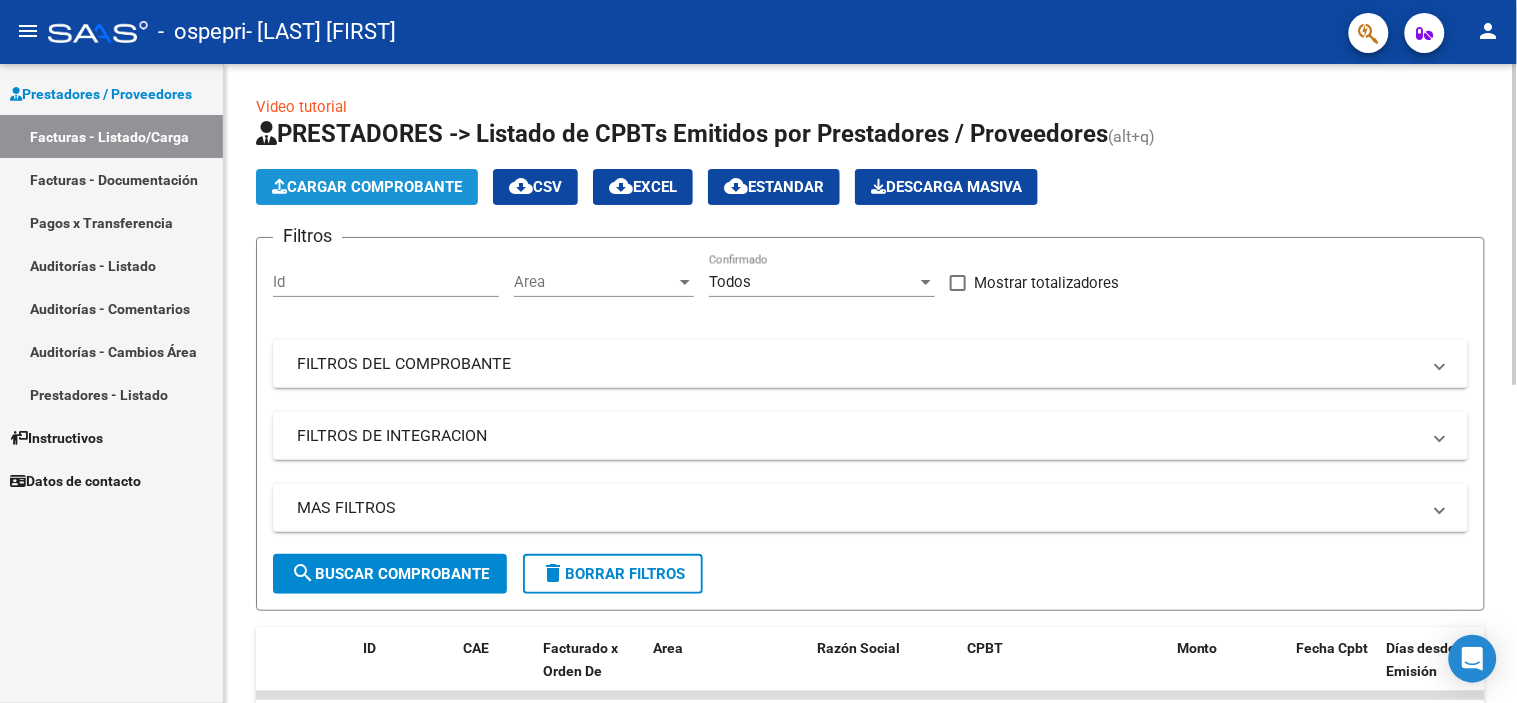 click on "Cargar Comprobante" 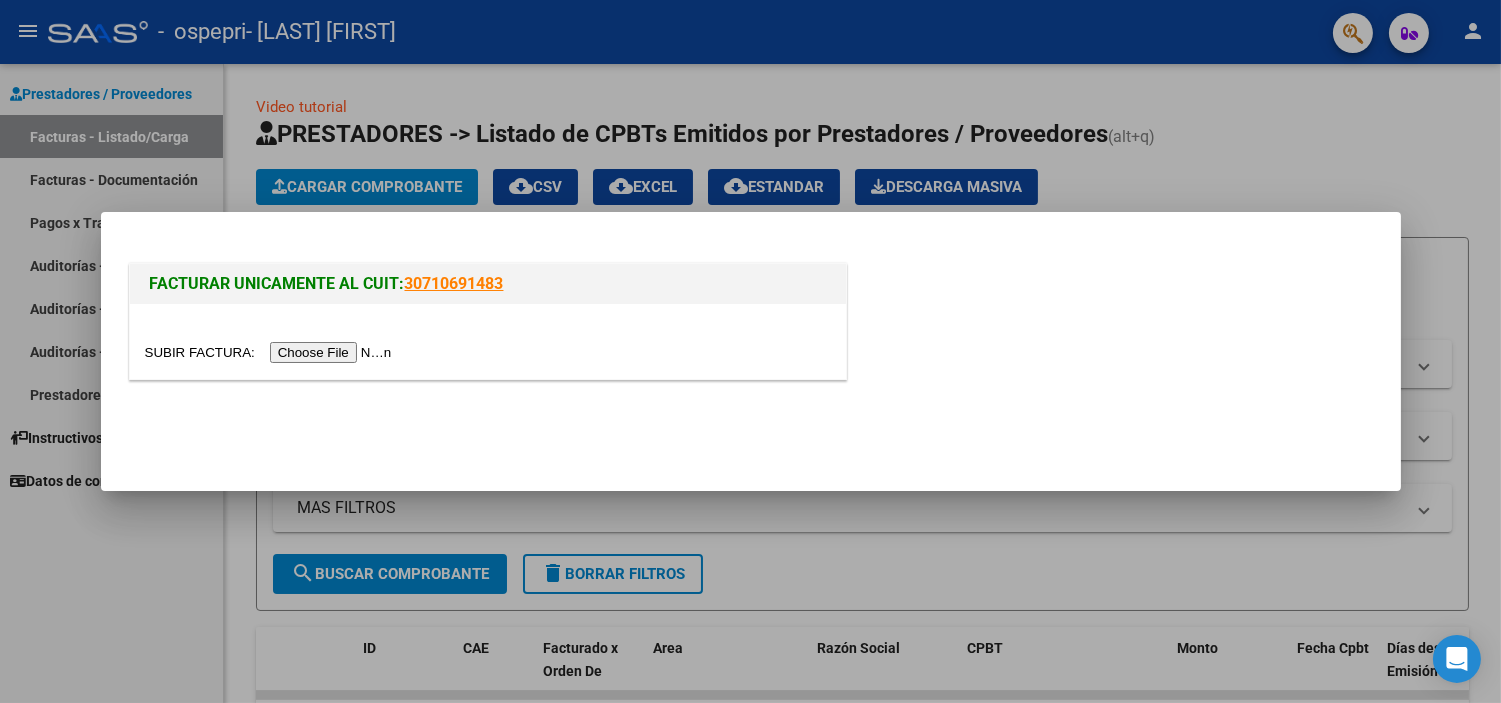 click at bounding box center (271, 352) 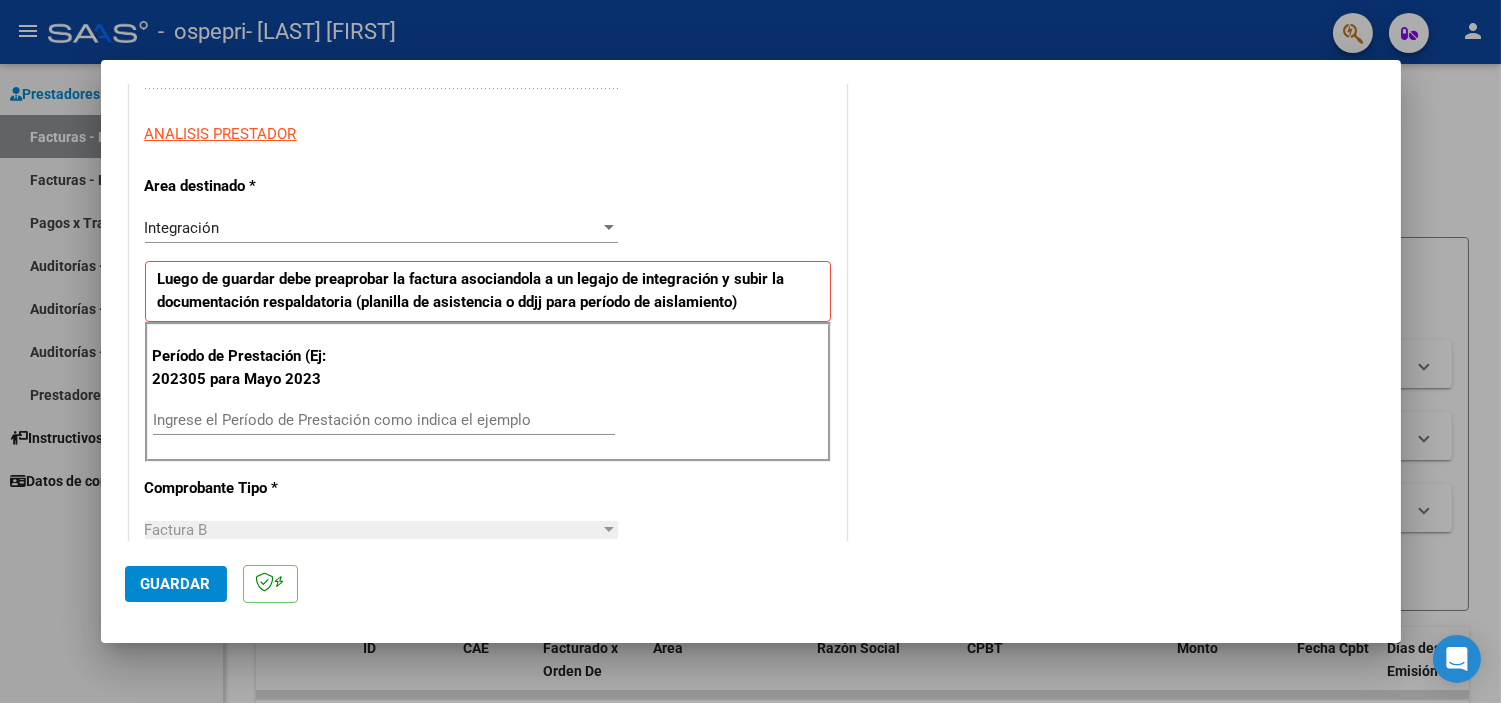 scroll, scrollTop: 352, scrollLeft: 0, axis: vertical 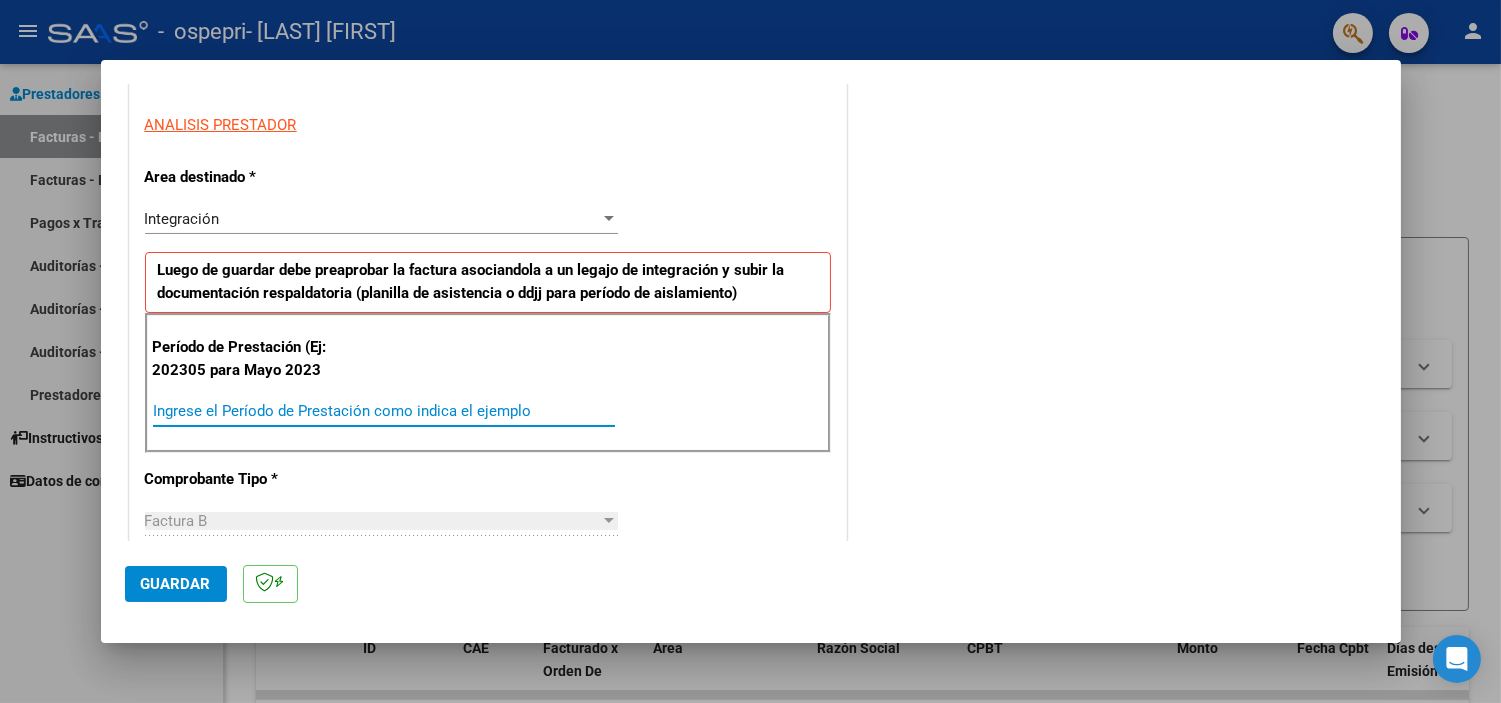 click on "Ingrese el Período de Prestación como indica el ejemplo" at bounding box center (384, 411) 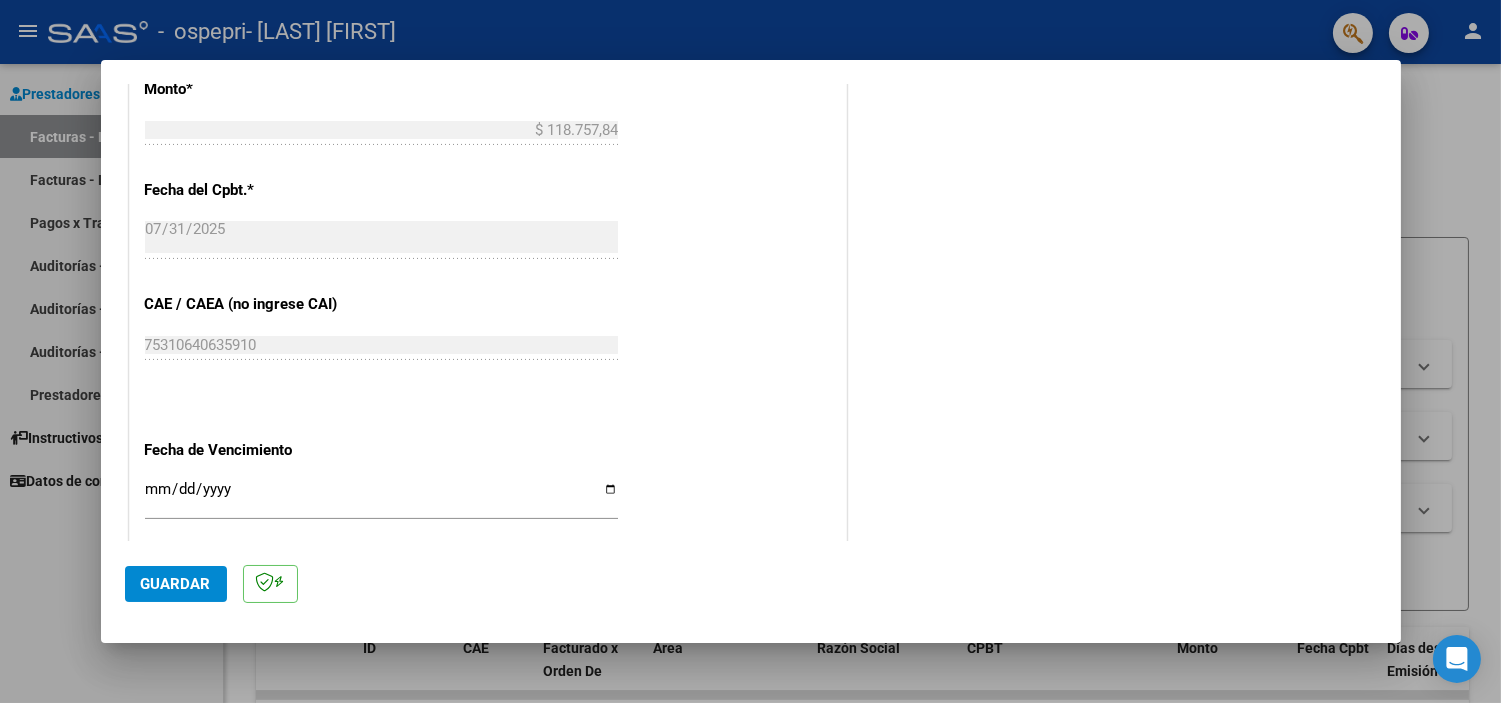 scroll, scrollTop: 1047, scrollLeft: 0, axis: vertical 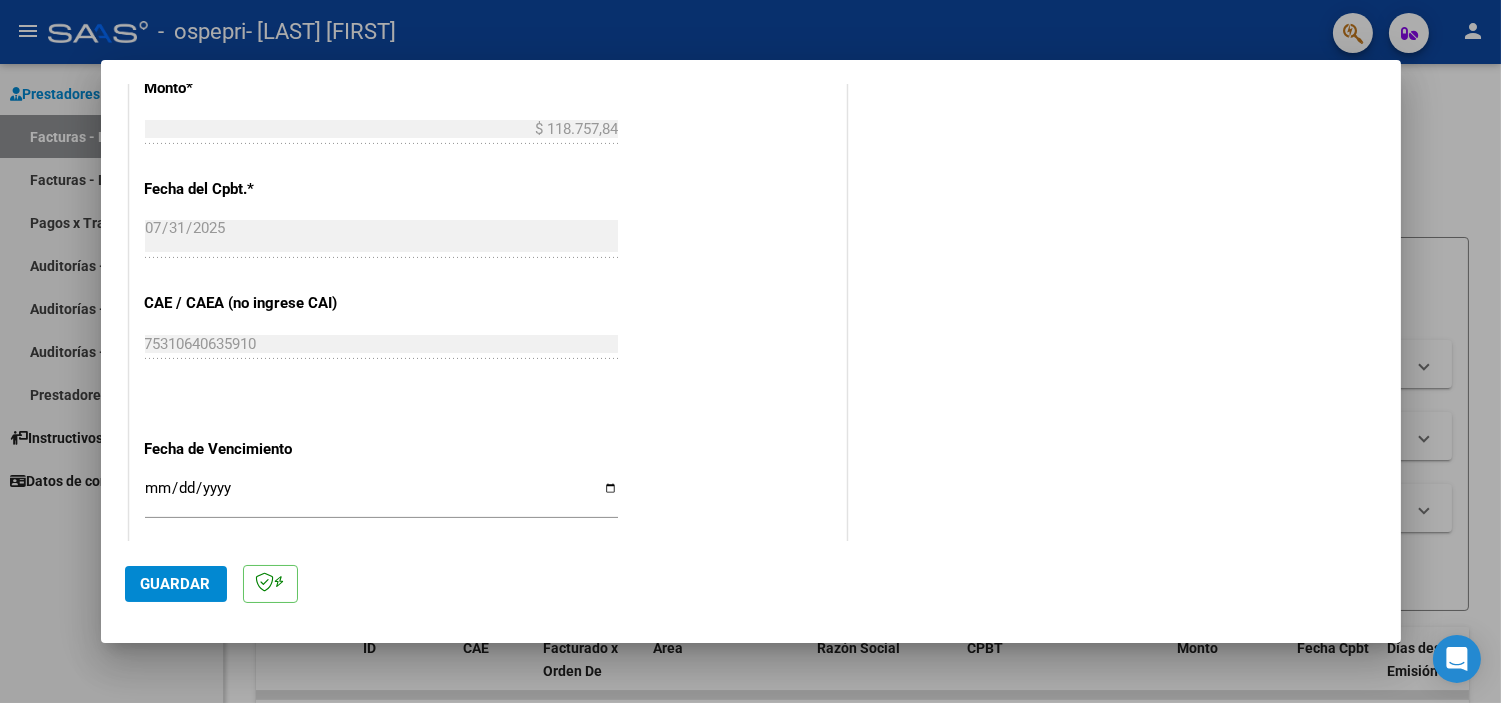 type on "202507" 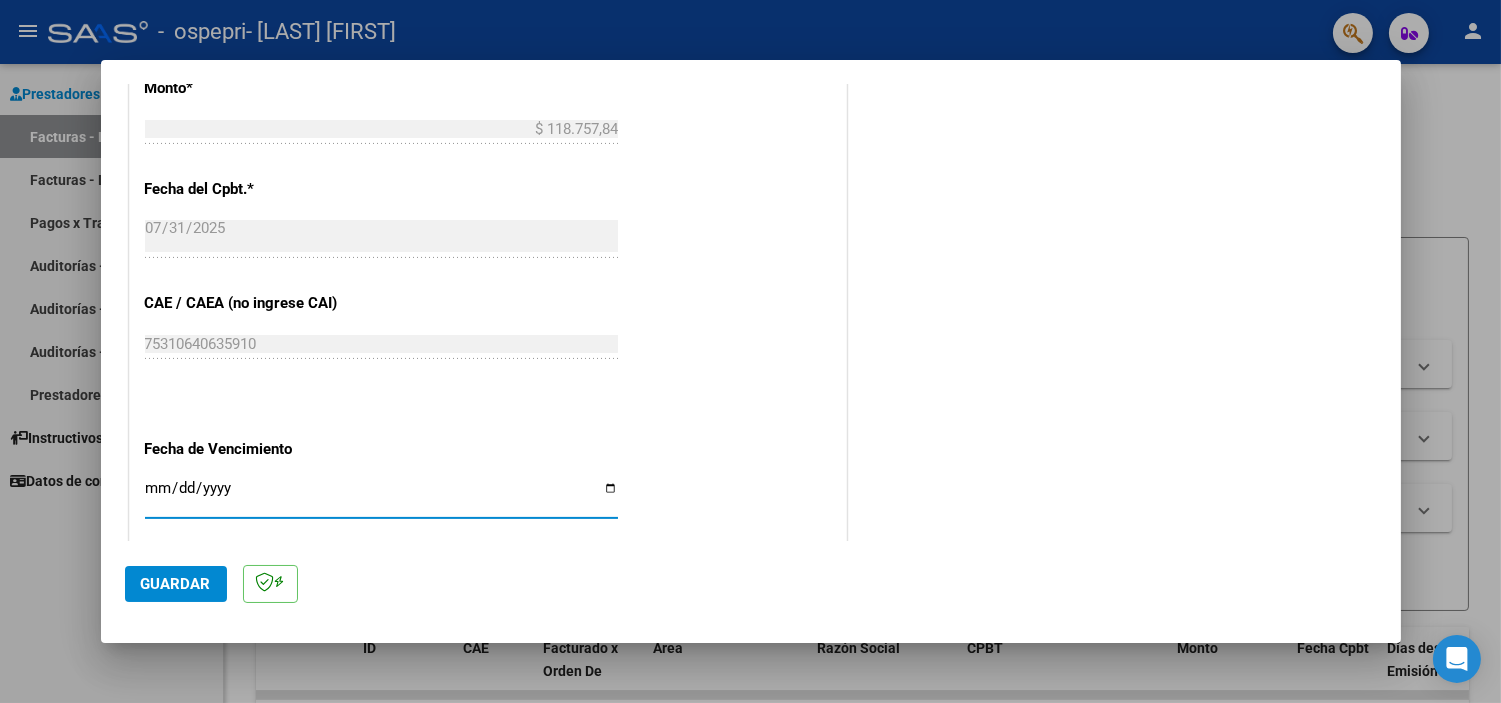 click on "Ingresar la fecha" at bounding box center [381, 496] 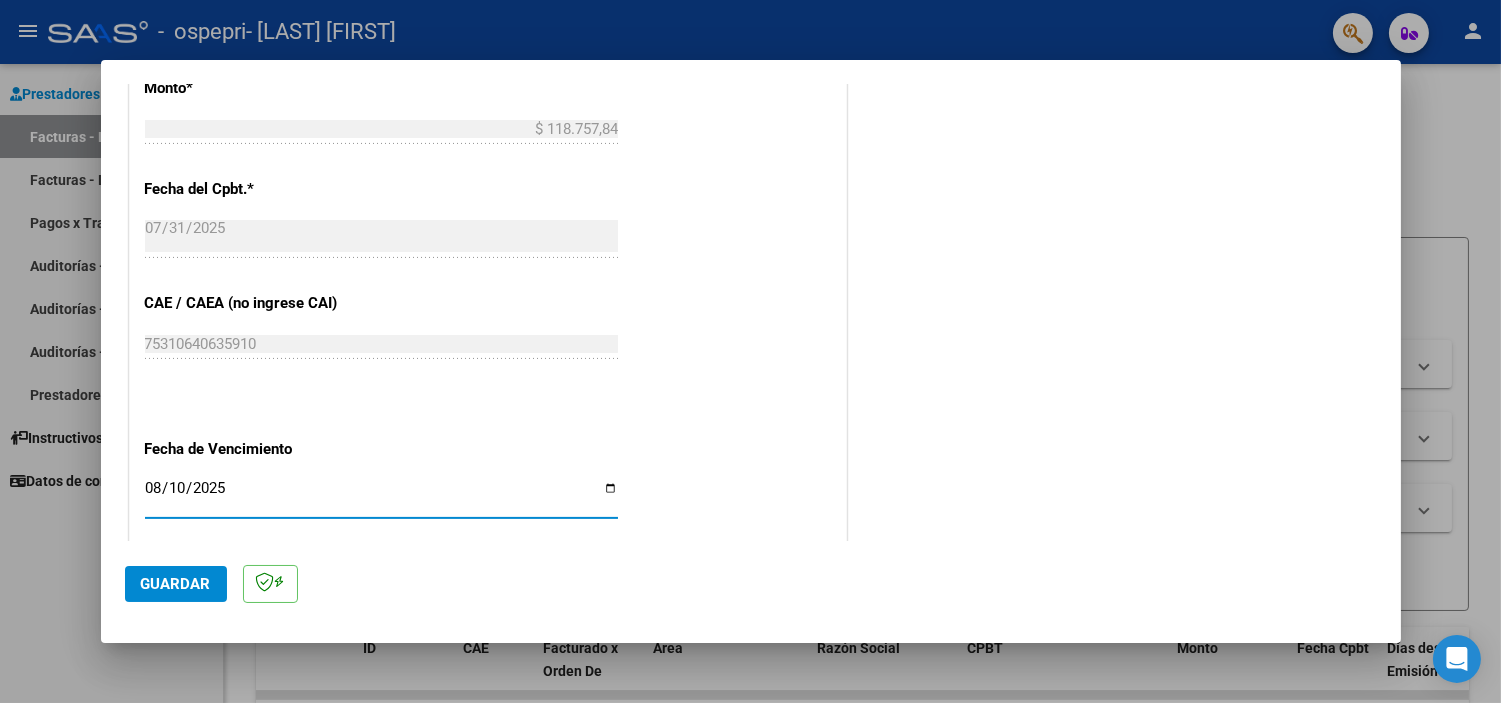 type on "2025-08-10" 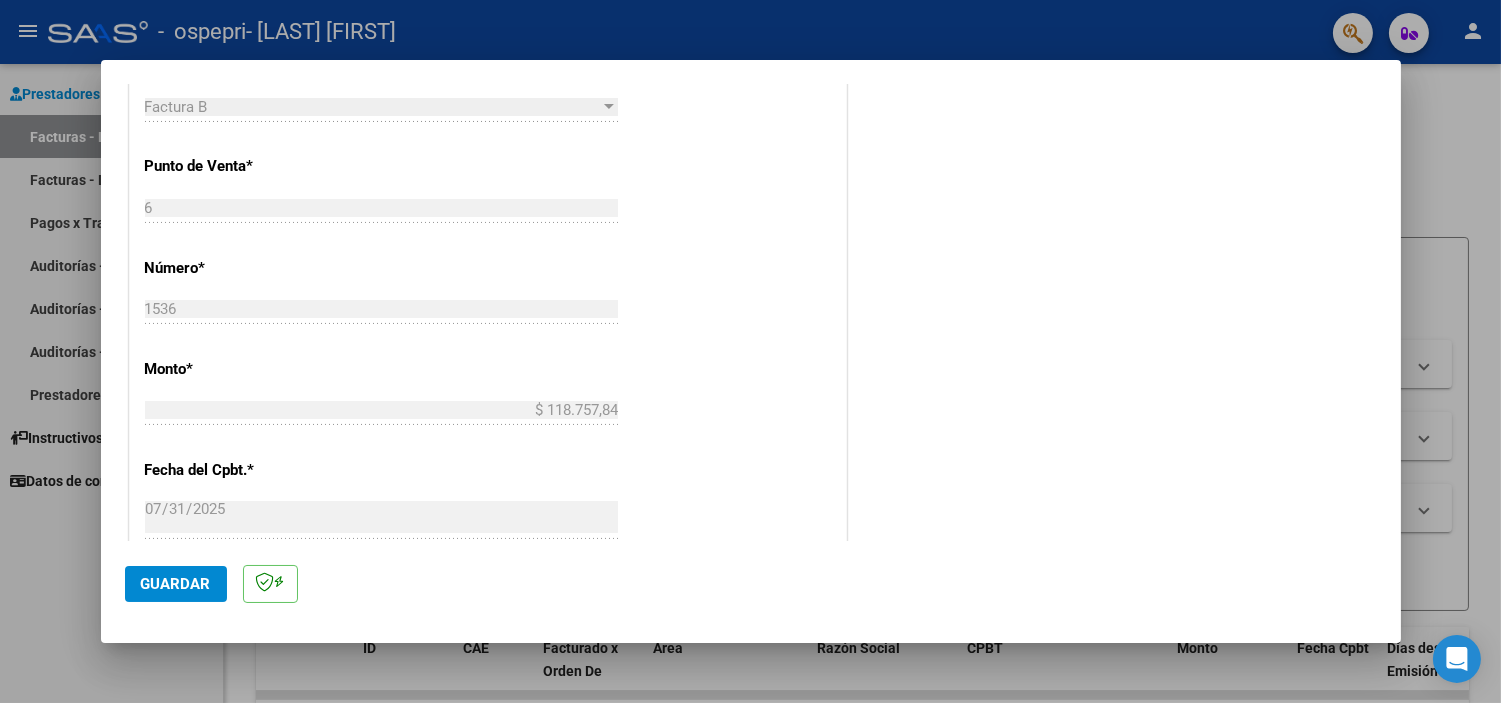 scroll, scrollTop: 771, scrollLeft: 0, axis: vertical 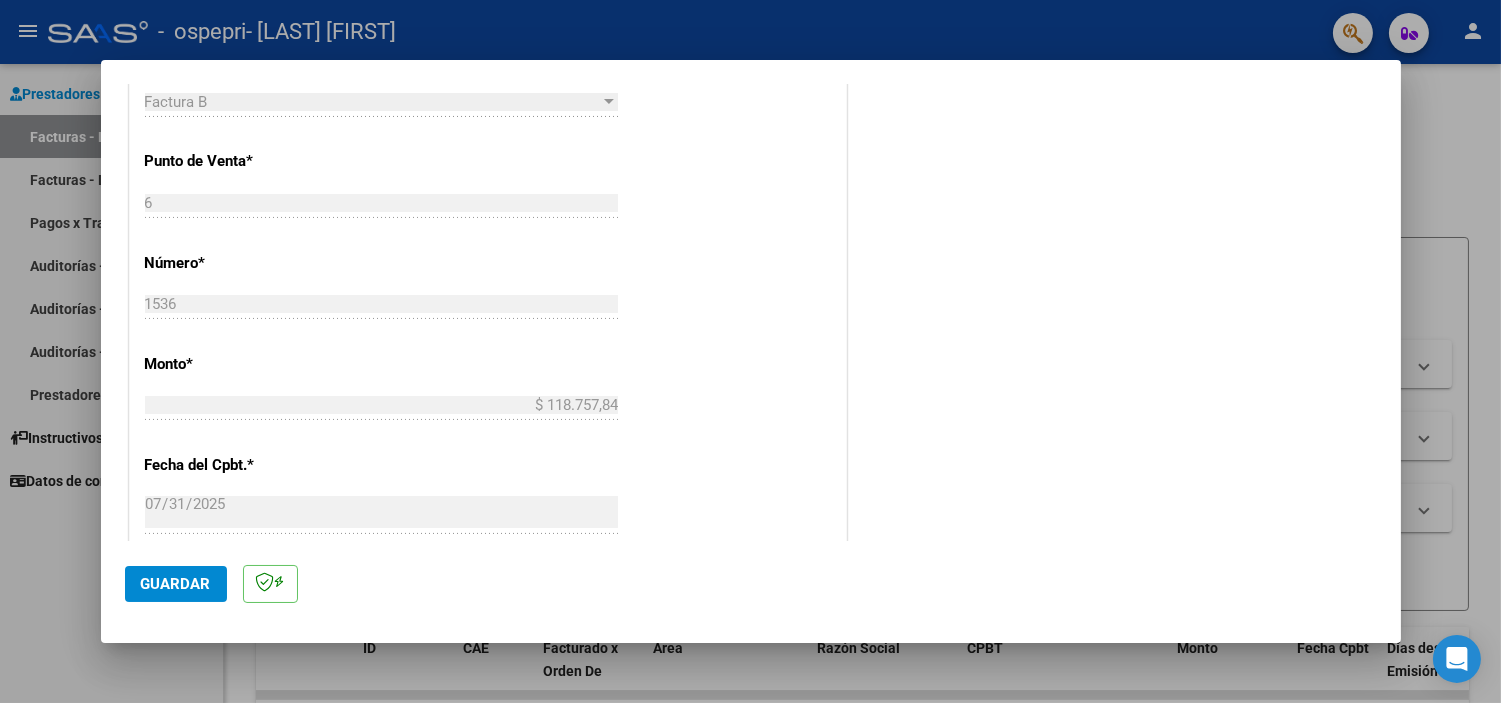 click on "Guardar" 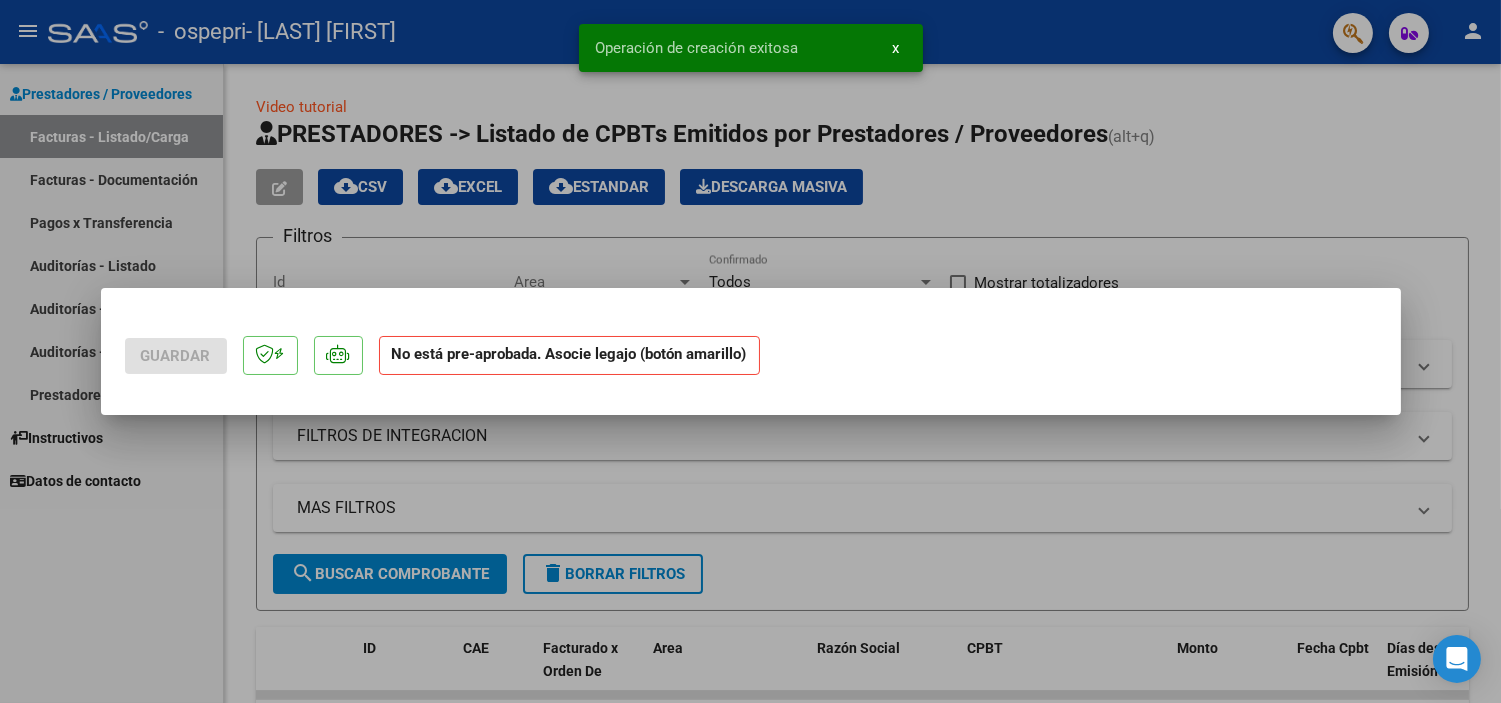 scroll, scrollTop: 0, scrollLeft: 0, axis: both 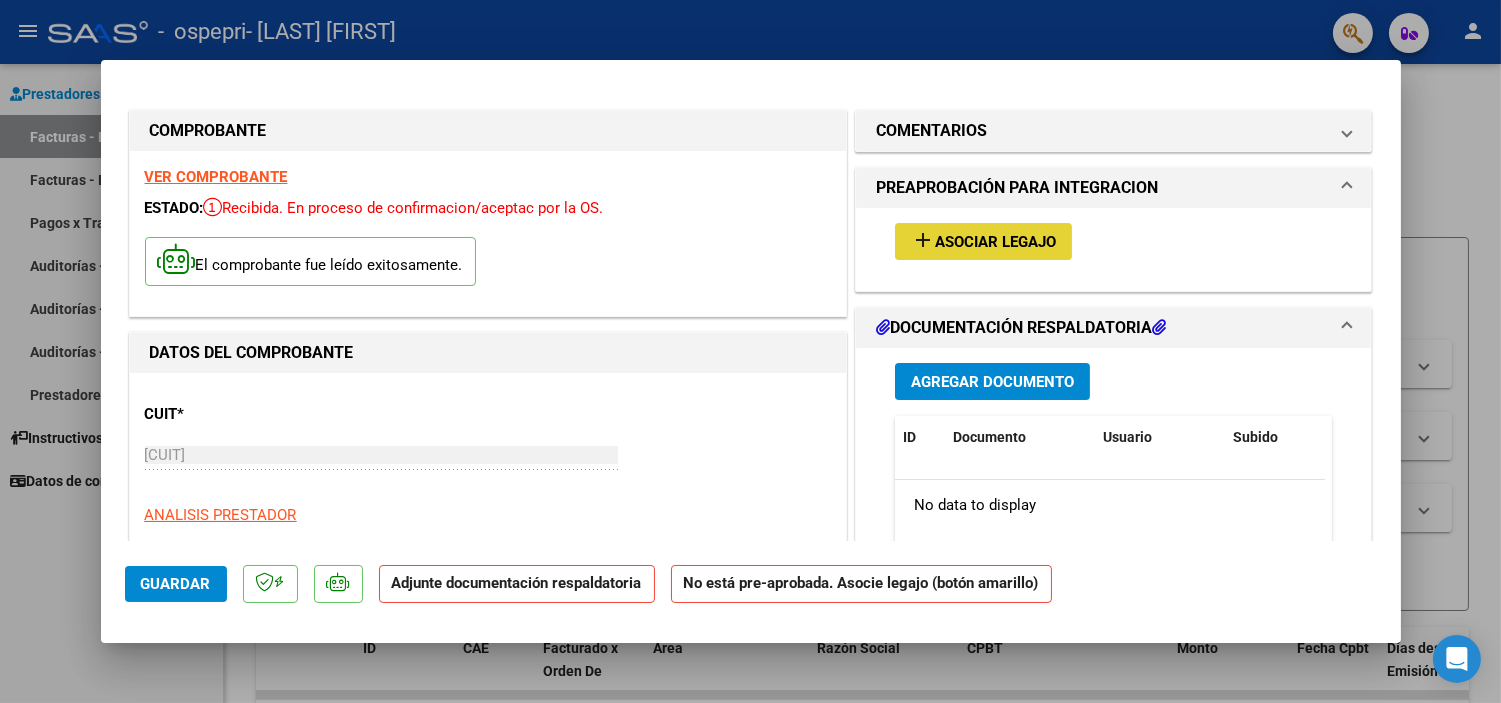 click on "Asociar Legajo" at bounding box center (995, 242) 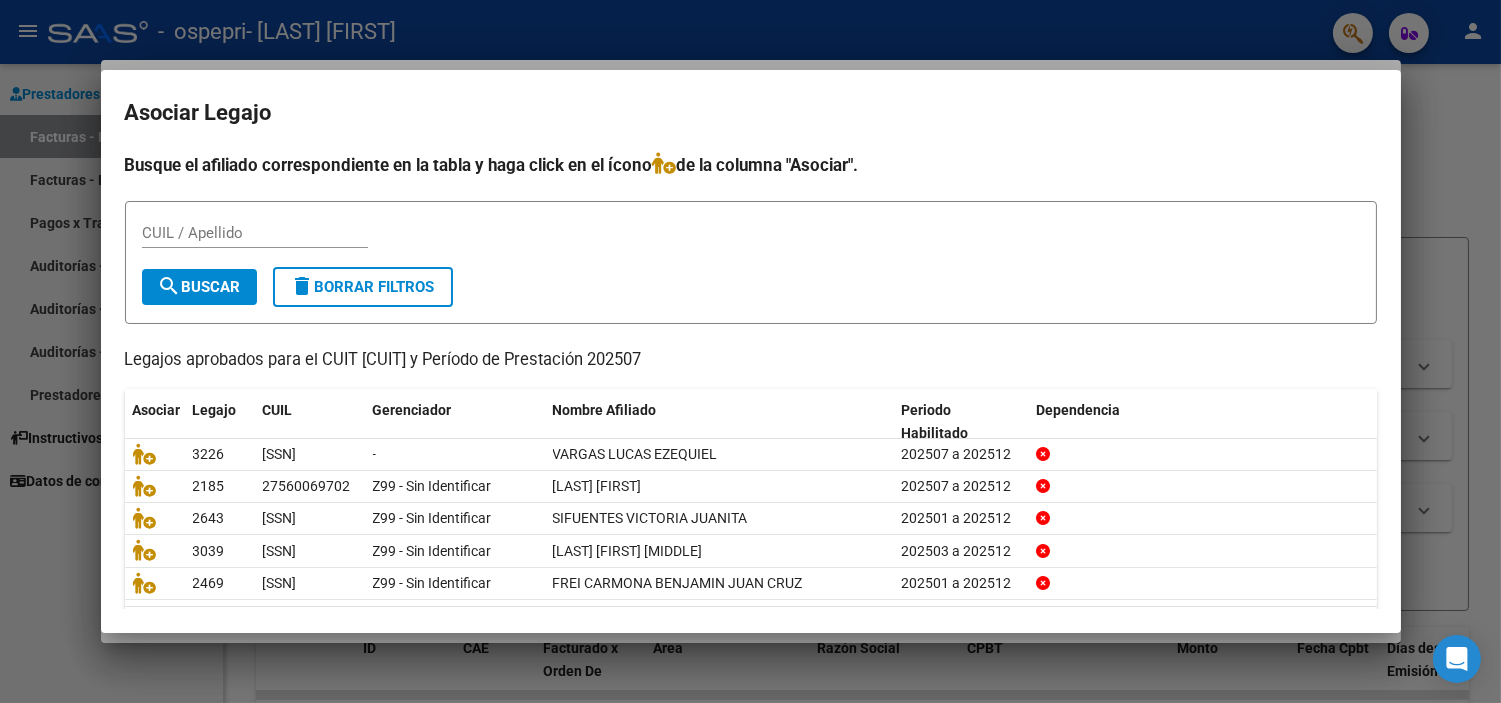 drag, startPoint x: 935, startPoint y: 250, endPoint x: 754, endPoint y: 323, distance: 195.1666 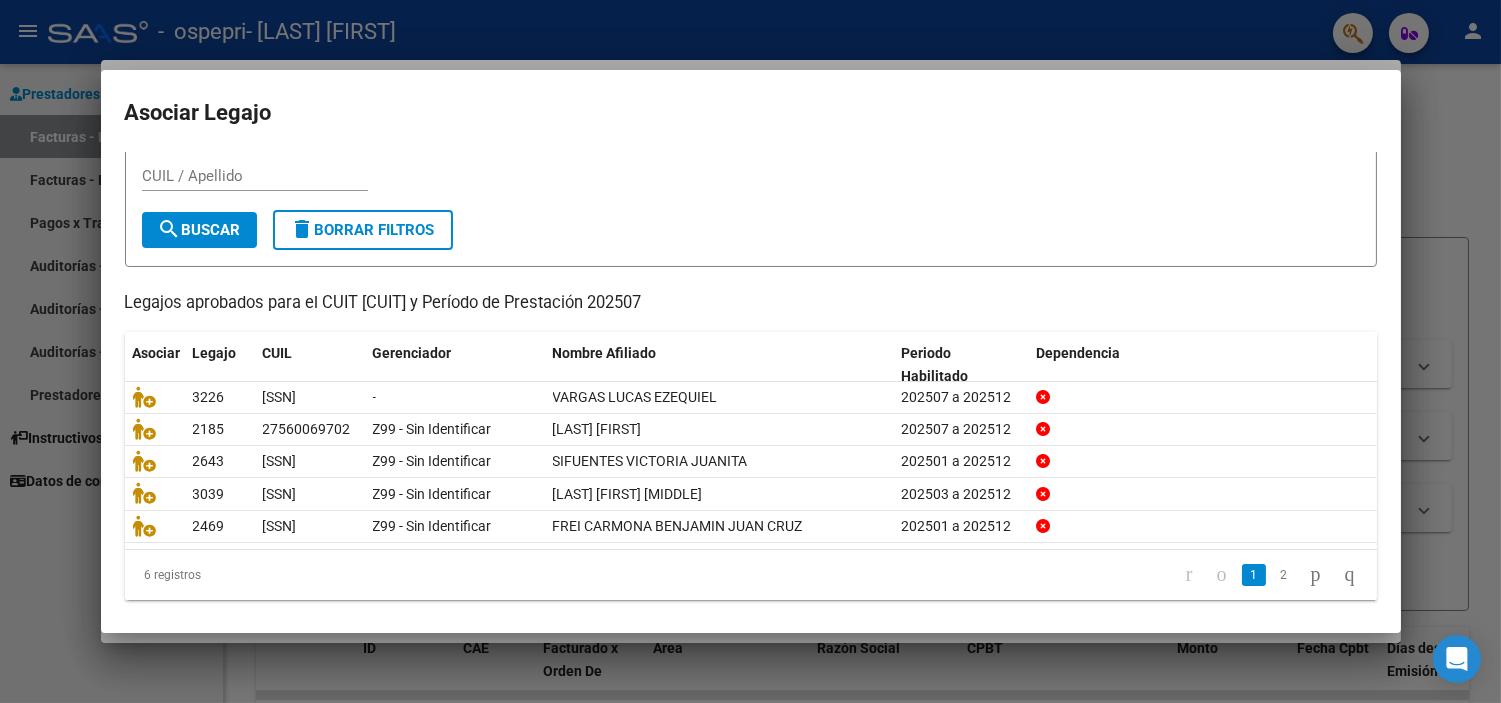 scroll, scrollTop: 64, scrollLeft: 0, axis: vertical 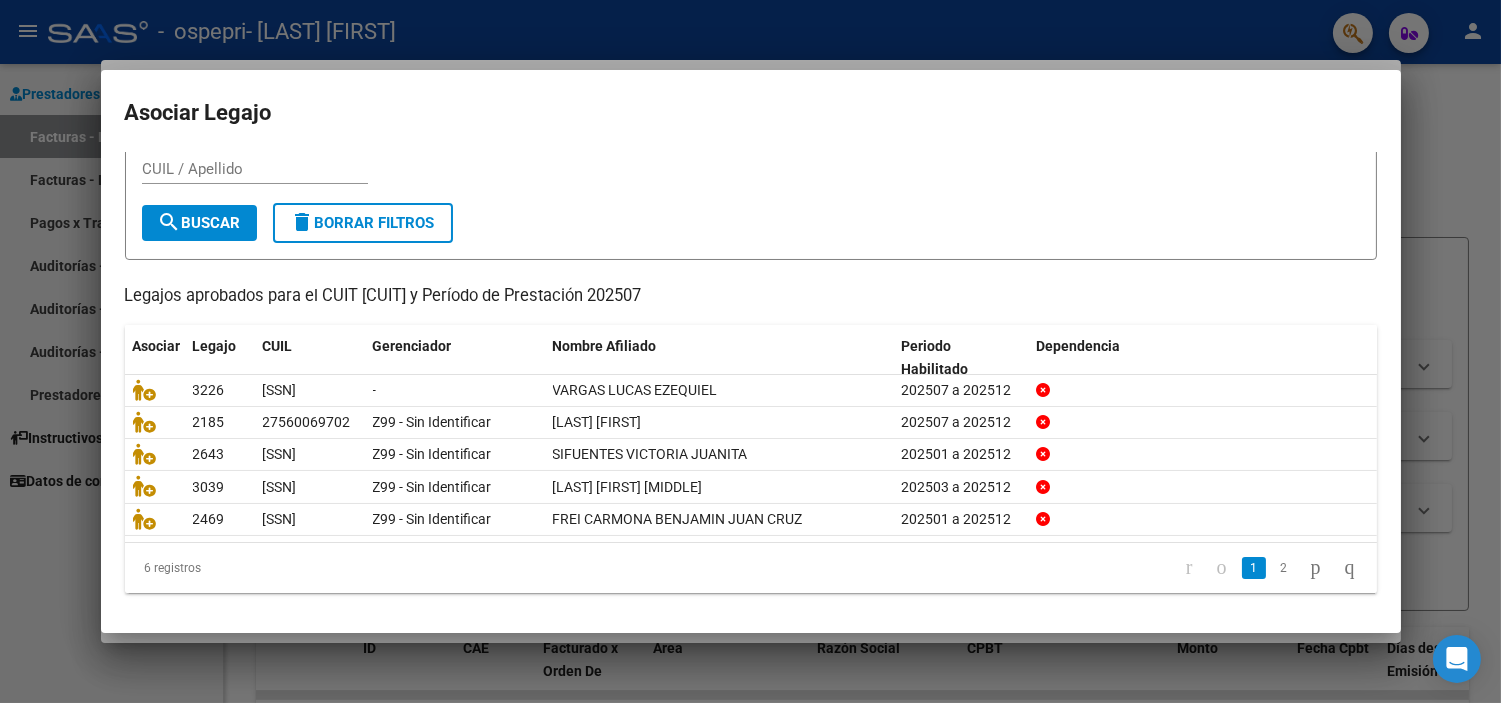click at bounding box center [750, 351] 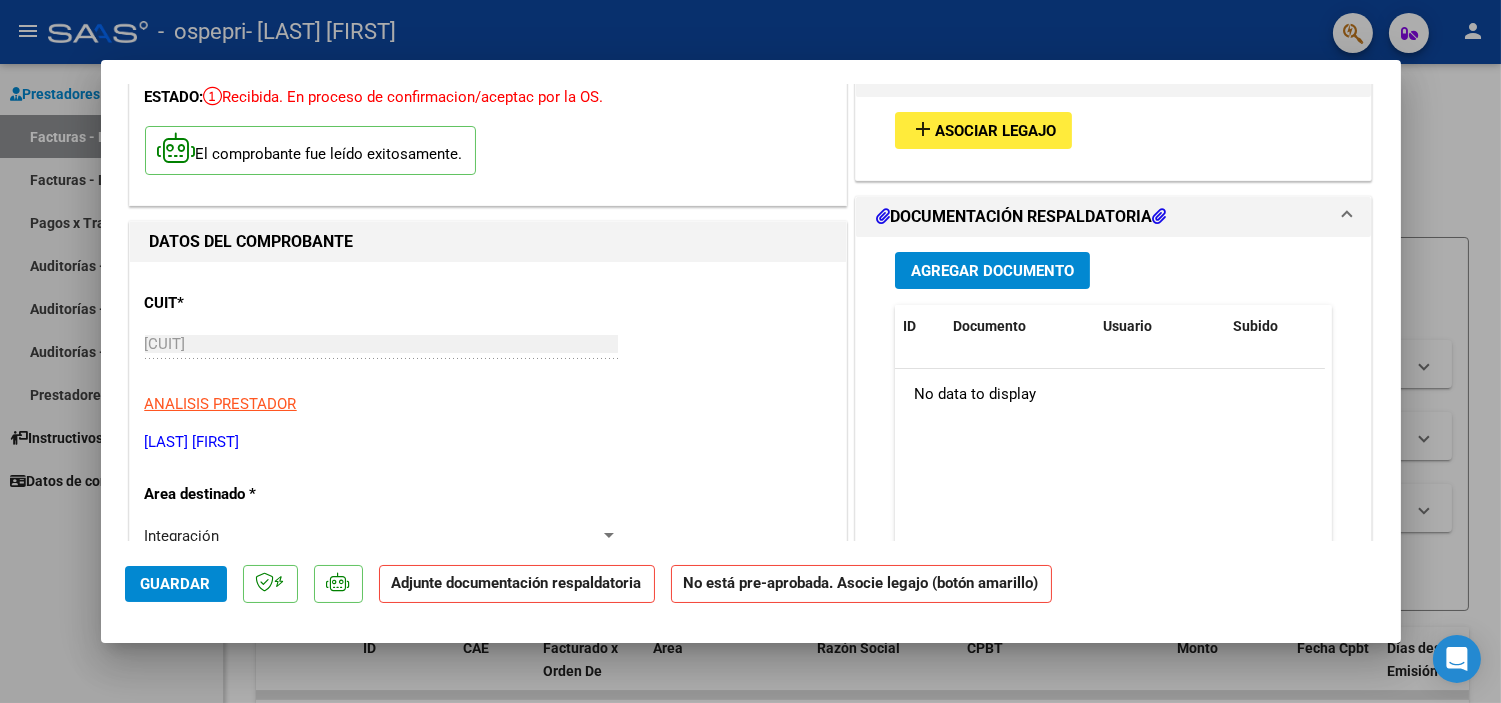 scroll, scrollTop: 0, scrollLeft: 0, axis: both 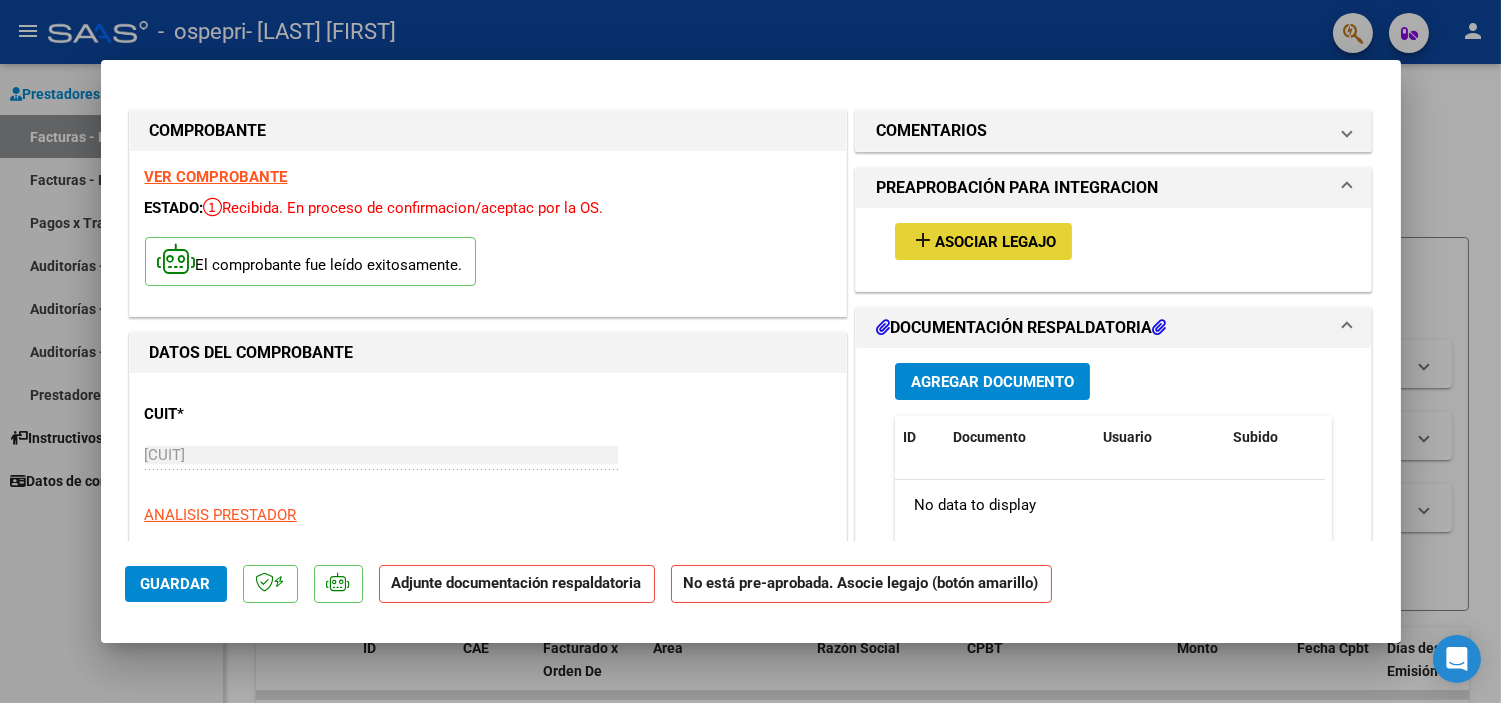click on "Asociar Legajo" at bounding box center [995, 242] 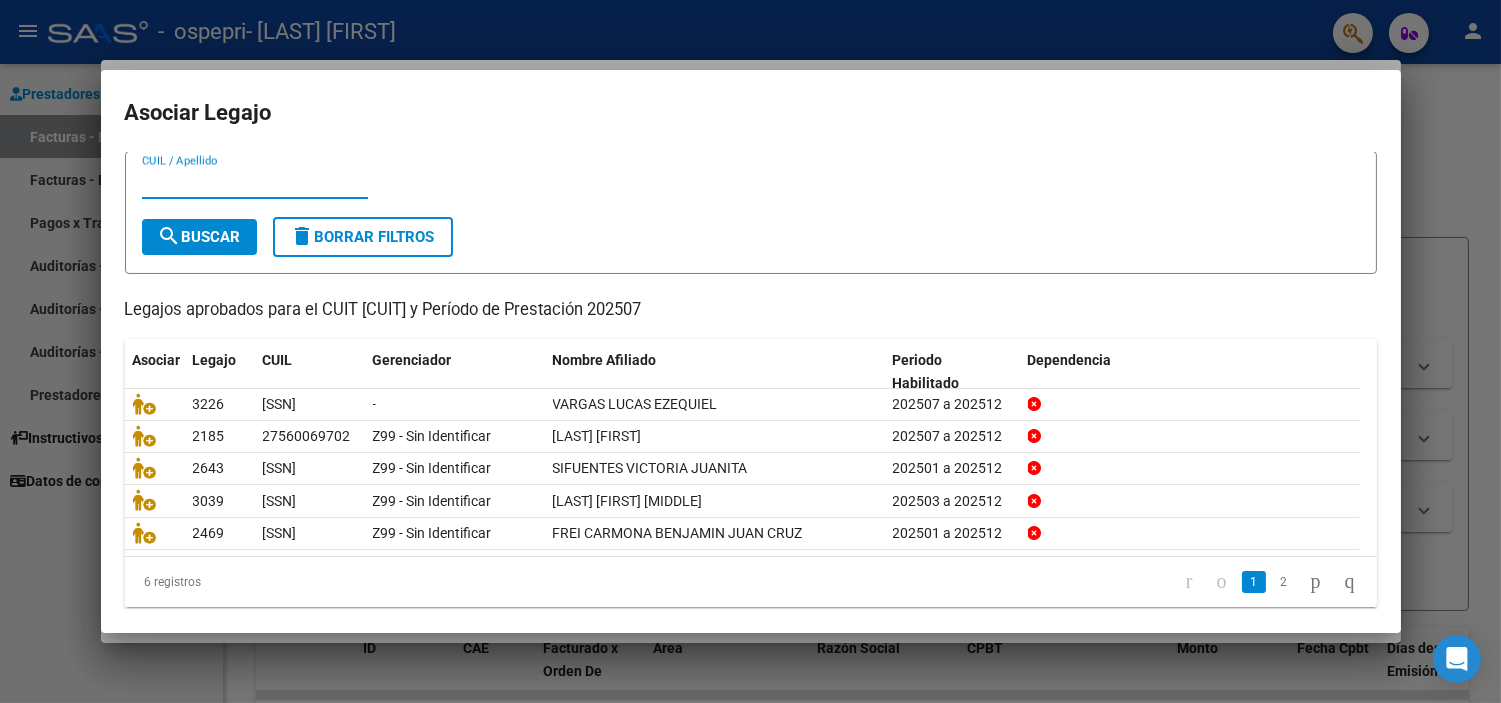 scroll, scrollTop: 64, scrollLeft: 0, axis: vertical 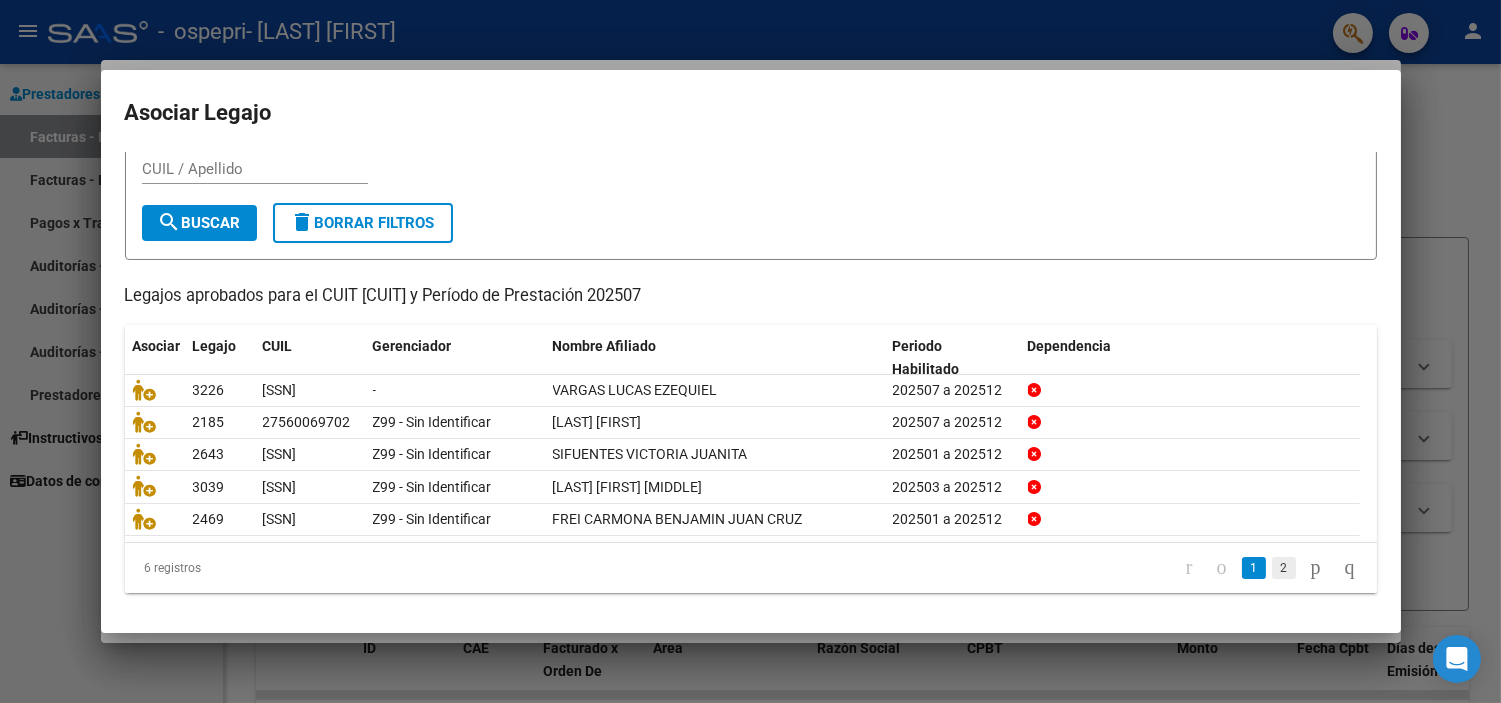 click on "2" 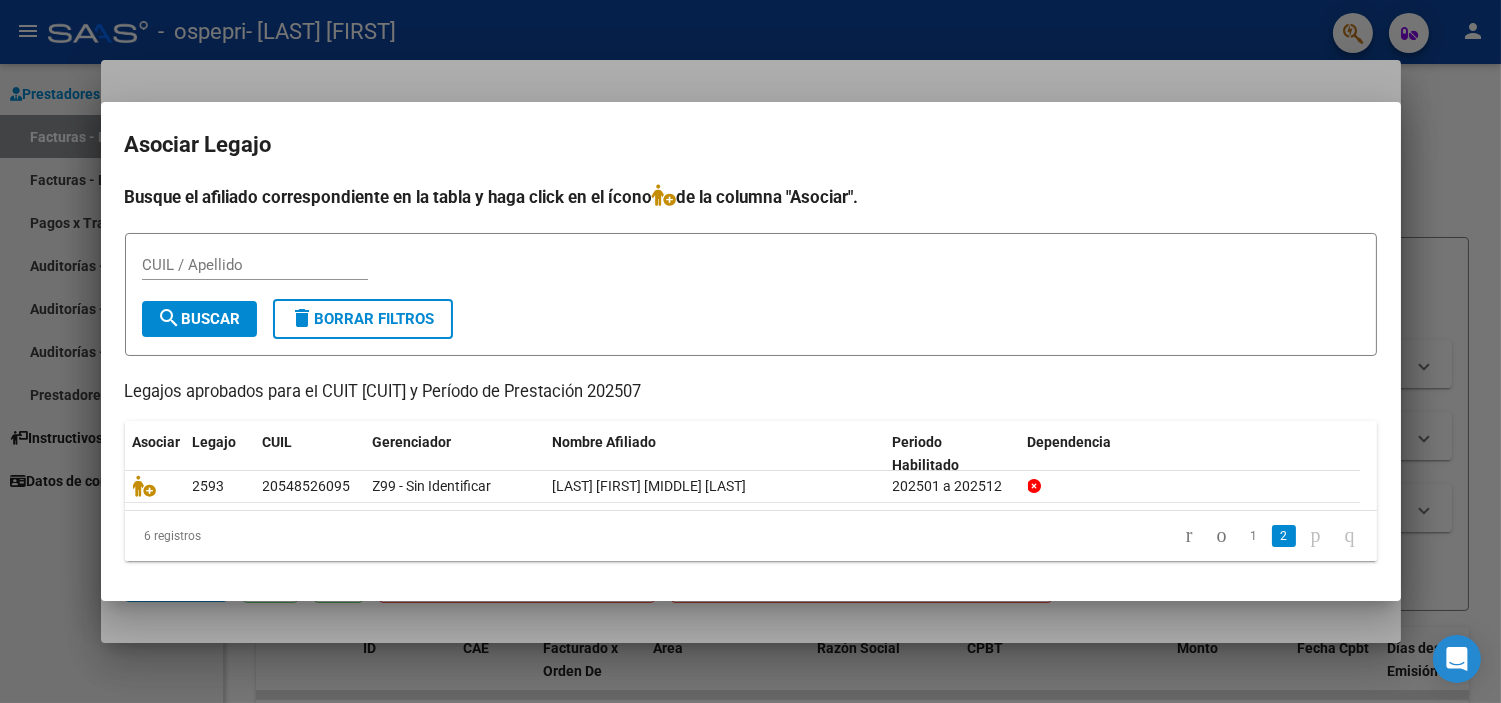 scroll, scrollTop: 0, scrollLeft: 0, axis: both 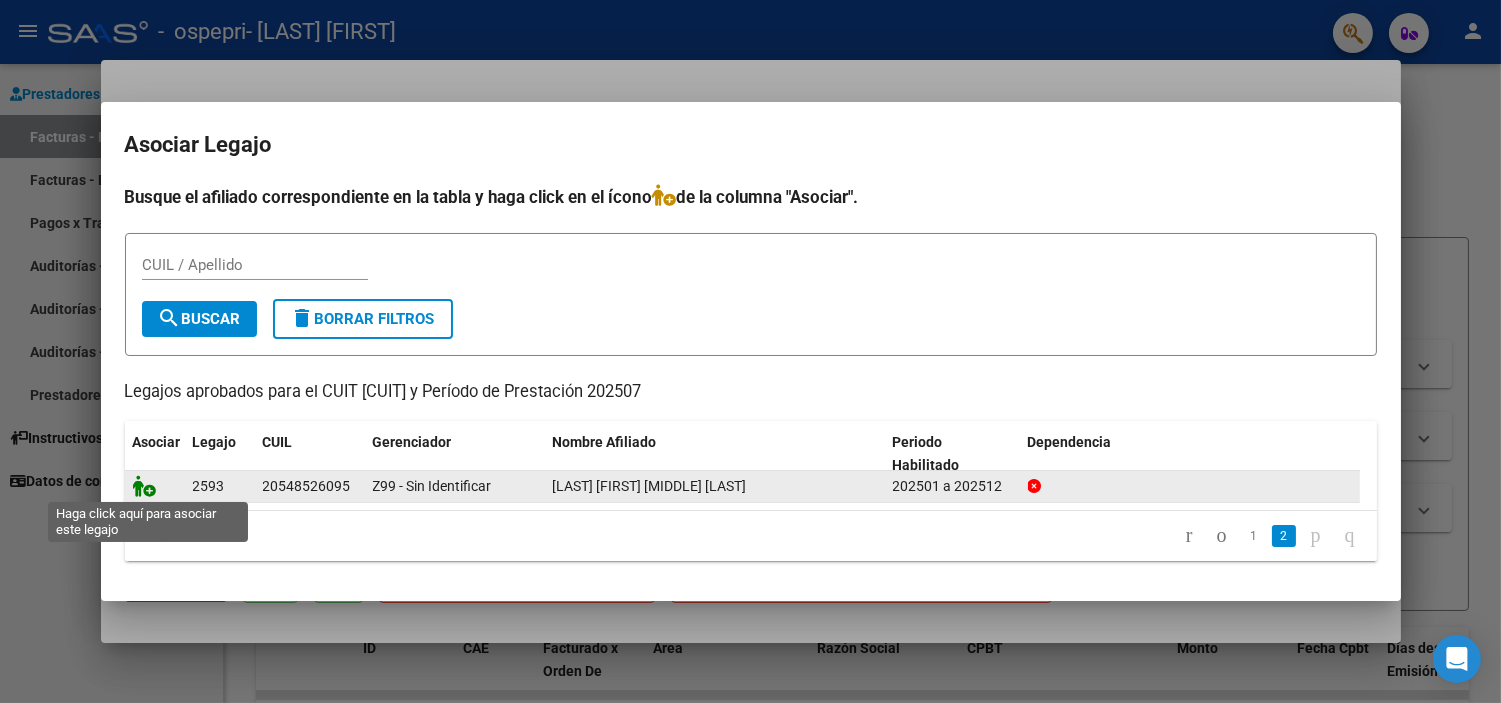 click 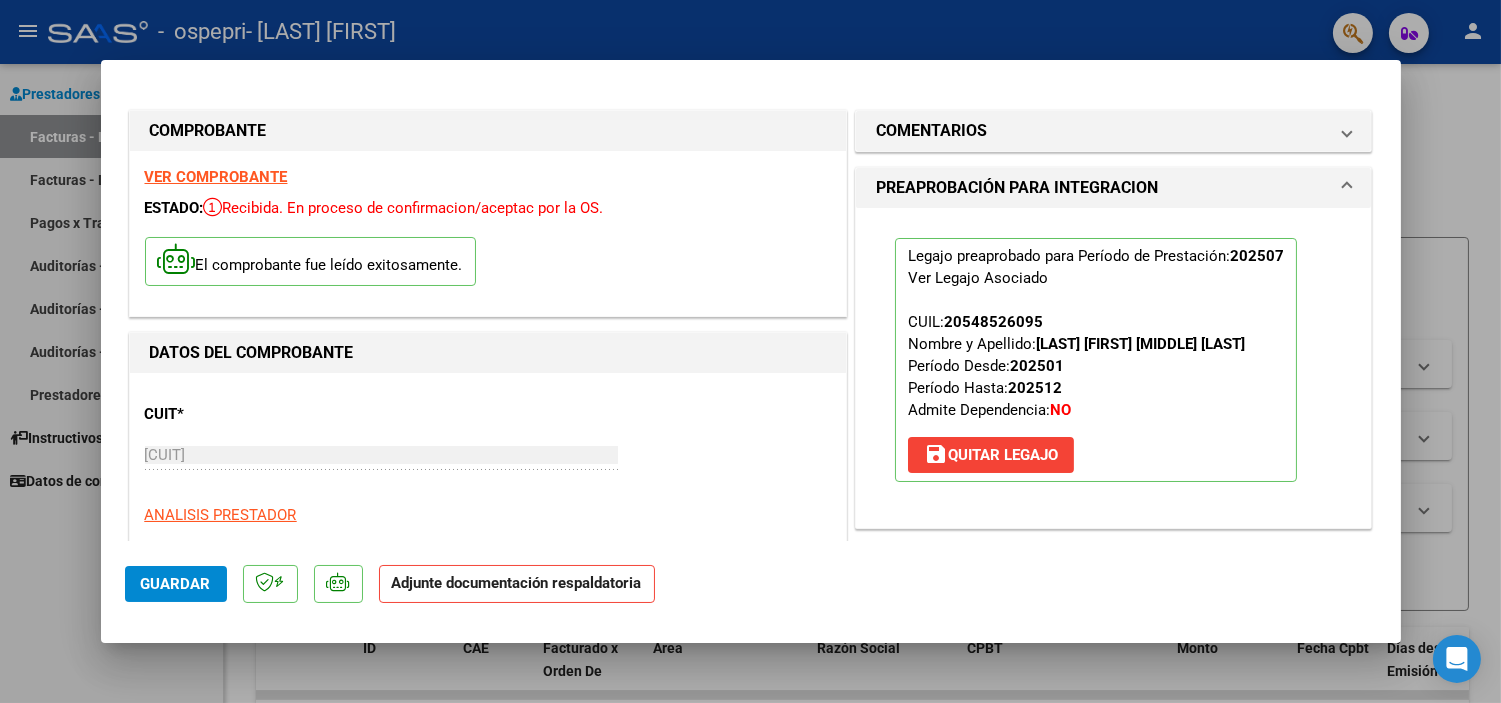 click on "Adjunte documentación respaldatoria" 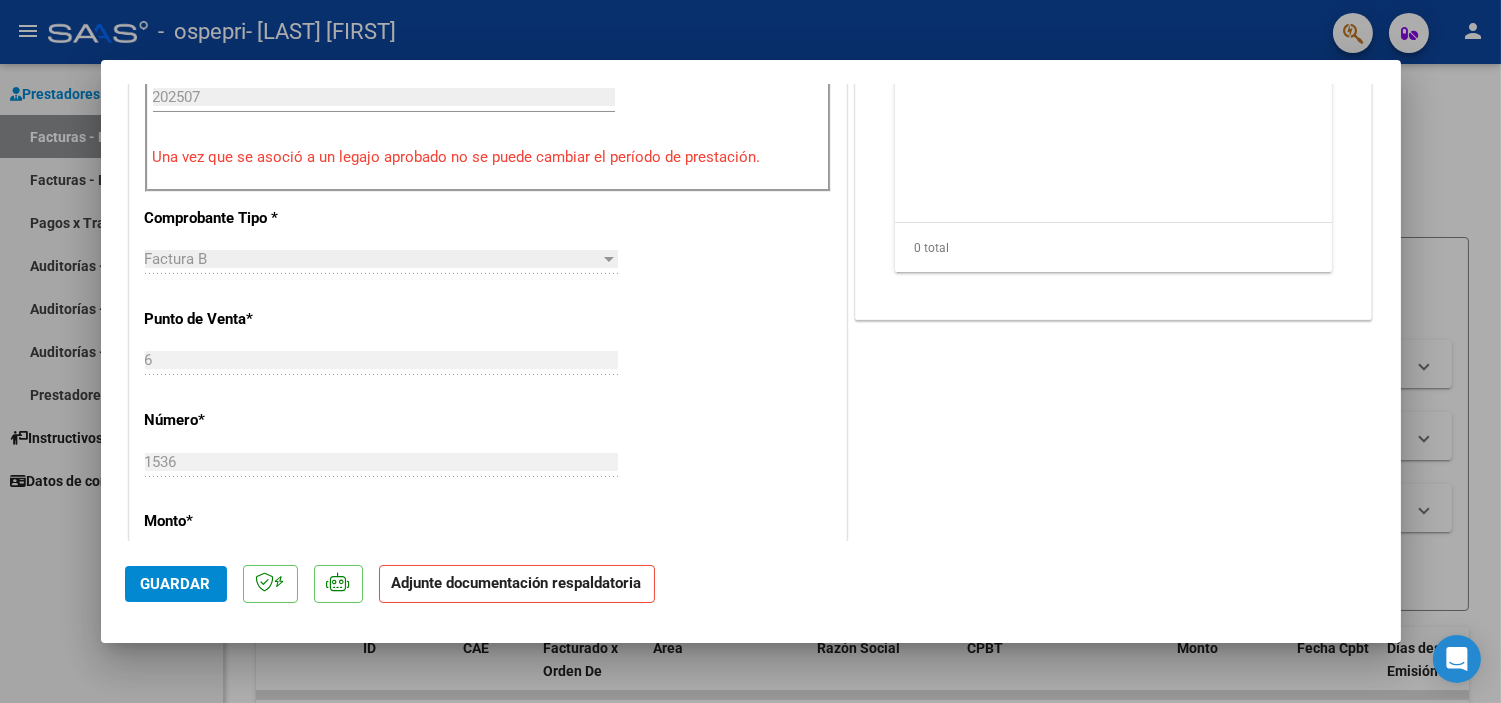 scroll, scrollTop: 740, scrollLeft: 0, axis: vertical 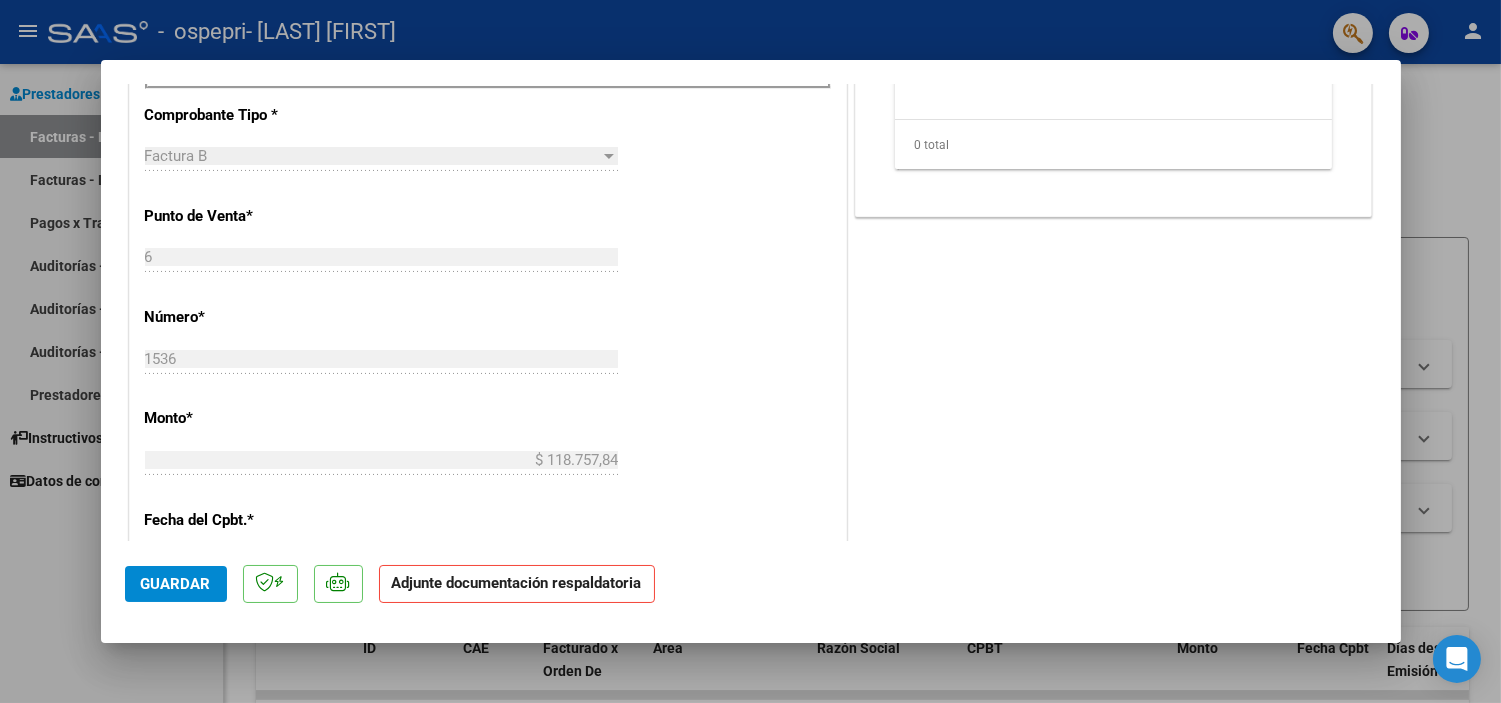 click on "Guardar Adjunte documentación respaldatoria" 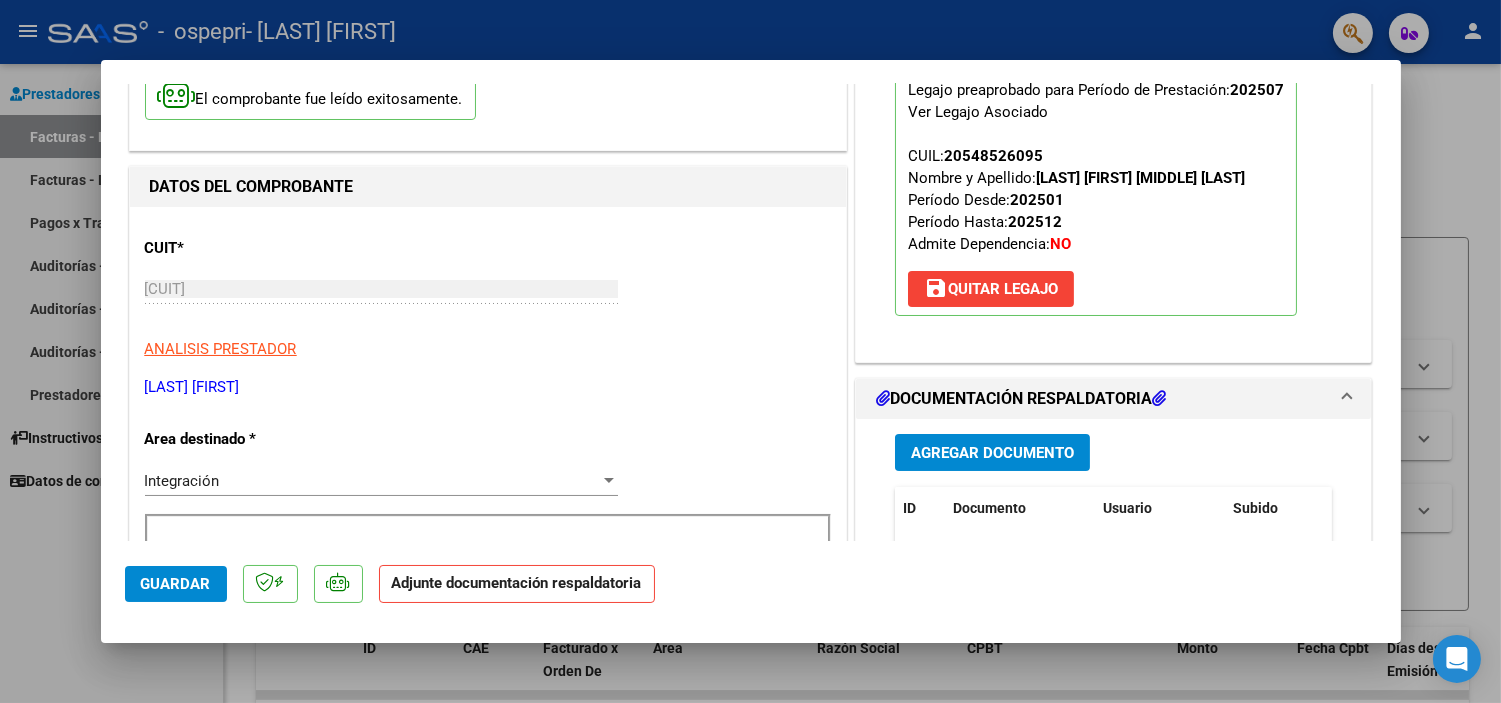 scroll, scrollTop: 216, scrollLeft: 0, axis: vertical 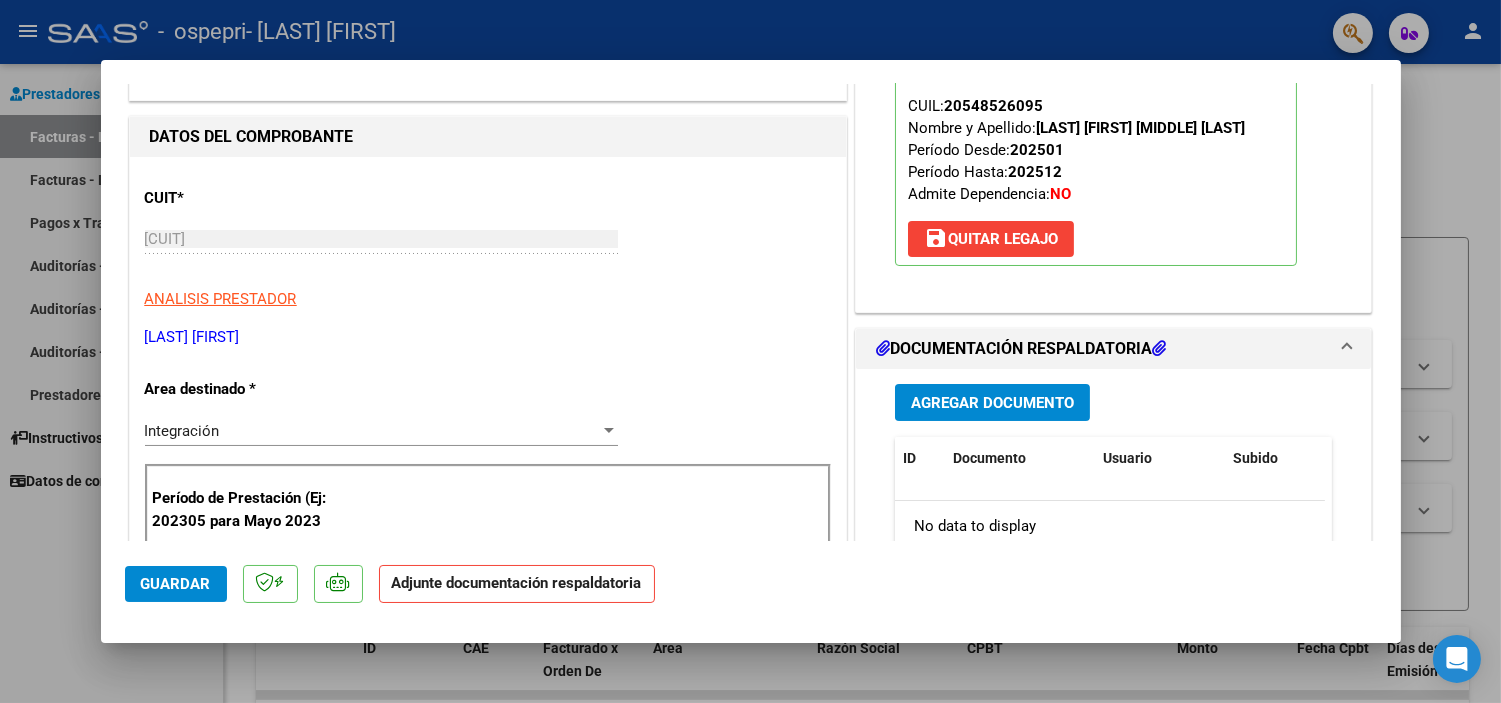 click on "Adjunte documentación respaldatoria" 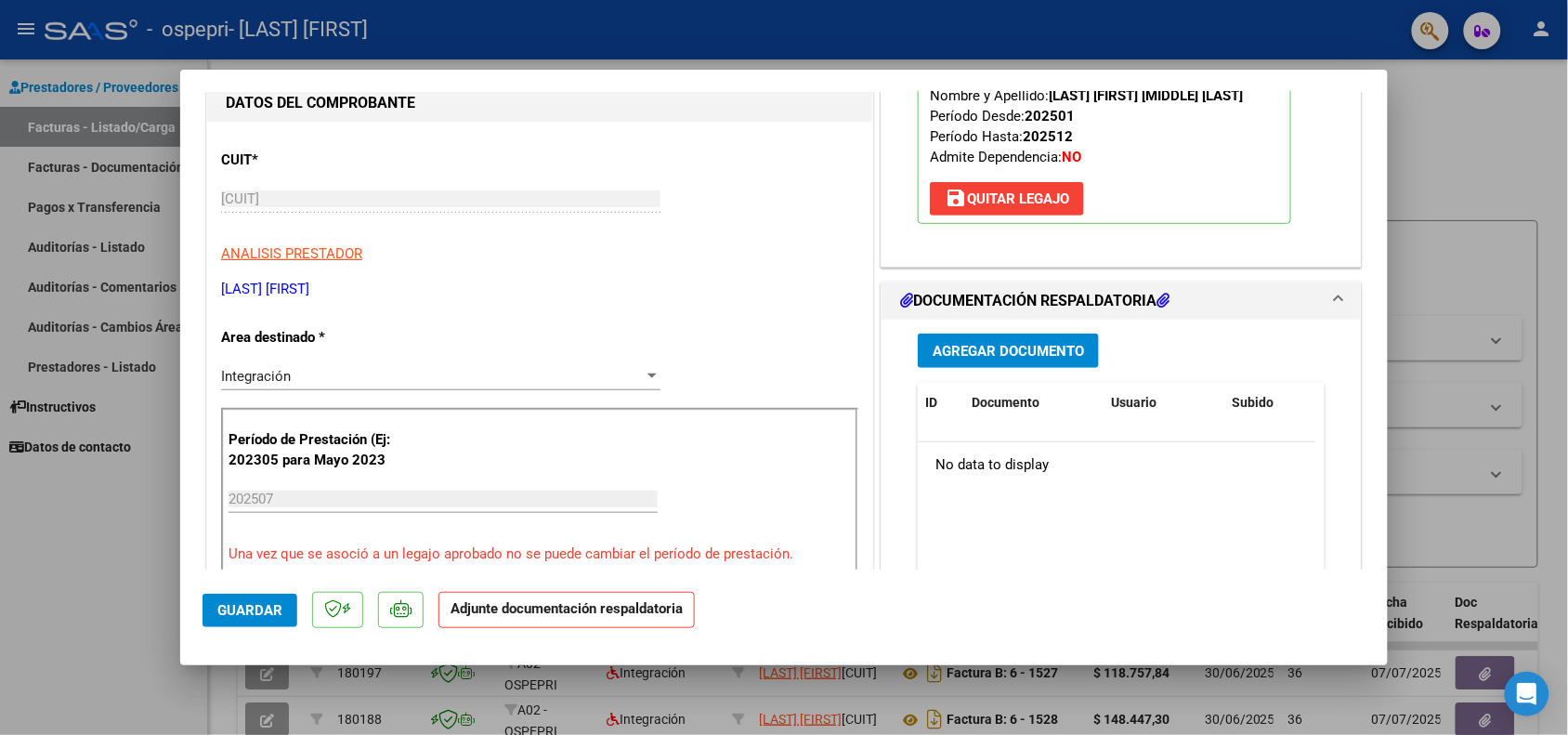 scroll, scrollTop: 242, scrollLeft: 0, axis: vertical 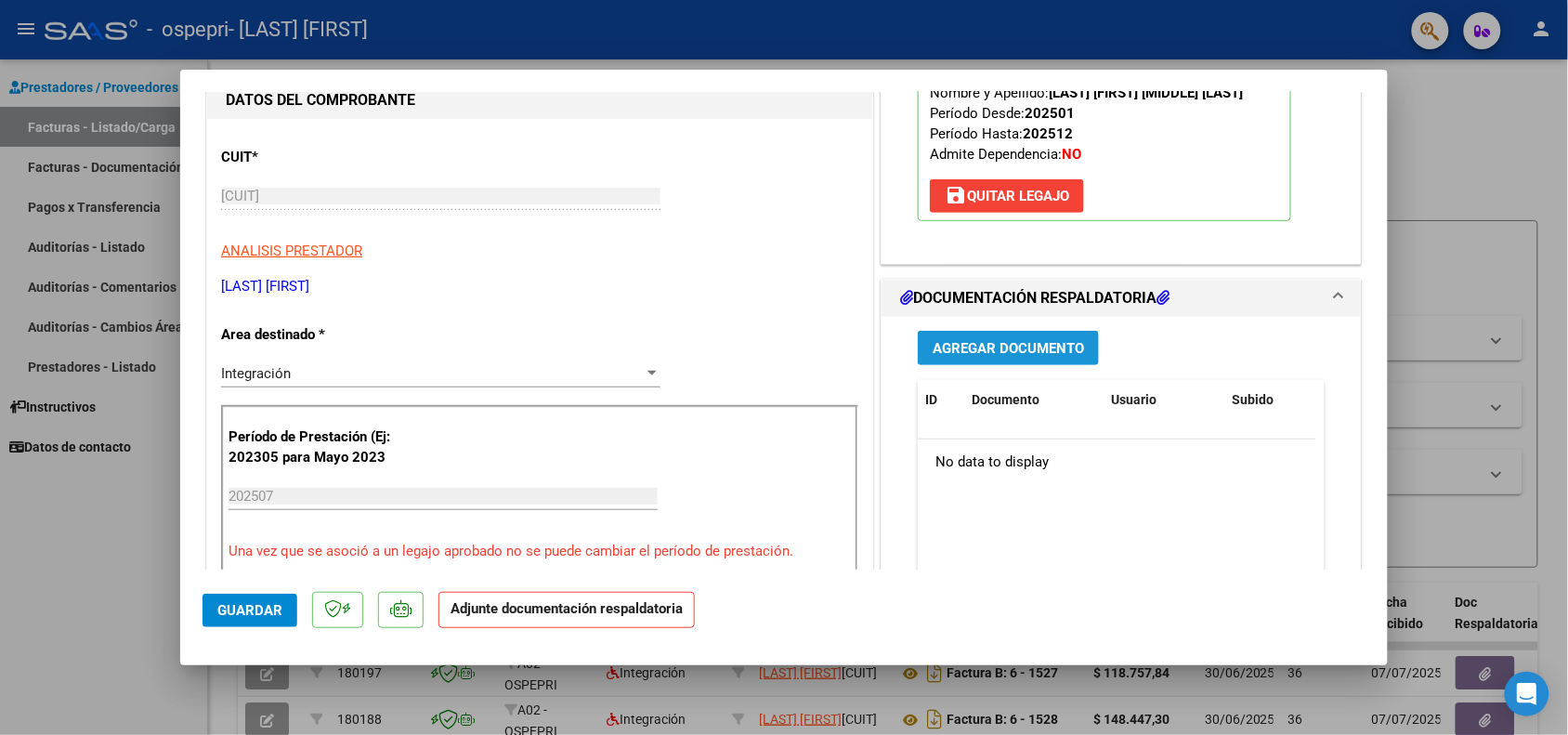 click on "Agregar Documento" at bounding box center (1008, 348) 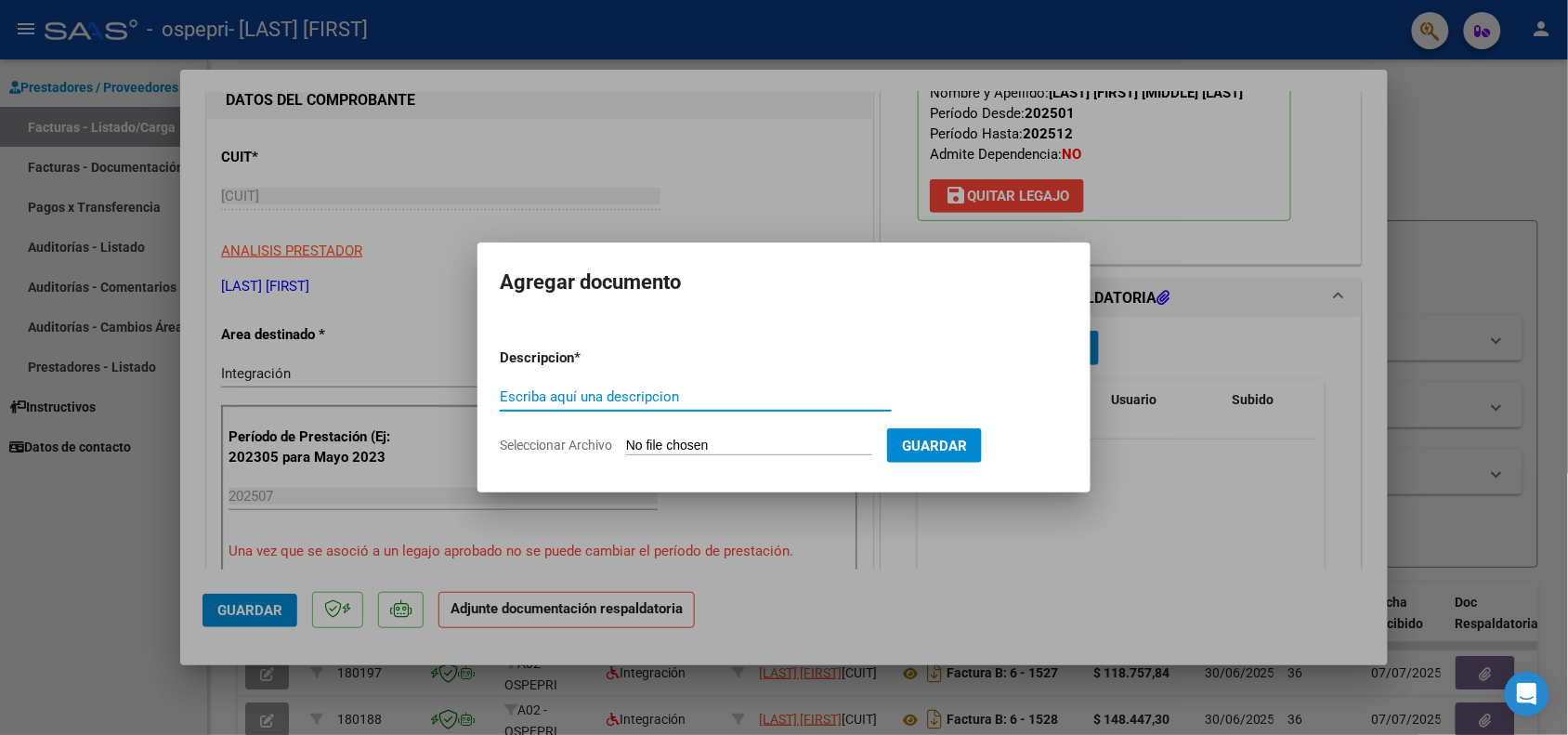 click on "Escriba aquí una descripcion" at bounding box center (696, 397) 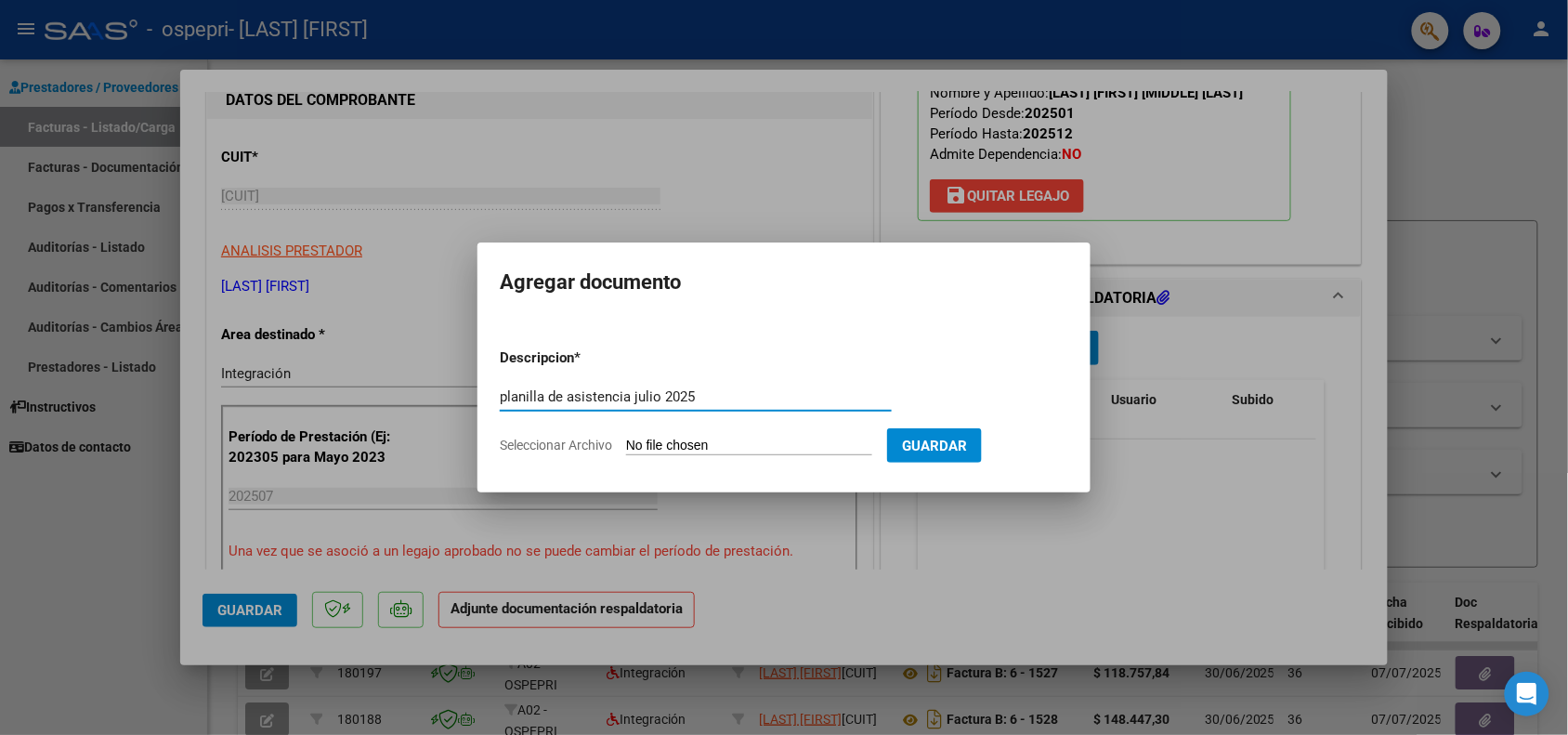 type on "planilla de asistencia julio 2025" 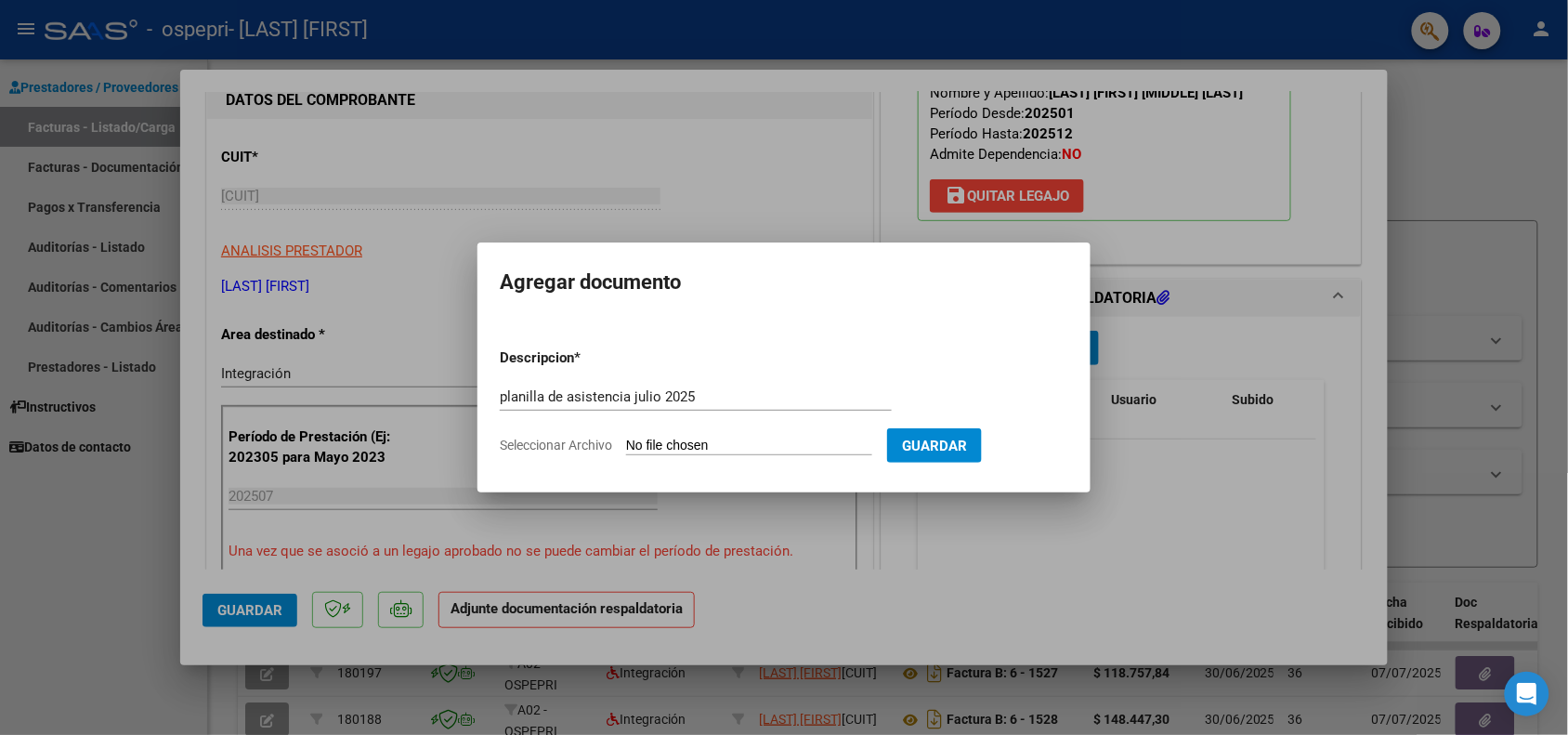 click on "Seleccionar Archivo" 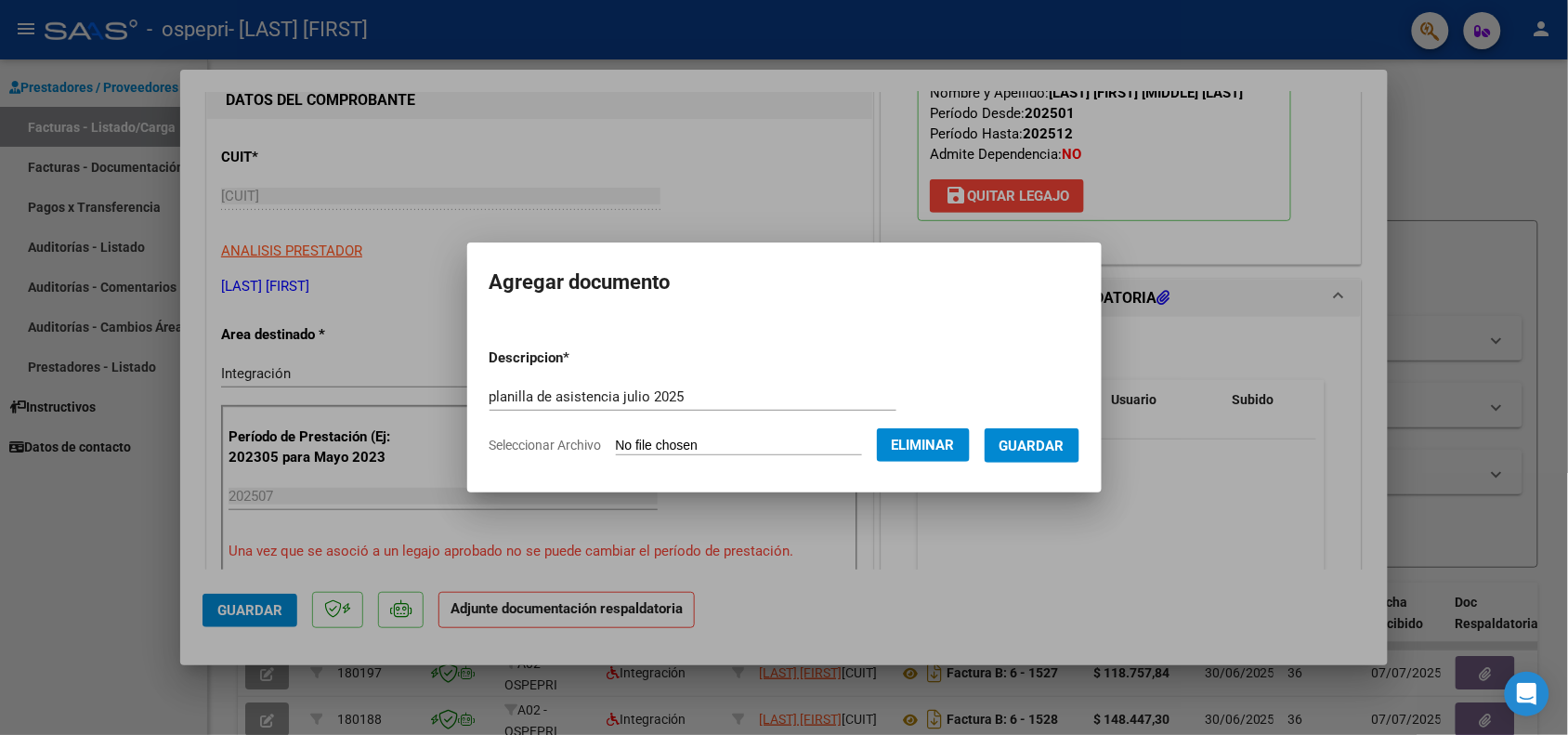 click on "Guardar" at bounding box center [1032, 446] 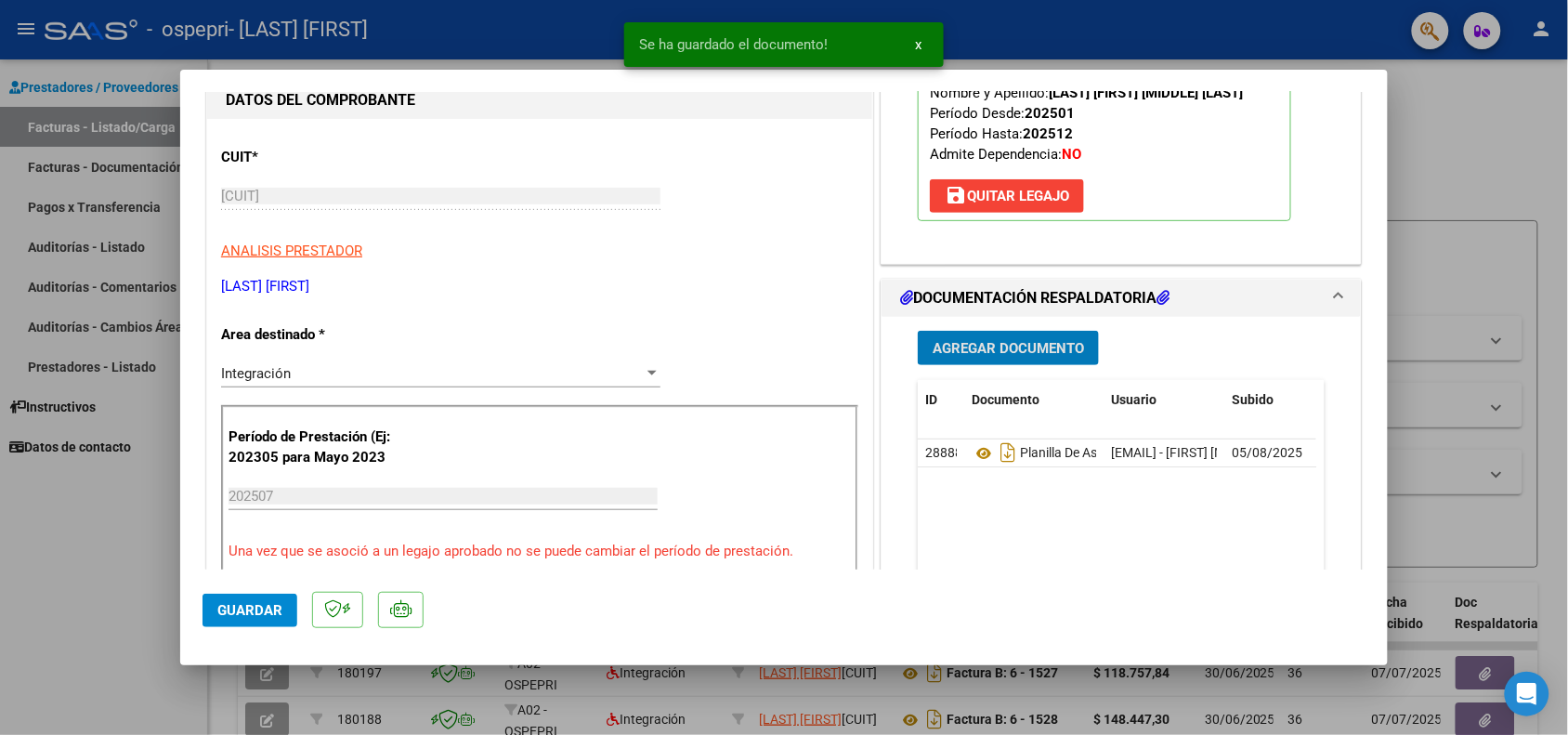click on "Agregar Documento" at bounding box center (1008, 348) 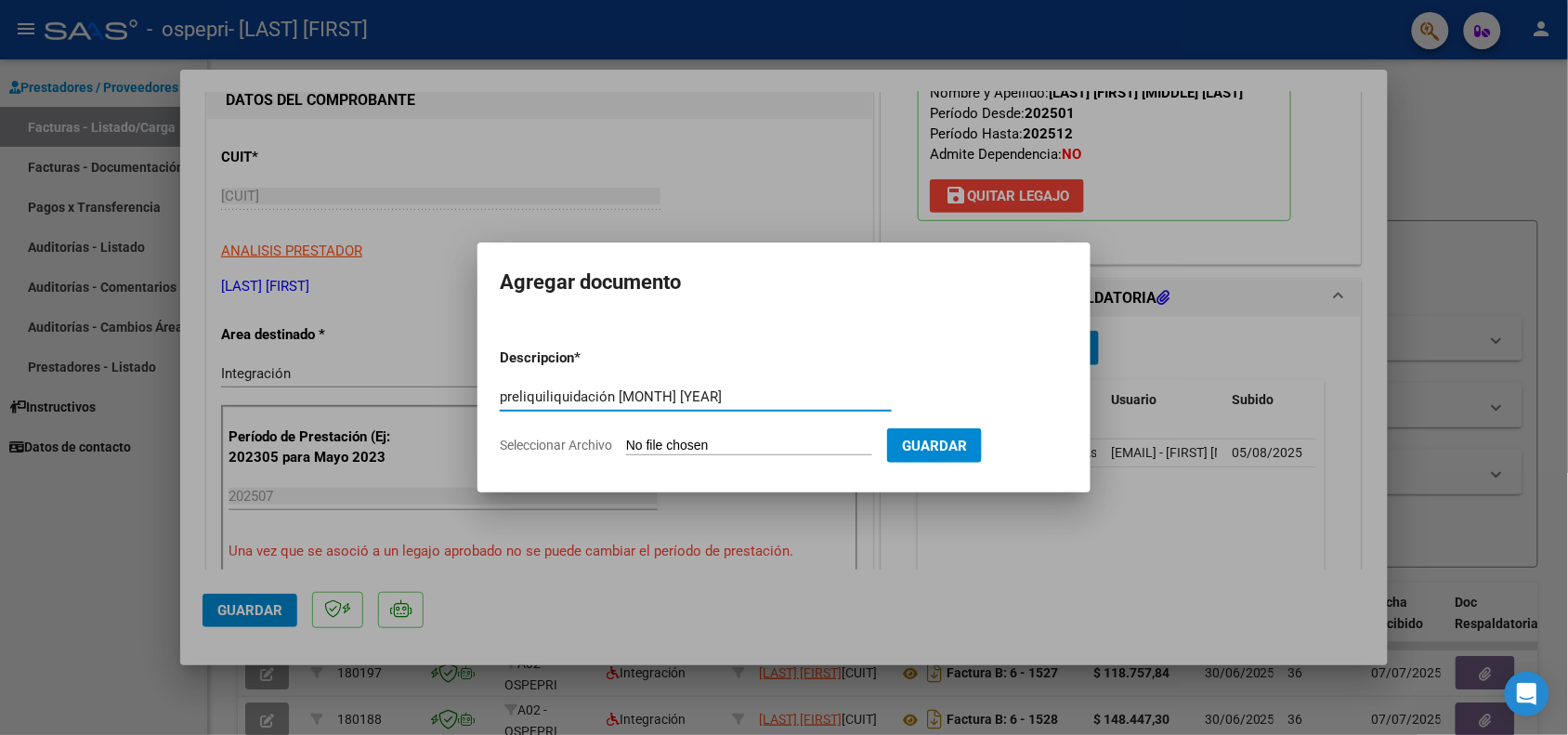 click on "preliquiliquidación [MONTH] [YEAR]" at bounding box center [696, 397] 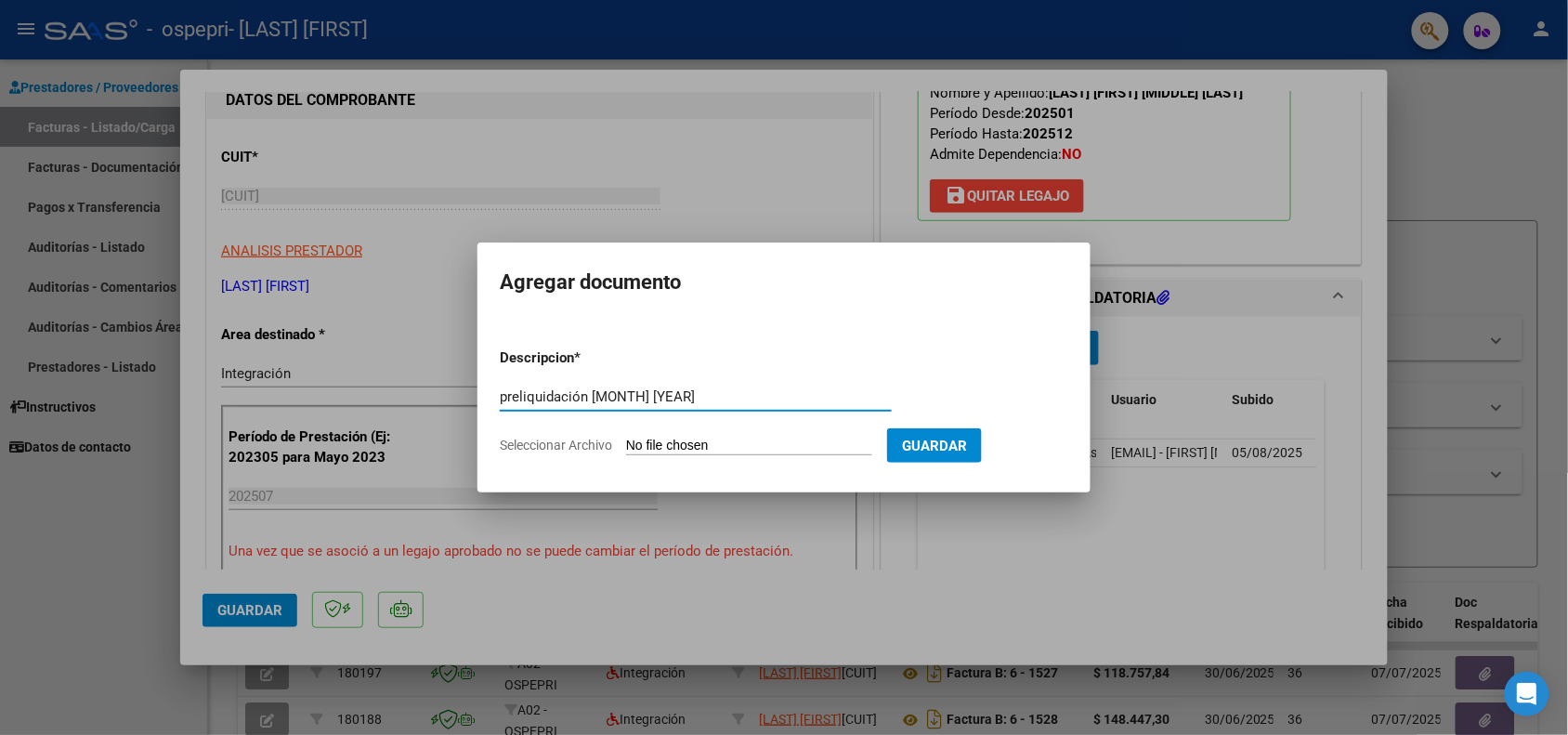 type on "preliquidación [MONTH] [YEAR]" 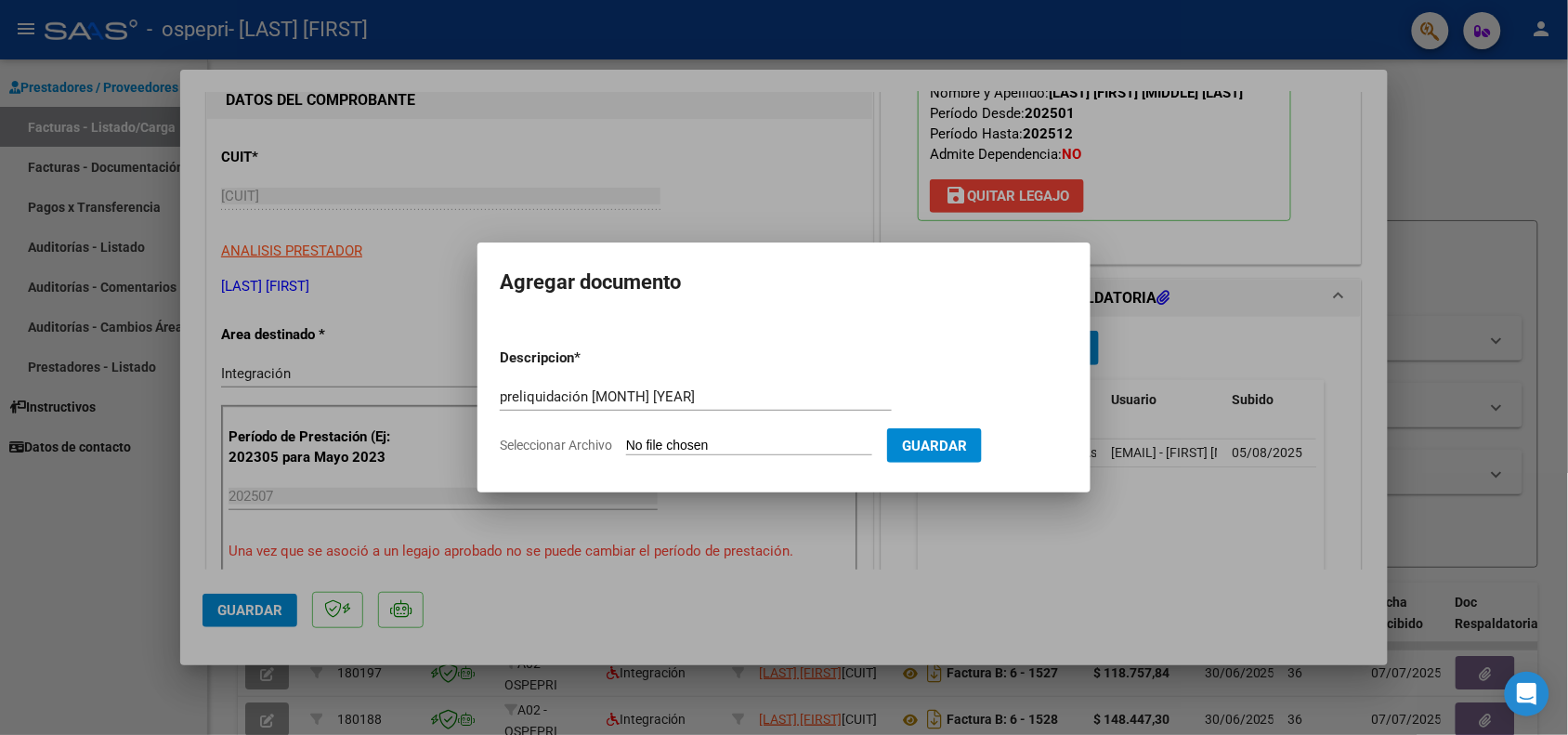 click on "Seleccionar Archivo" 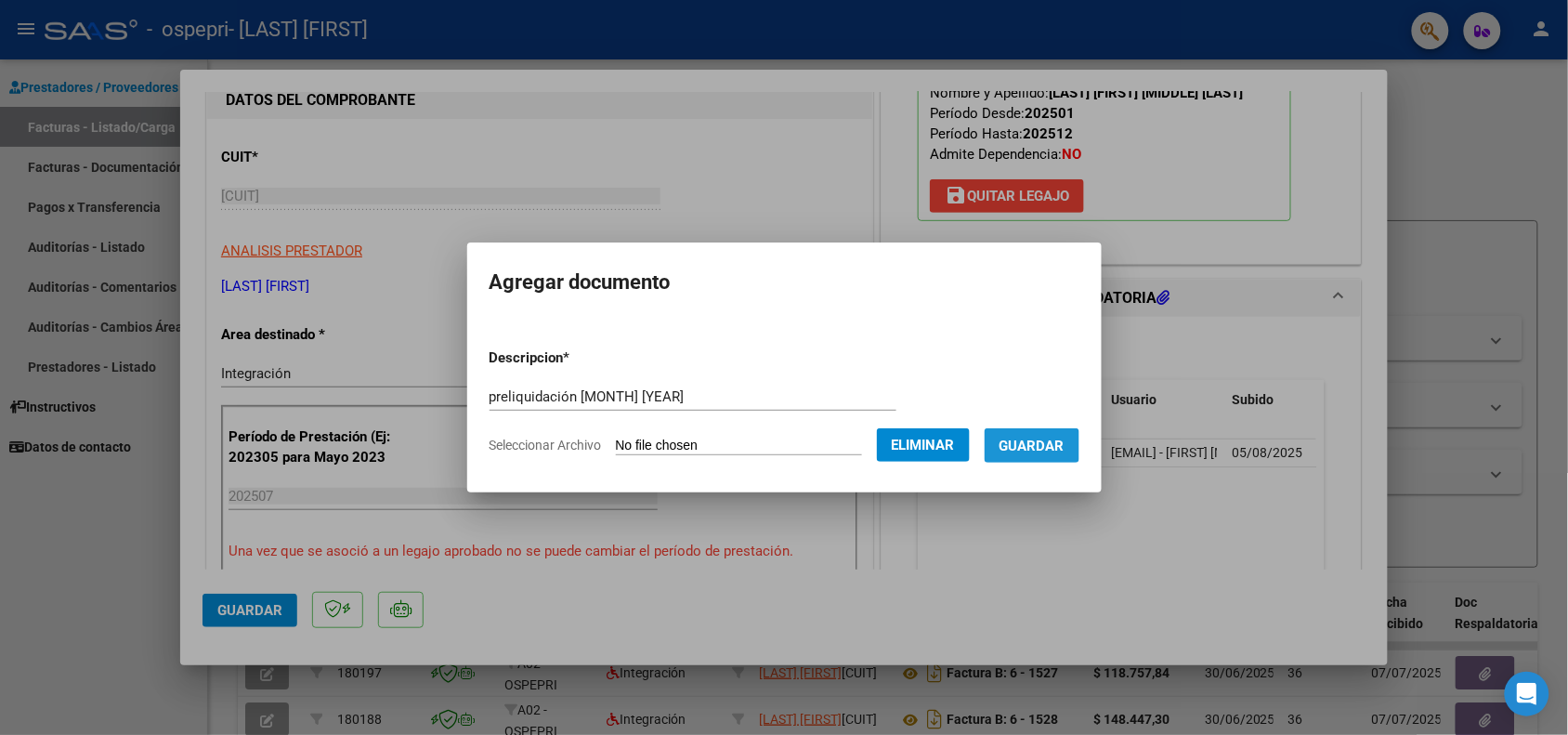 click on "Guardar" at bounding box center [1032, 446] 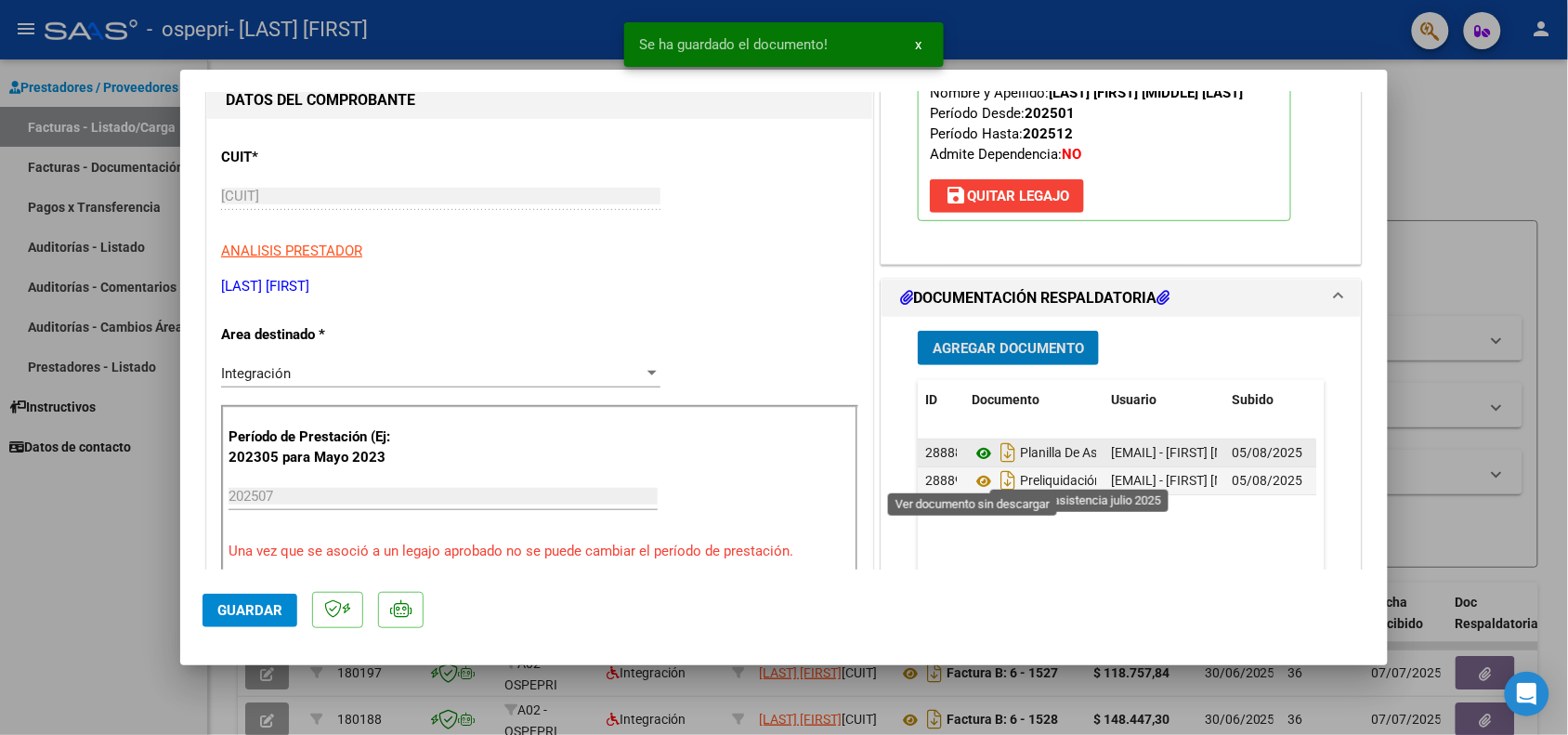 click 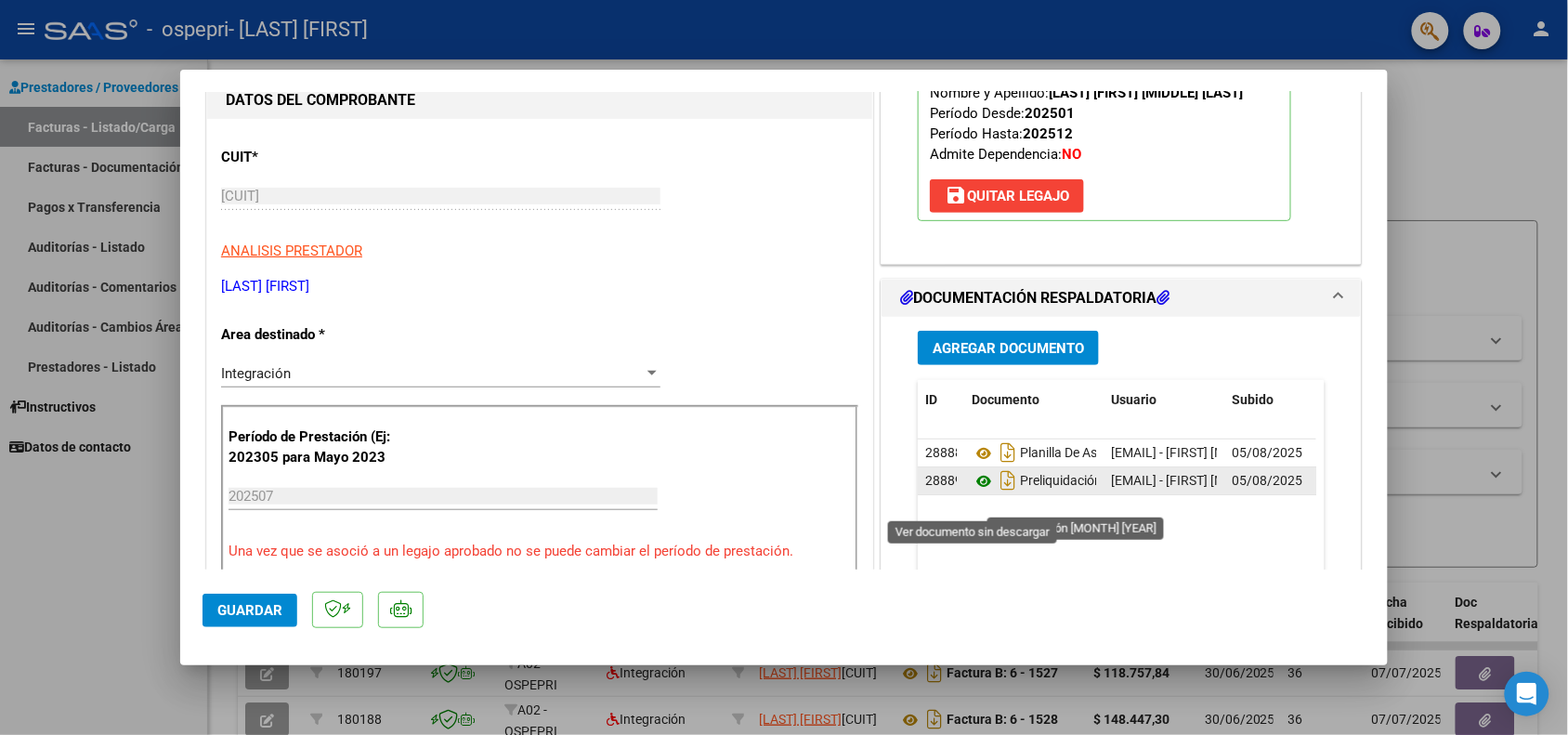 click 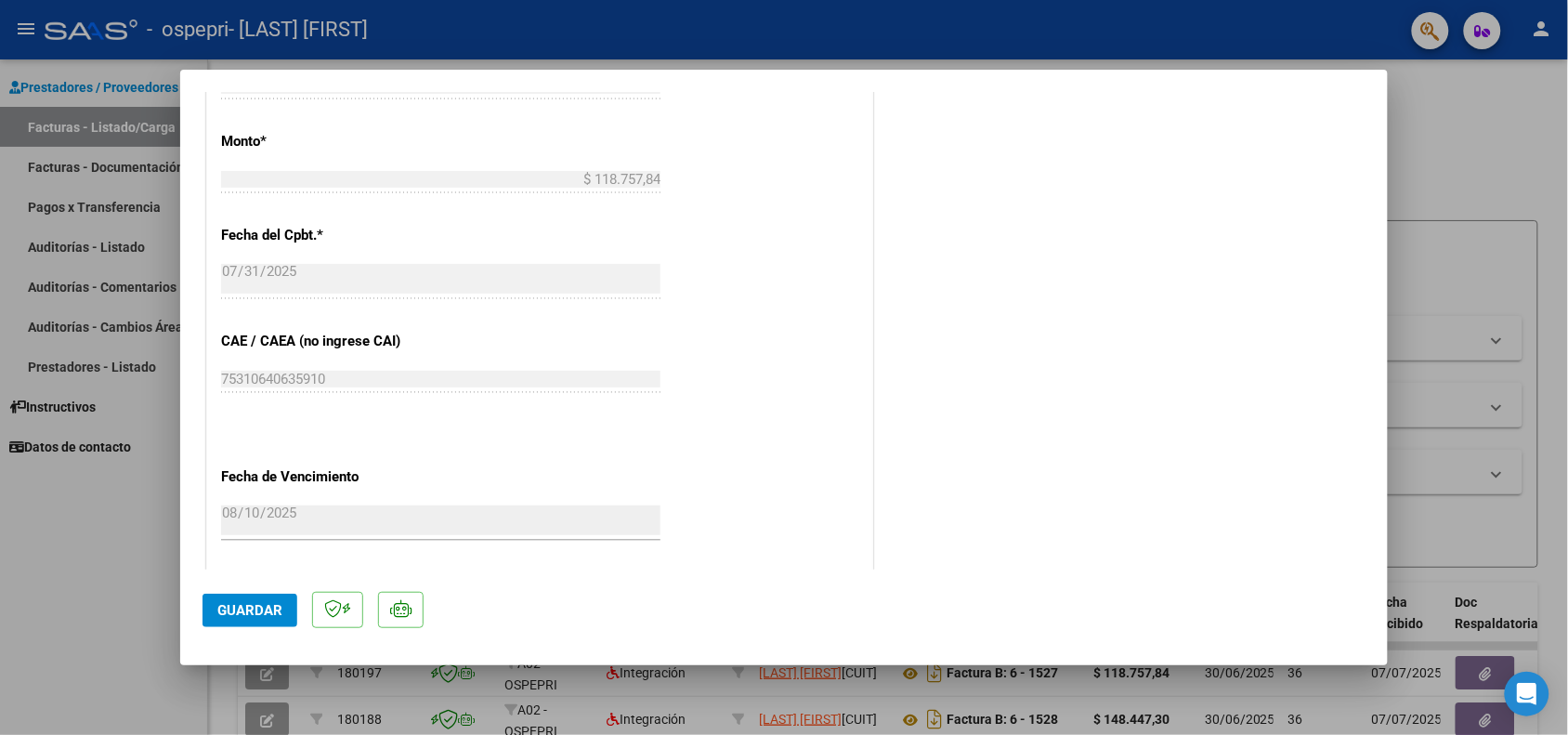 scroll, scrollTop: 992, scrollLeft: 0, axis: vertical 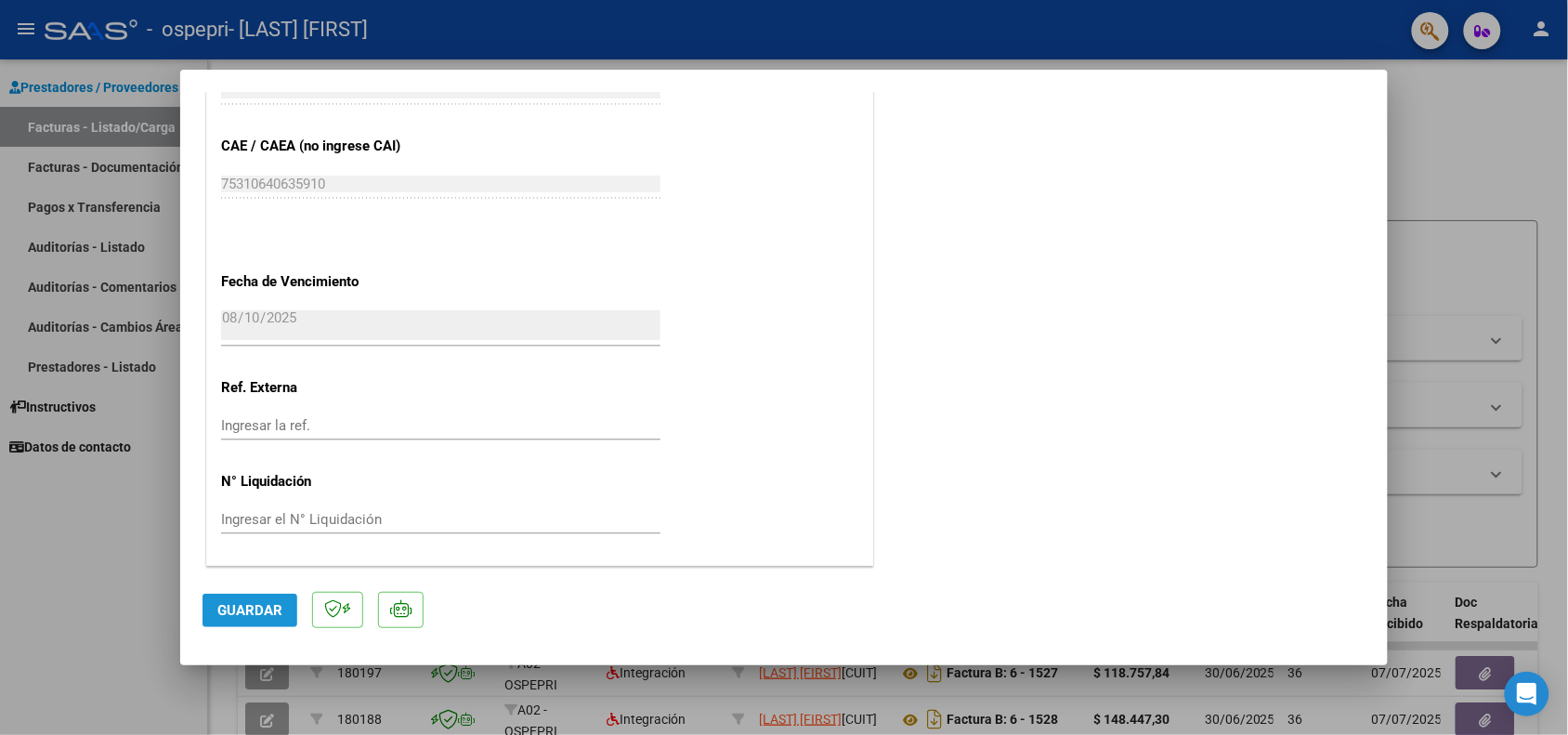 click on "Guardar" 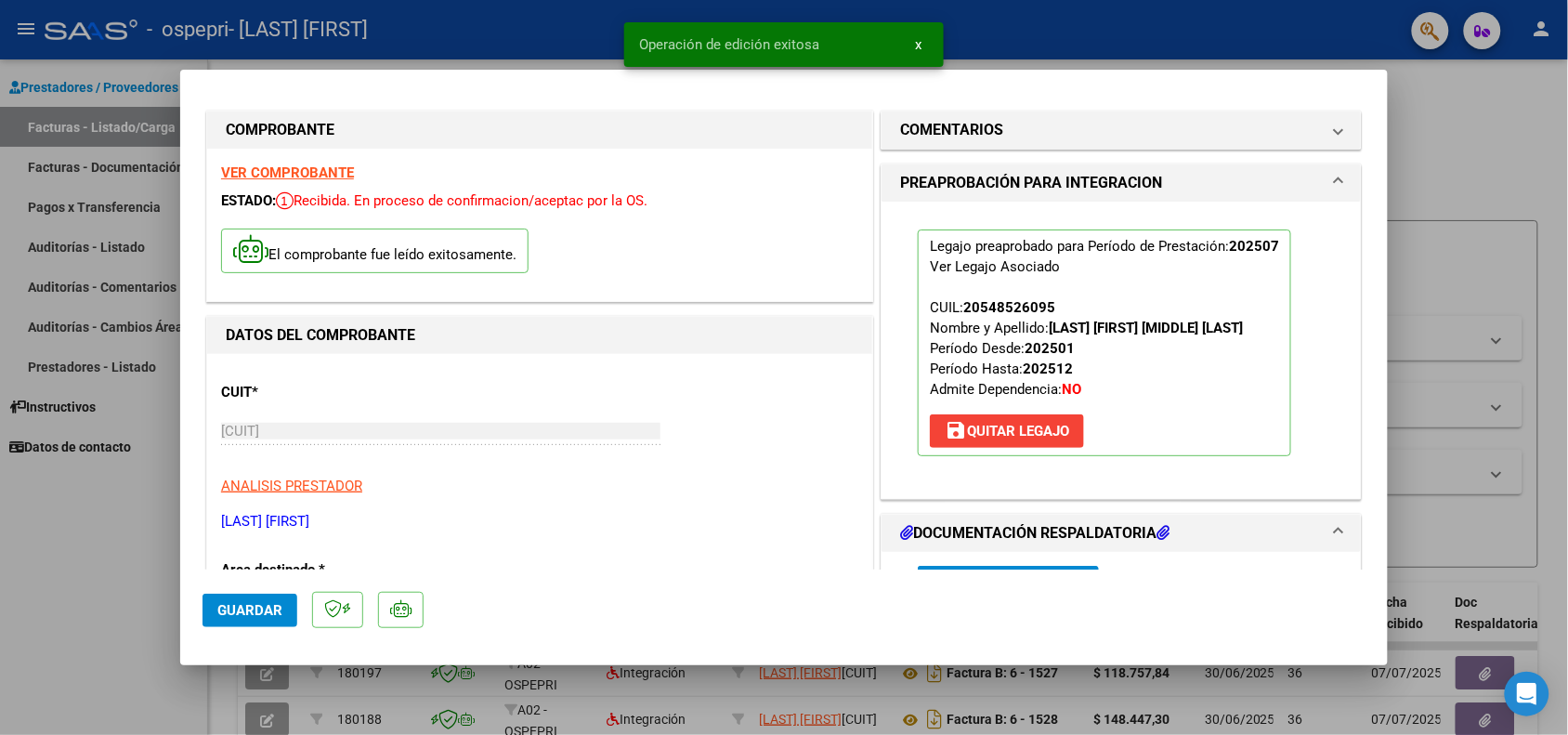 scroll, scrollTop: 0, scrollLeft: 0, axis: both 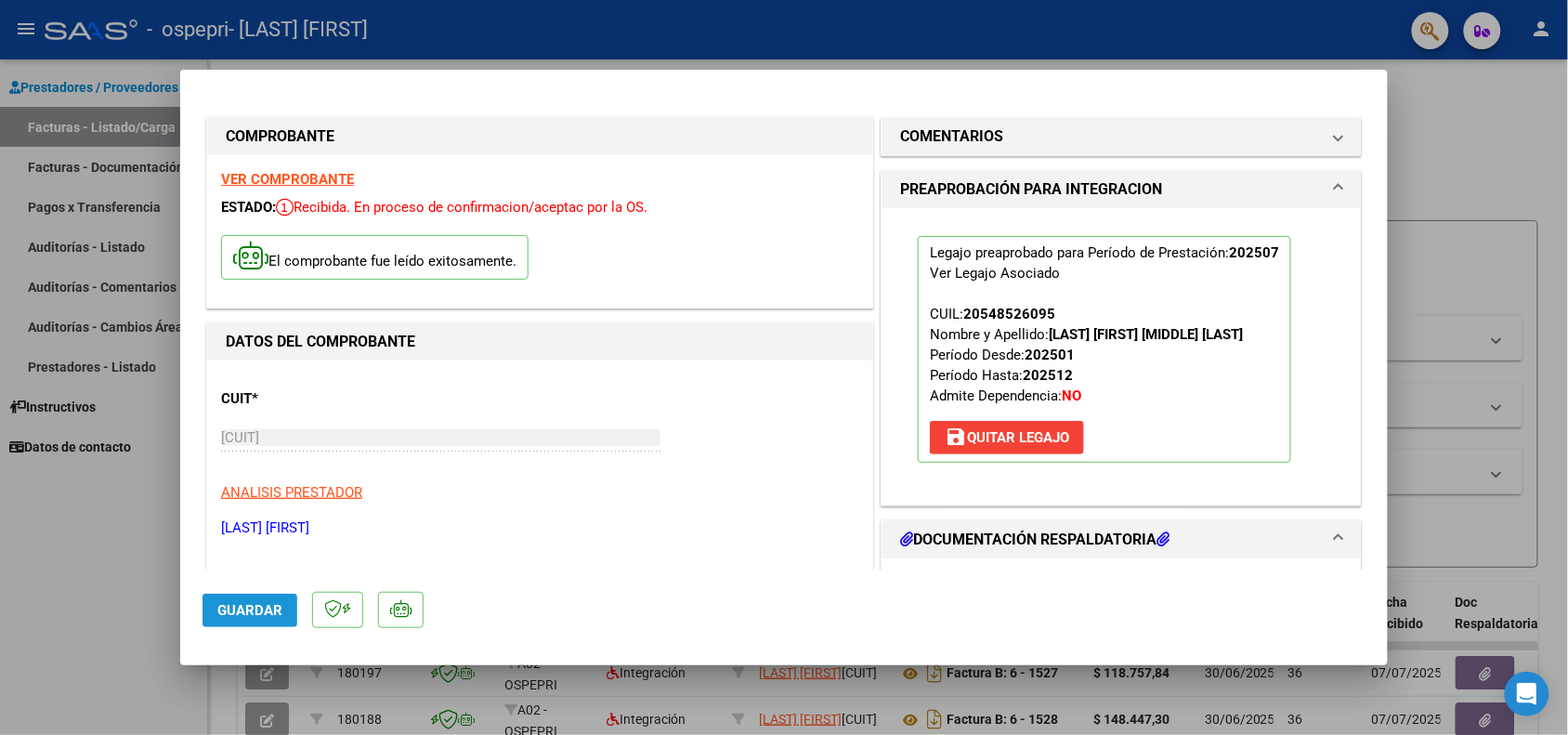 click on "Guardar" 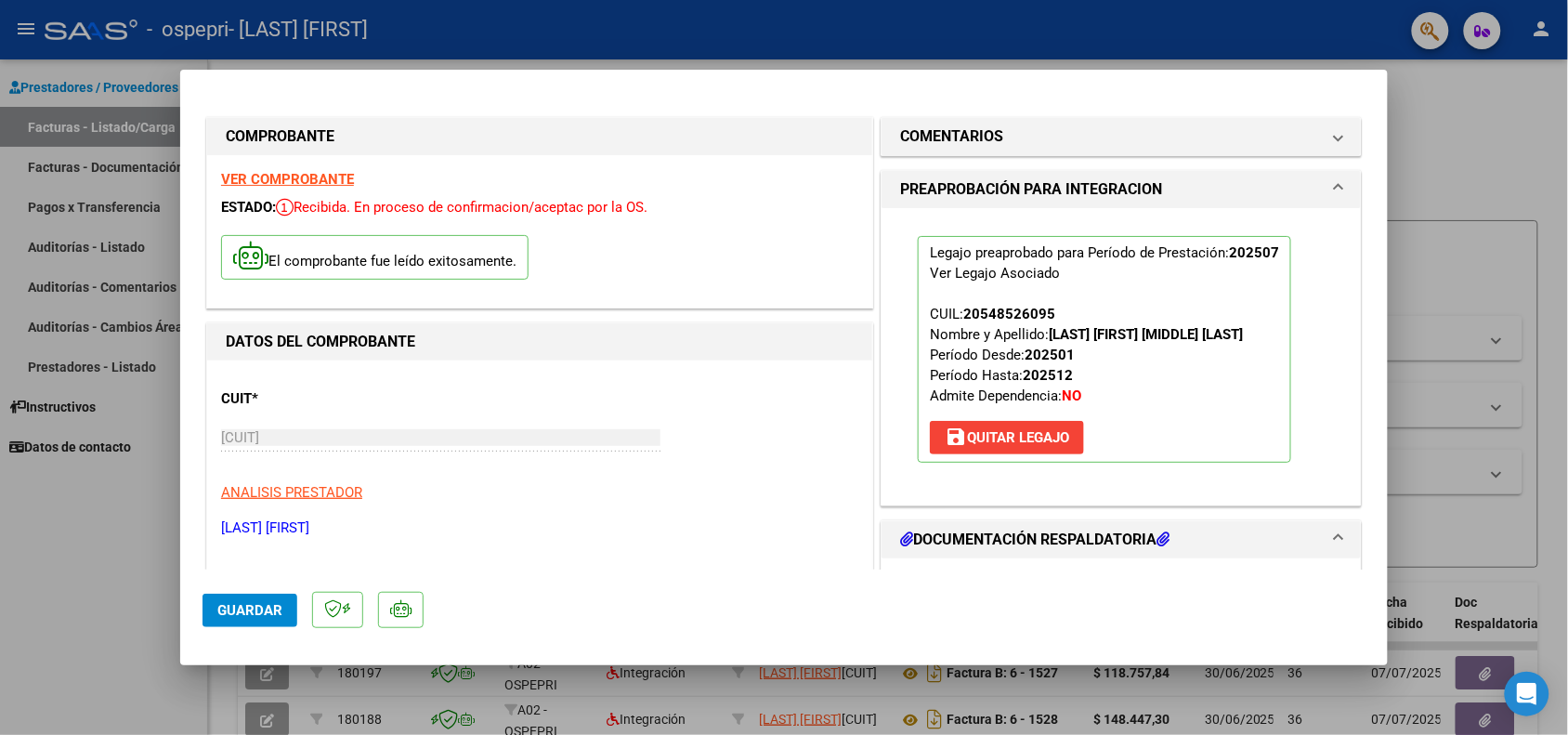 click at bounding box center [784, 367] 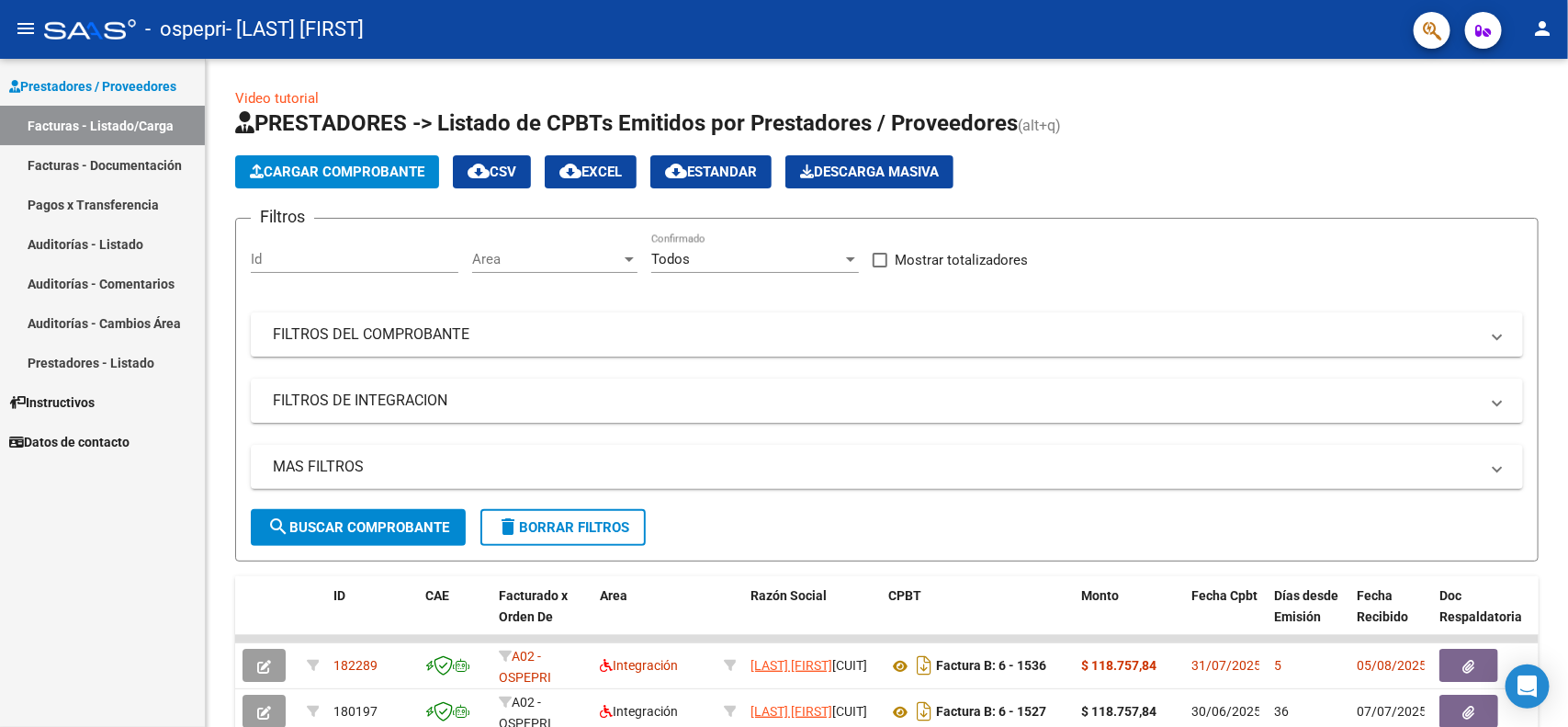 click on "Facturas - Listado/Carga" at bounding box center [102, 125] 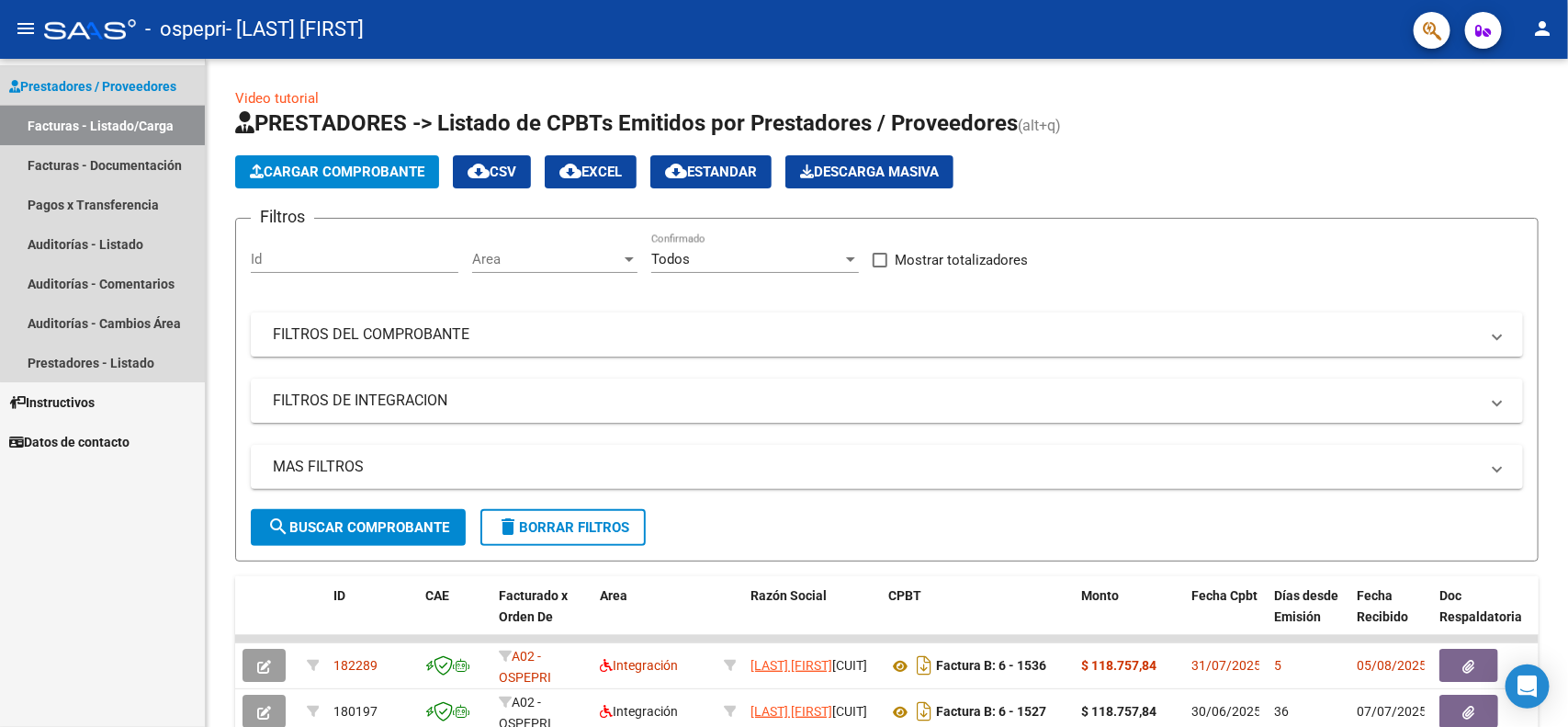 click on "Facturas - Listado/Carga" at bounding box center (102, 125) 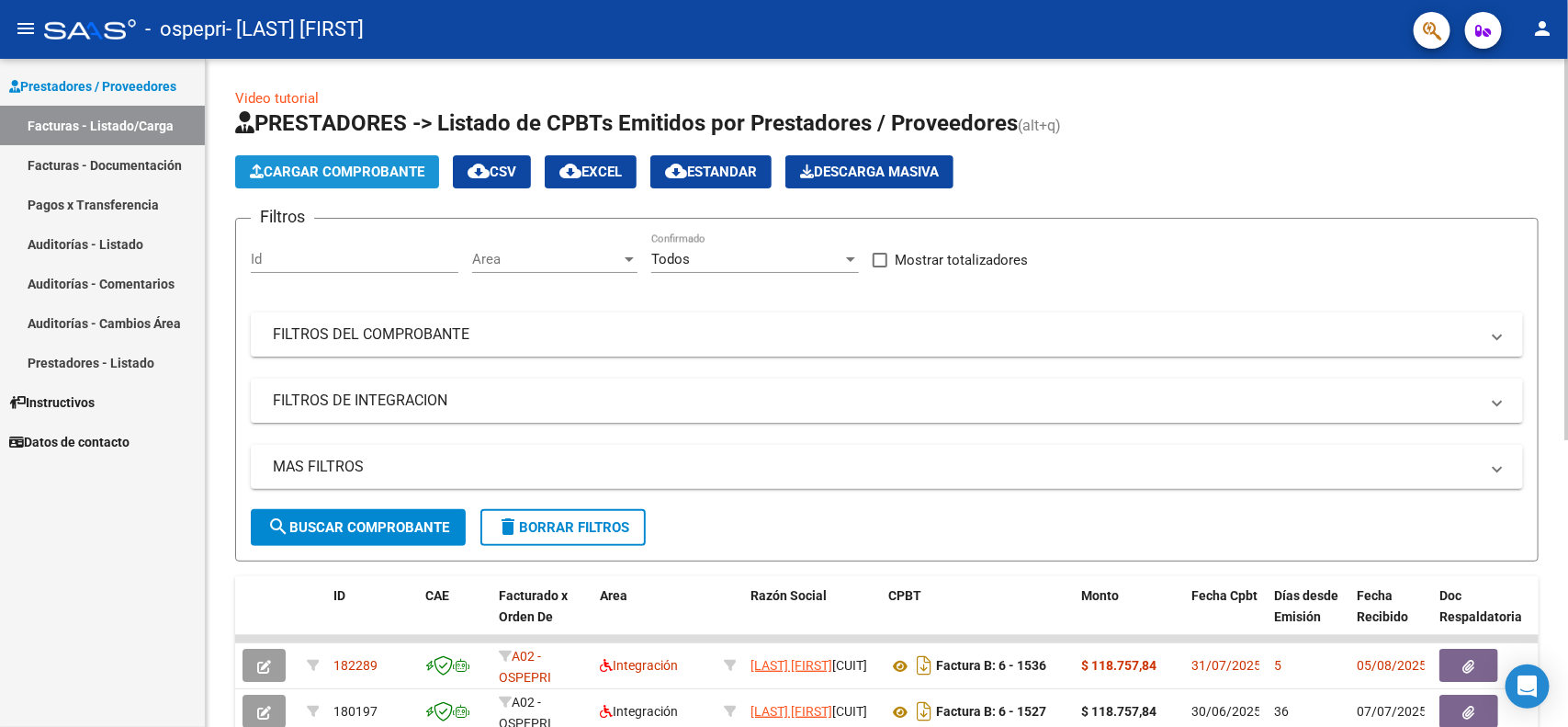 click on "Cargar Comprobante" 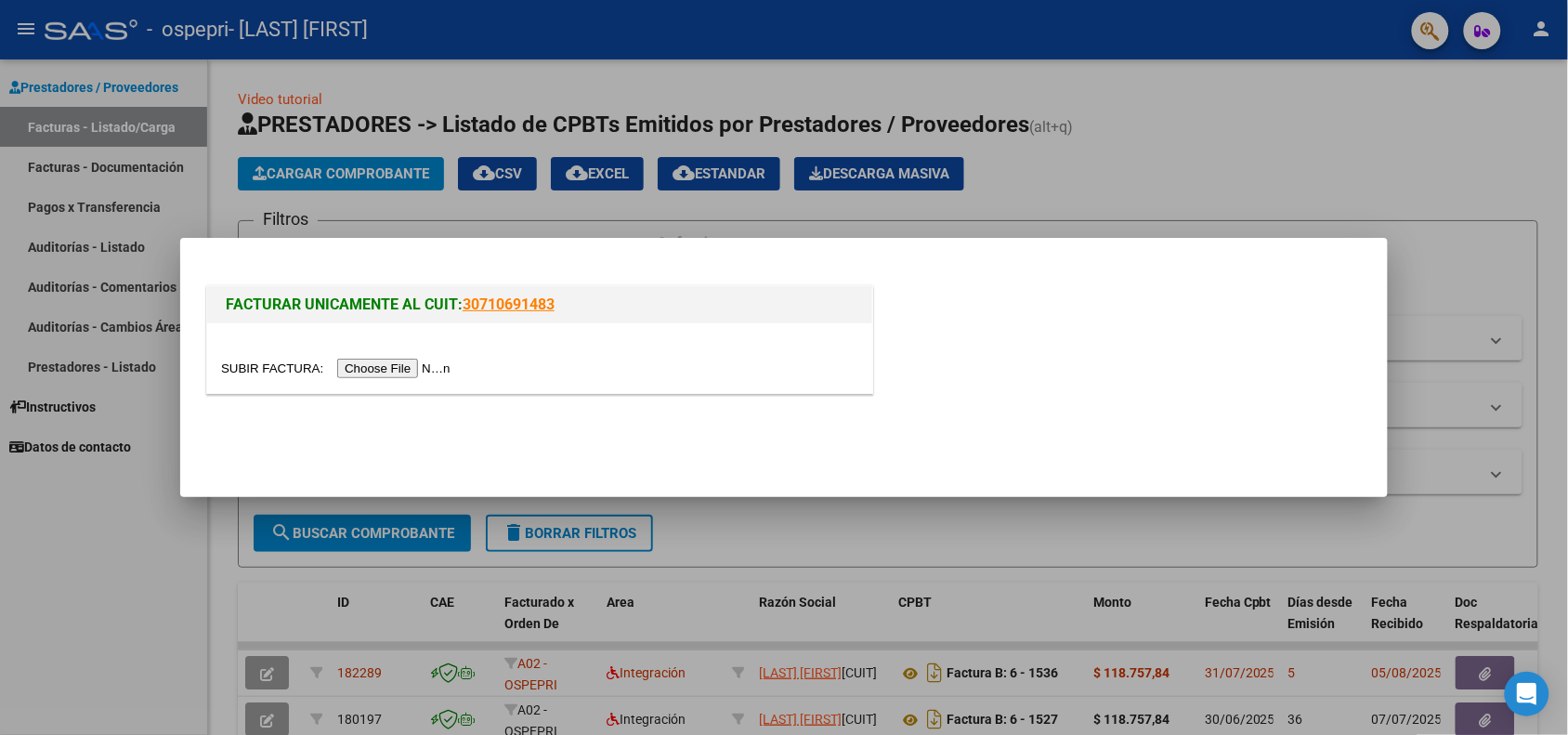 click at bounding box center (338, 368) 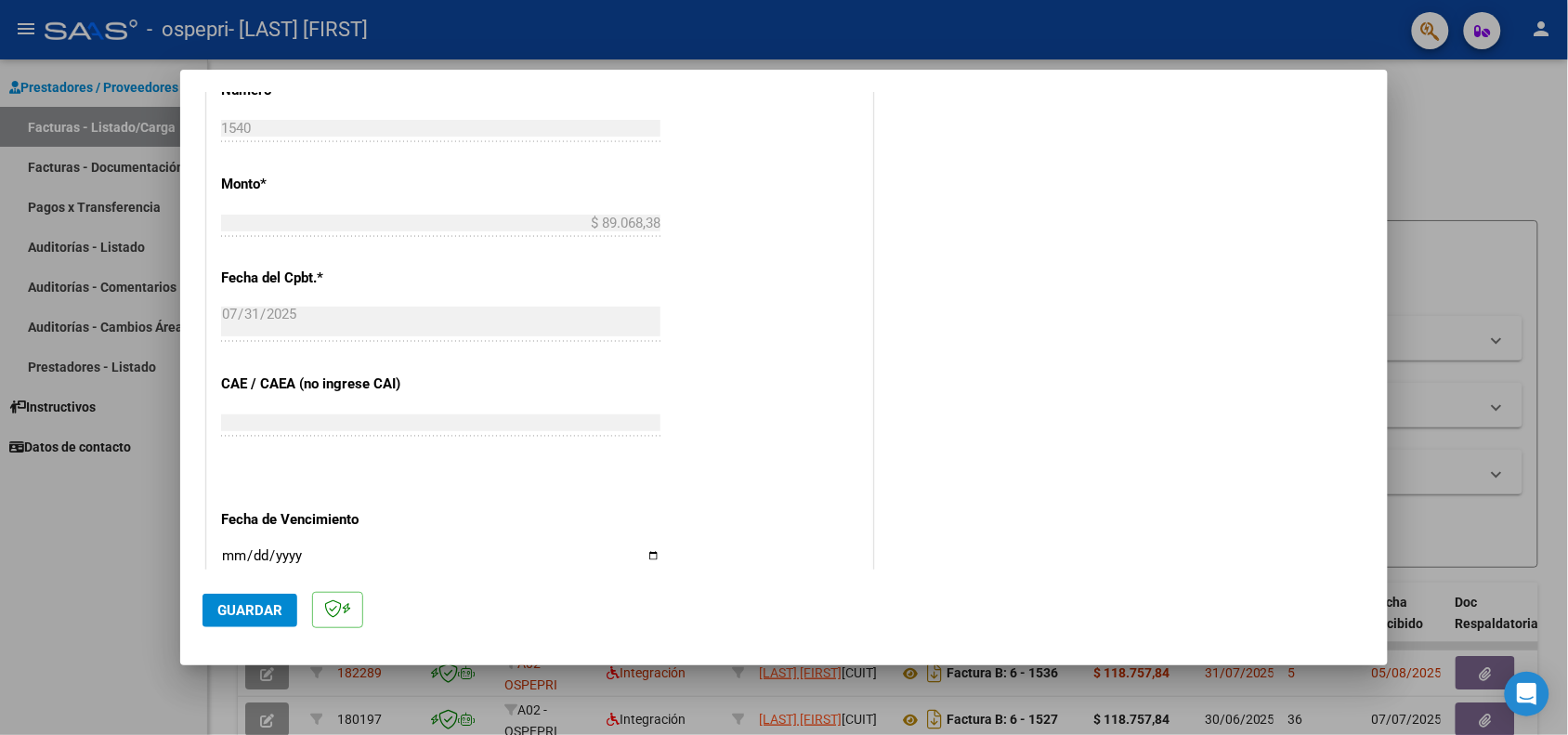scroll, scrollTop: 890, scrollLeft: 0, axis: vertical 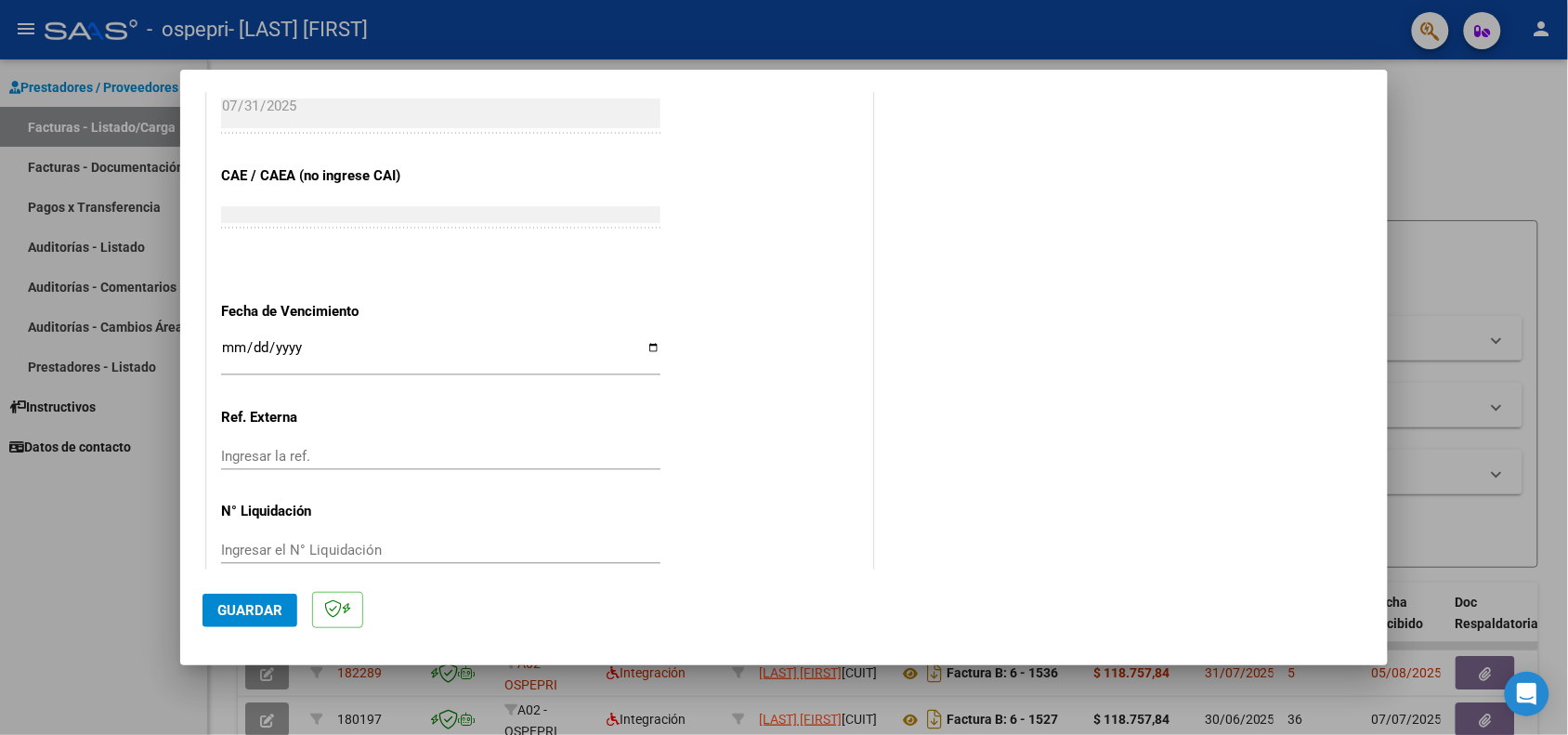 click on "Ingresar la fecha" at bounding box center [440, 355] 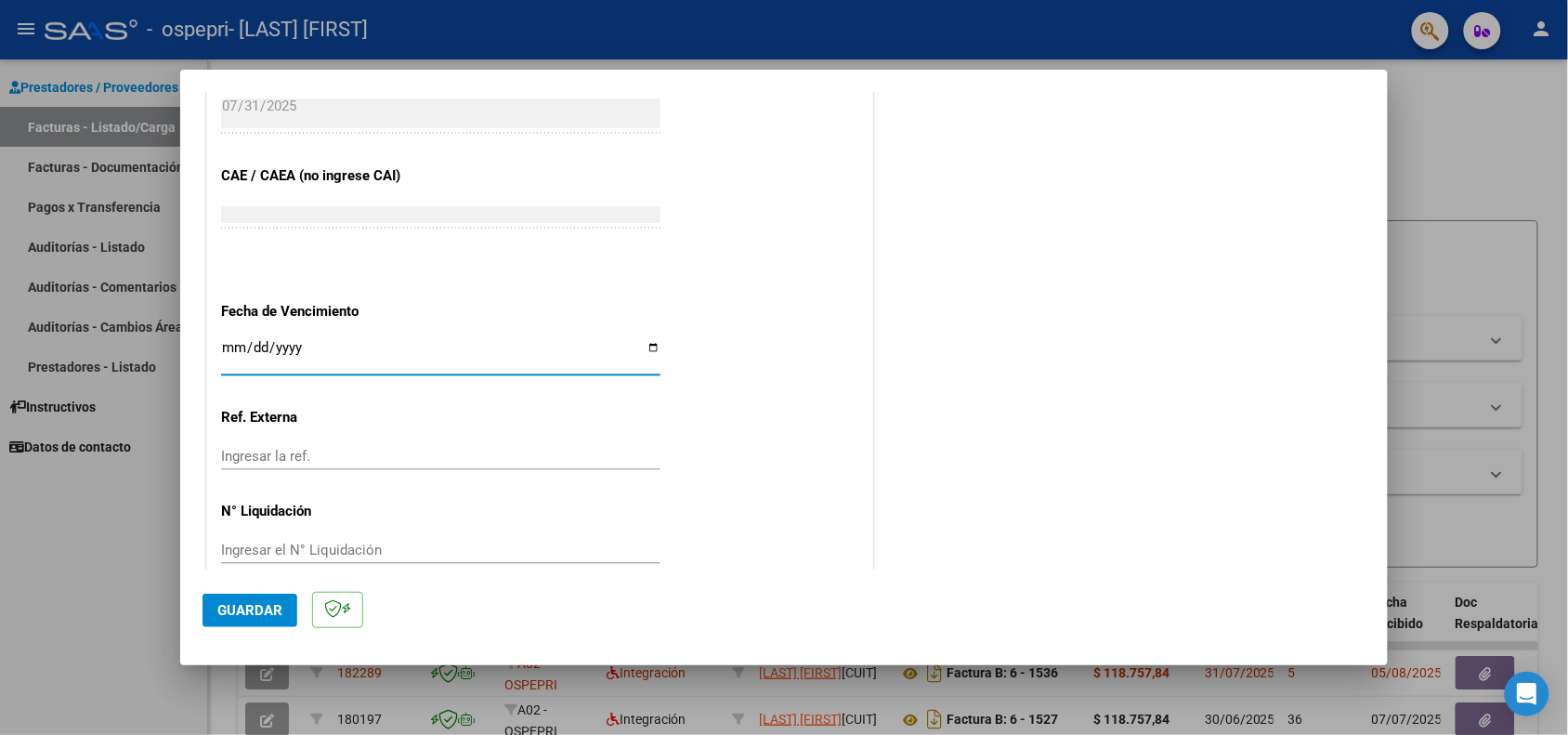 click on "Ingresar la fecha" at bounding box center (440, 355) 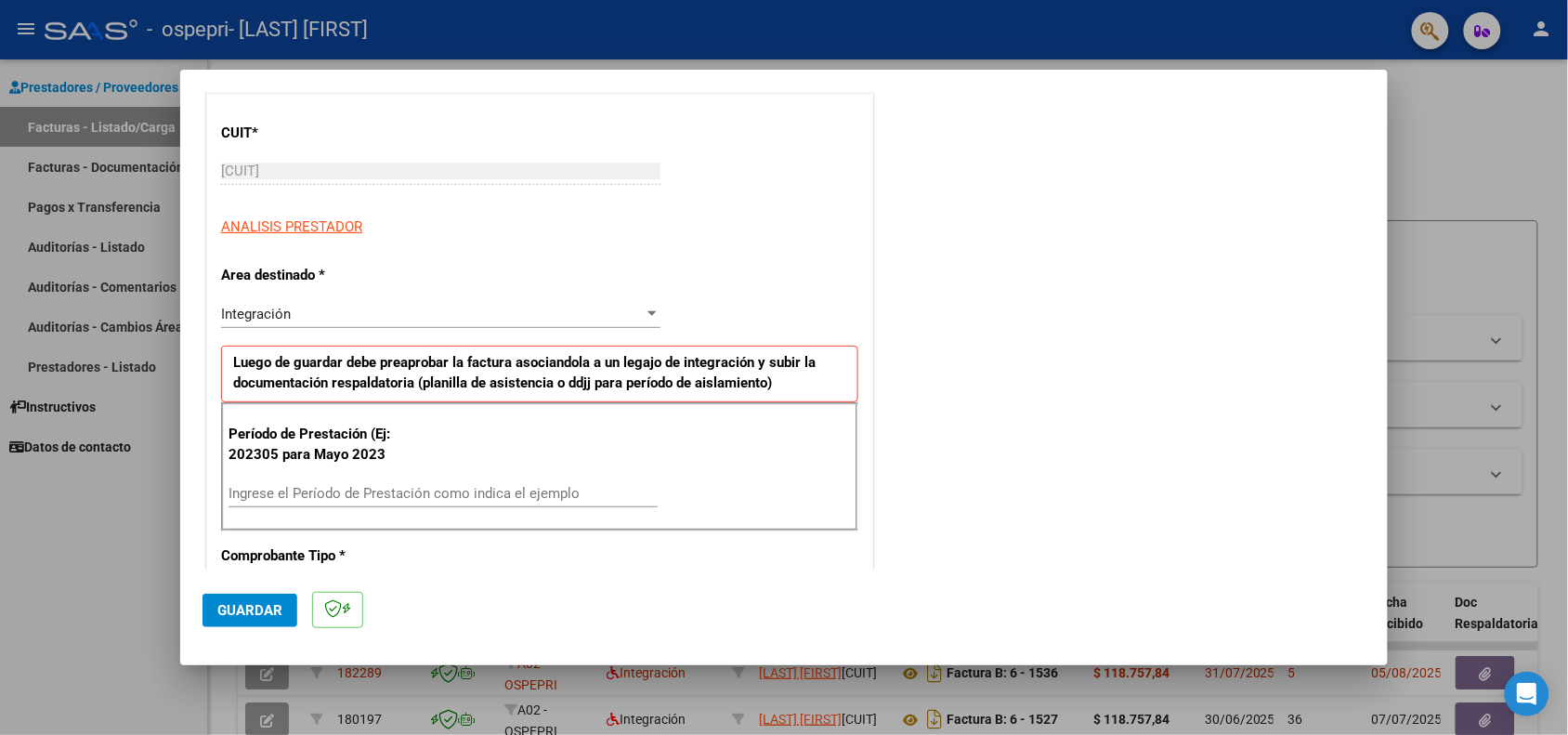 scroll, scrollTop: 238, scrollLeft: 0, axis: vertical 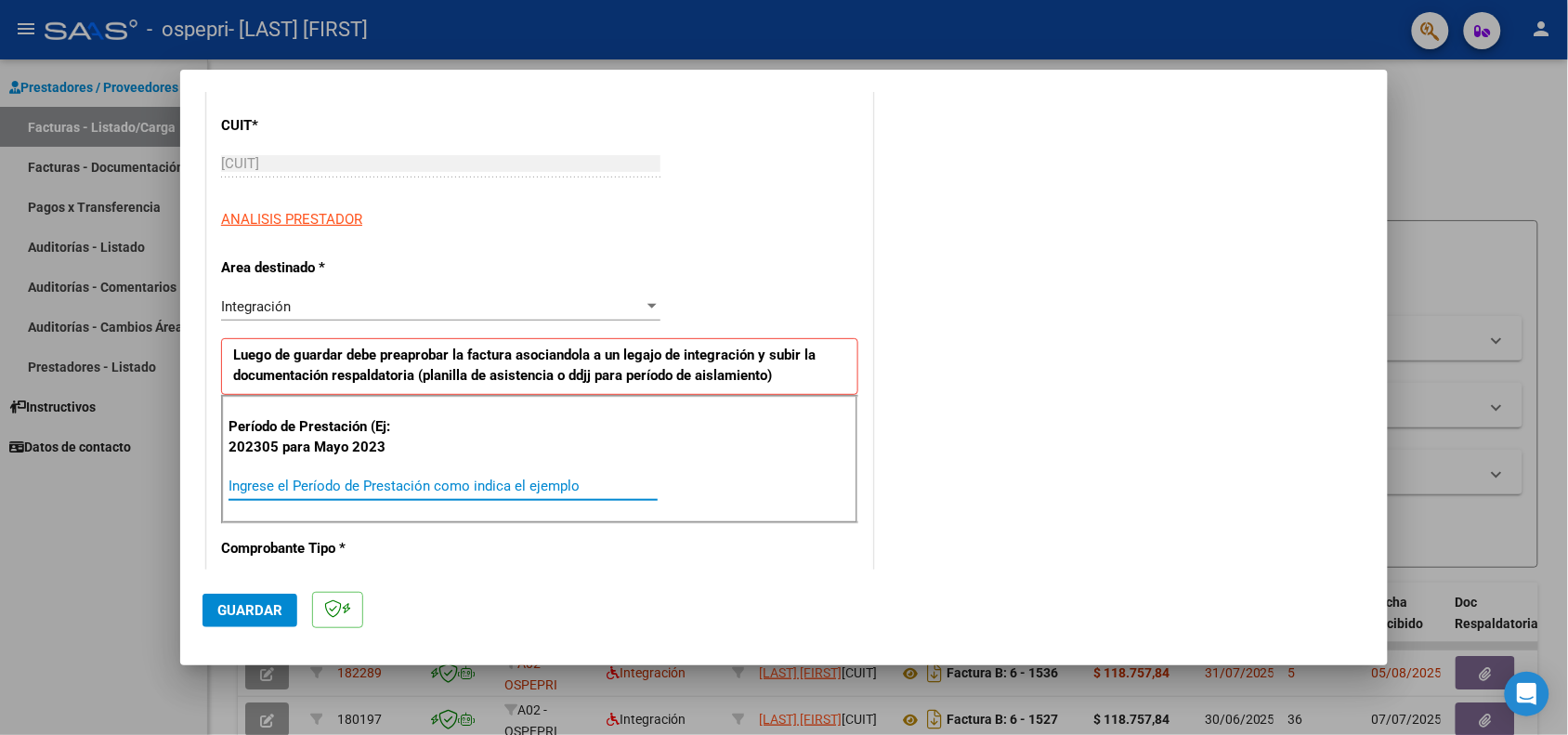 click on "Ingrese el Período de Prestación como indica el ejemplo" at bounding box center (443, 486) 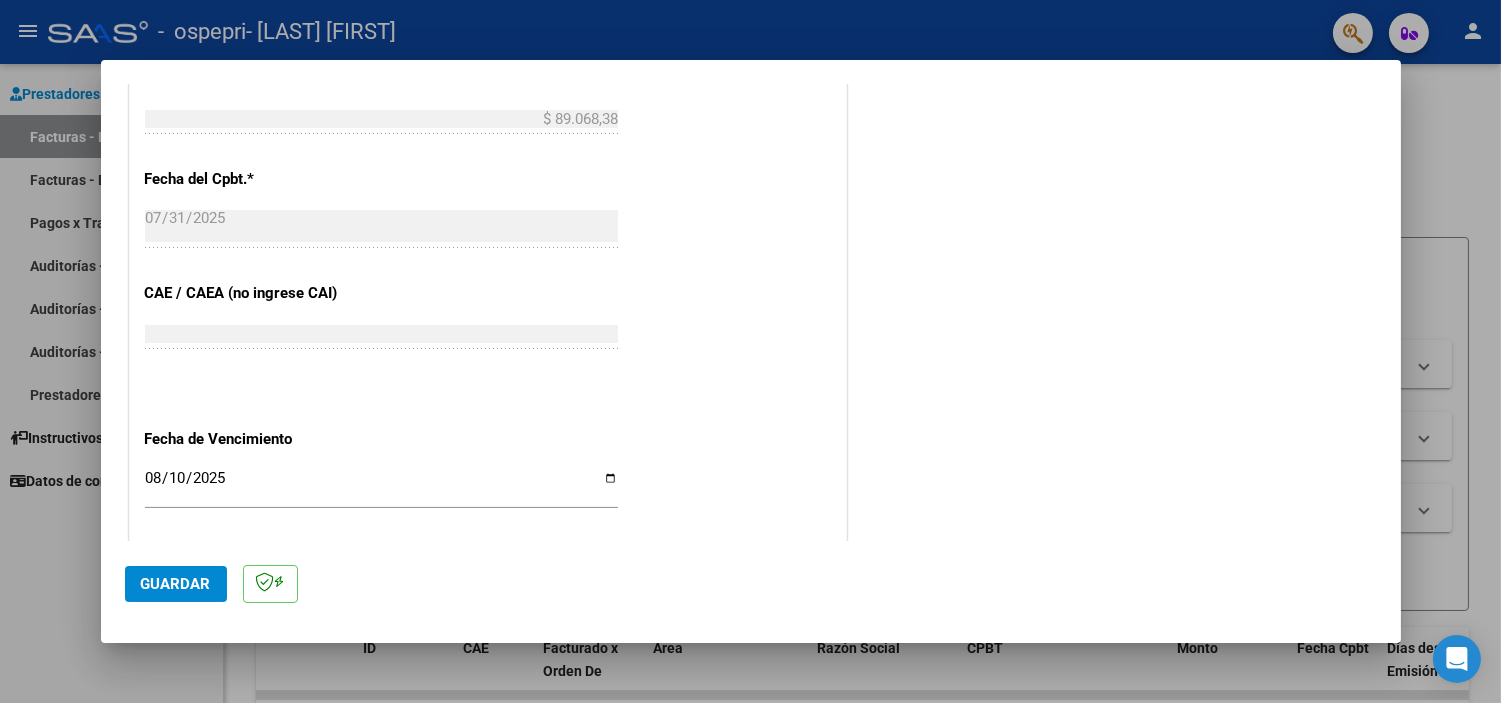 scroll, scrollTop: 1060, scrollLeft: 0, axis: vertical 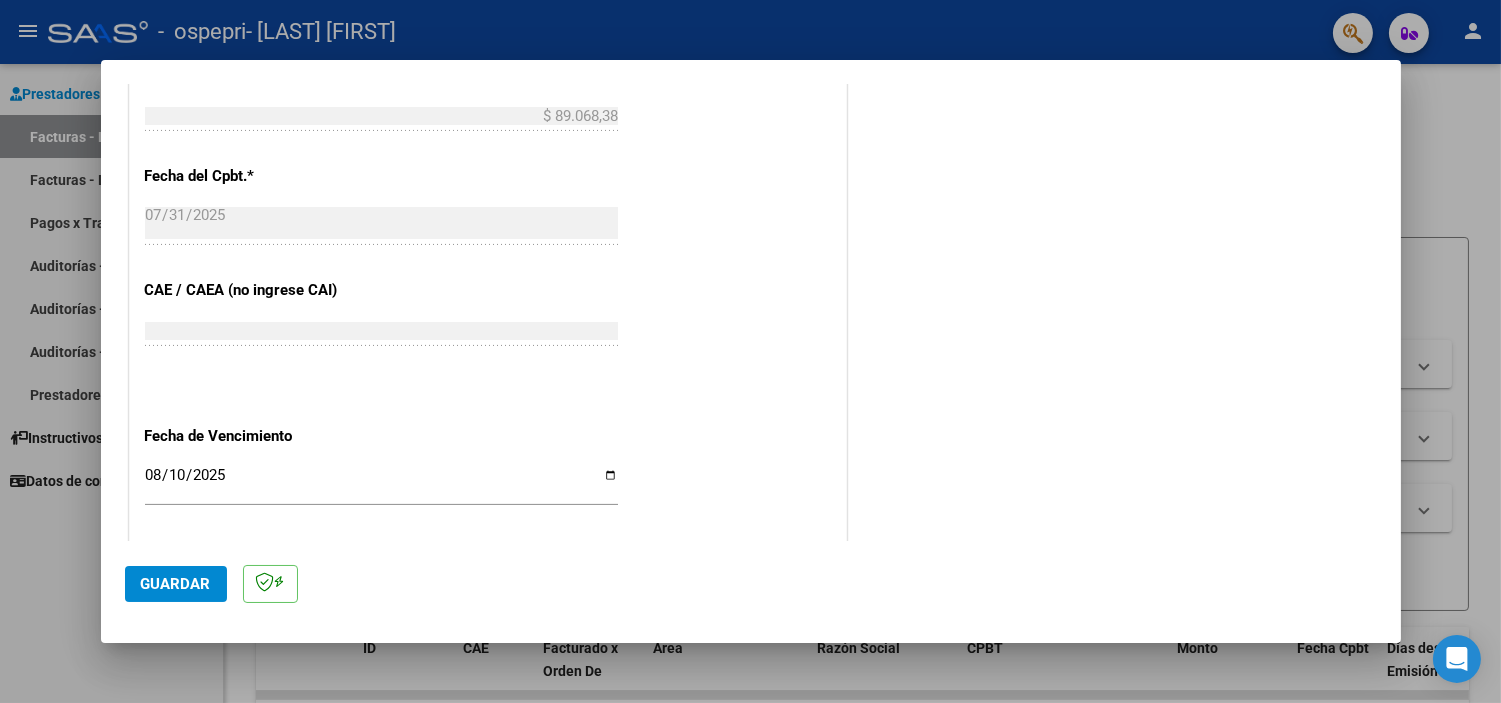 type on "202507" 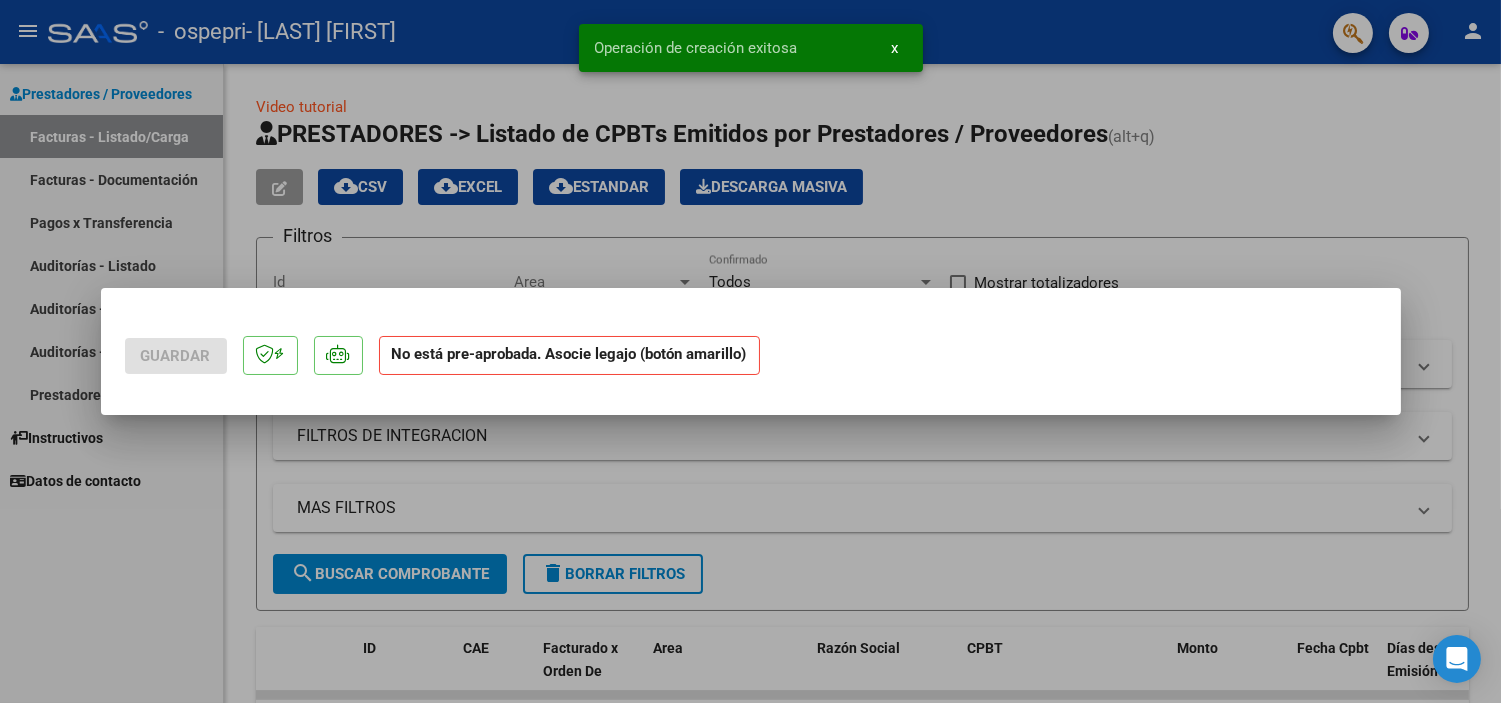 scroll, scrollTop: 0, scrollLeft: 0, axis: both 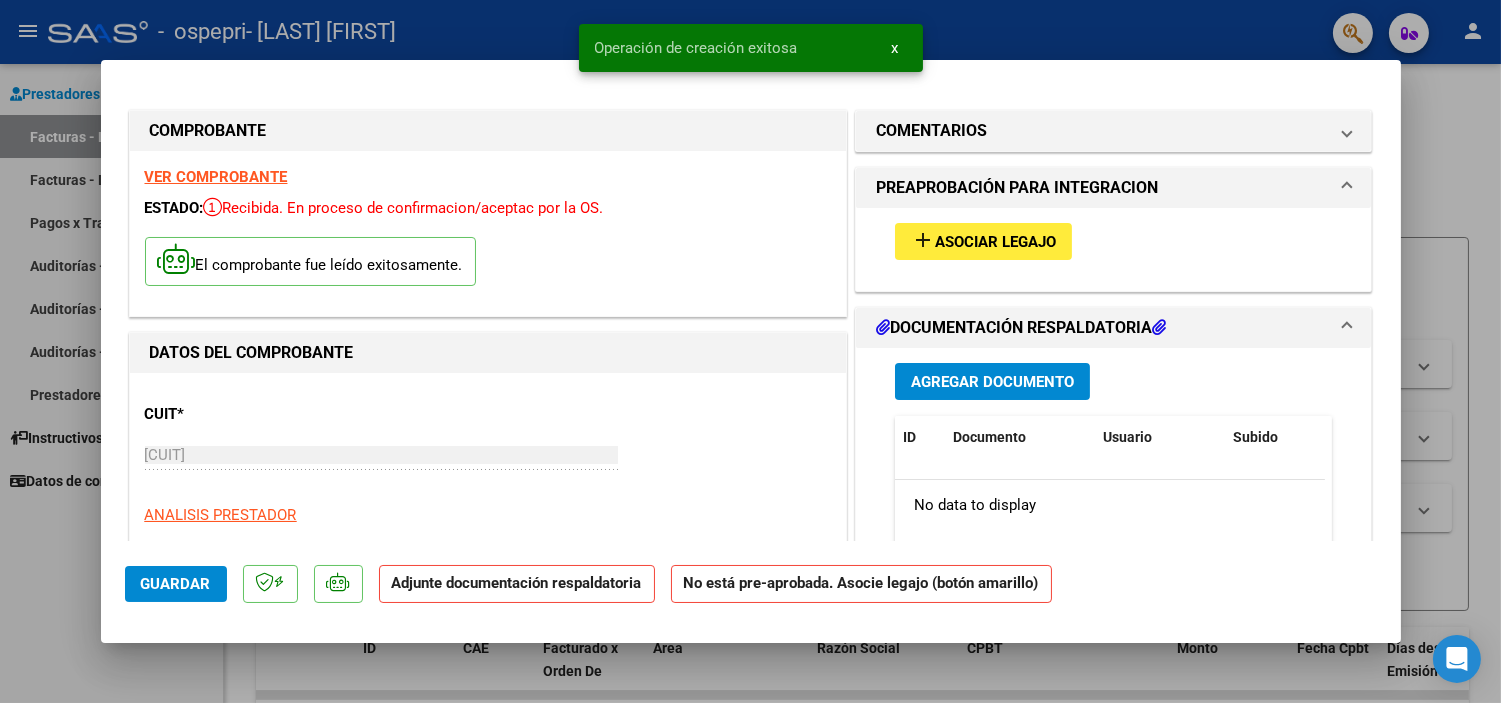 click on "Asociar Legajo" at bounding box center [995, 242] 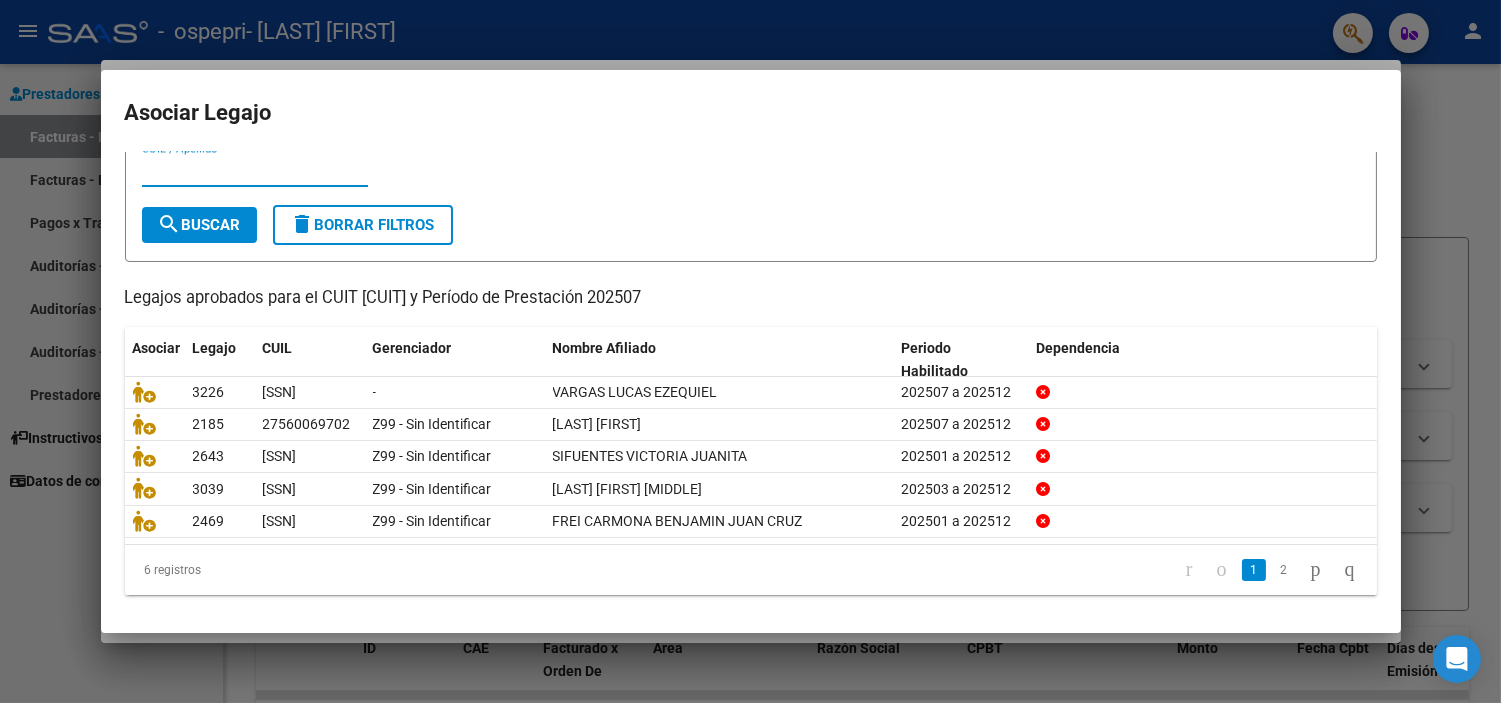 scroll, scrollTop: 64, scrollLeft: 0, axis: vertical 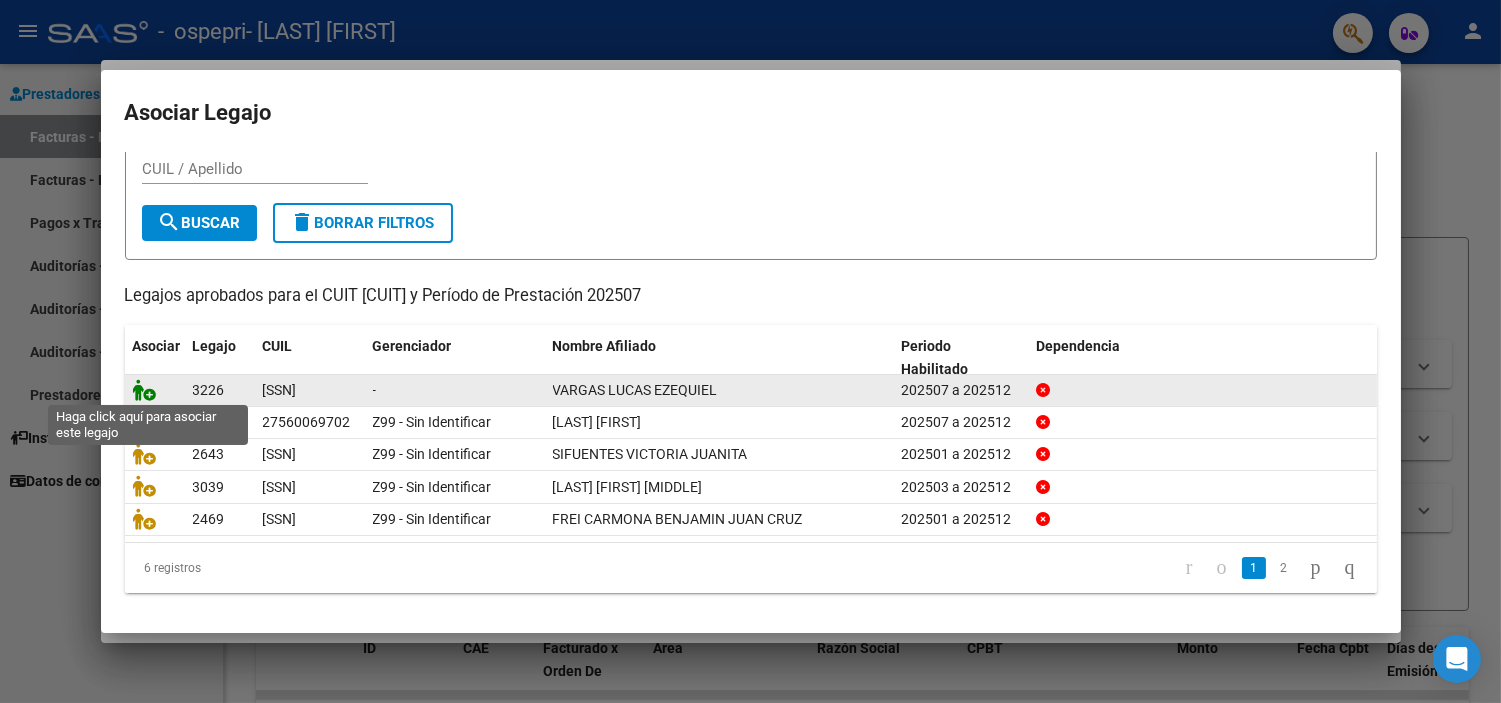 click 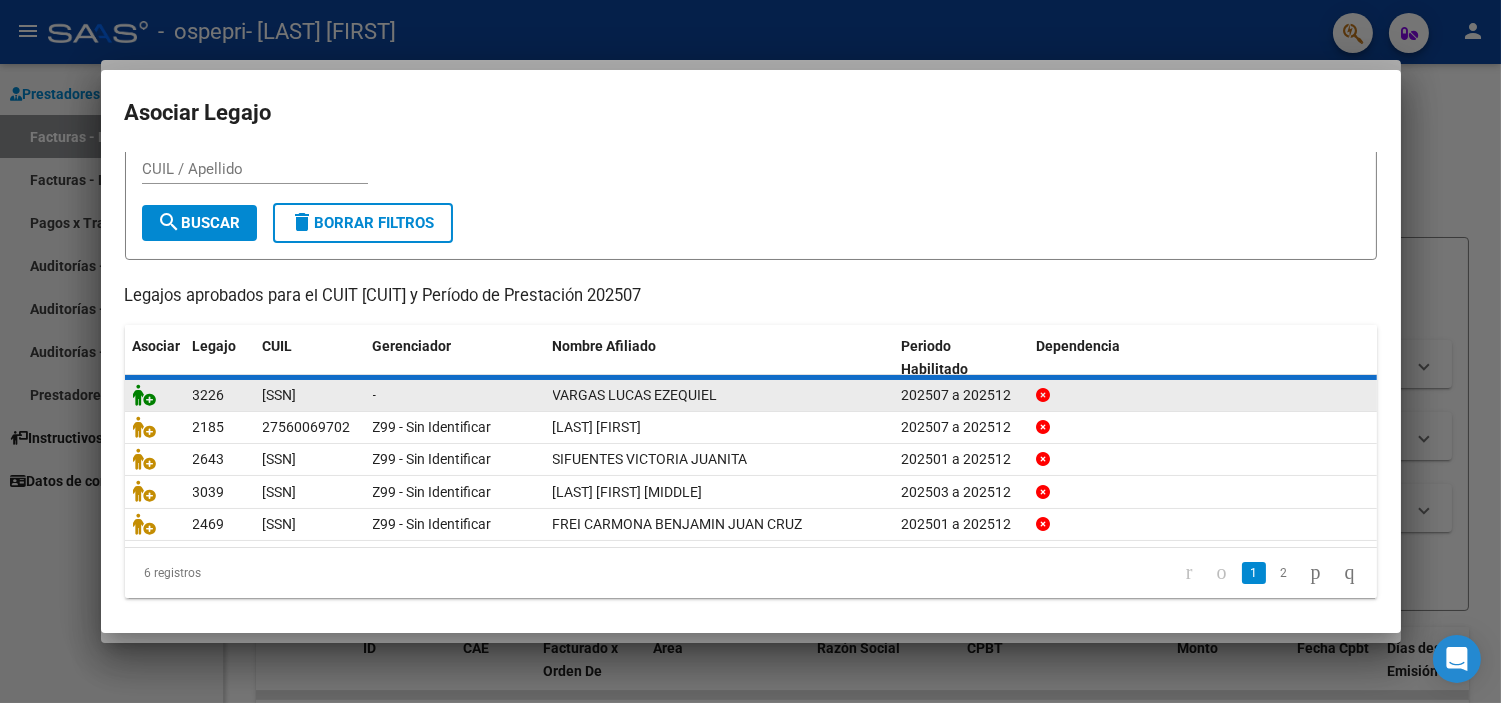 scroll, scrollTop: 77, scrollLeft: 0, axis: vertical 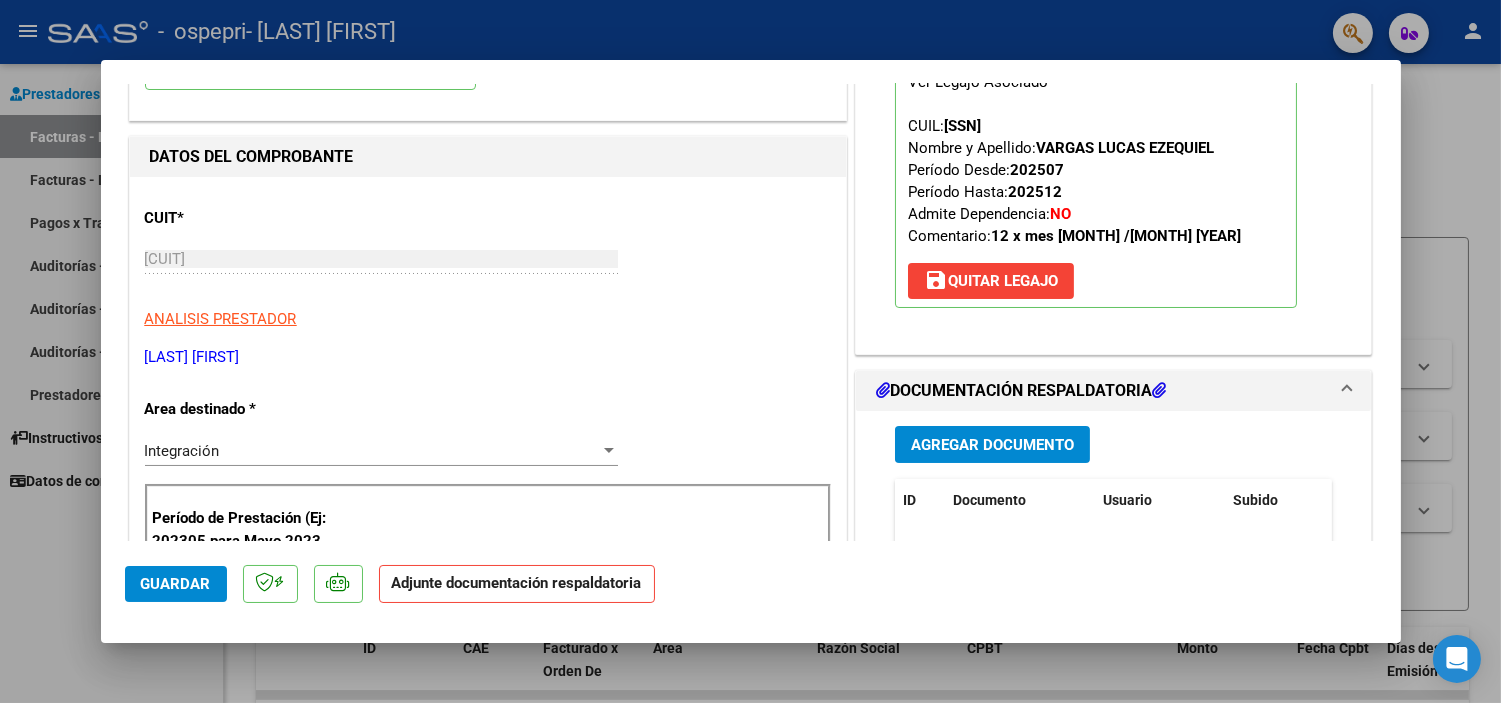 click on "Agregar Documento" at bounding box center (992, 445) 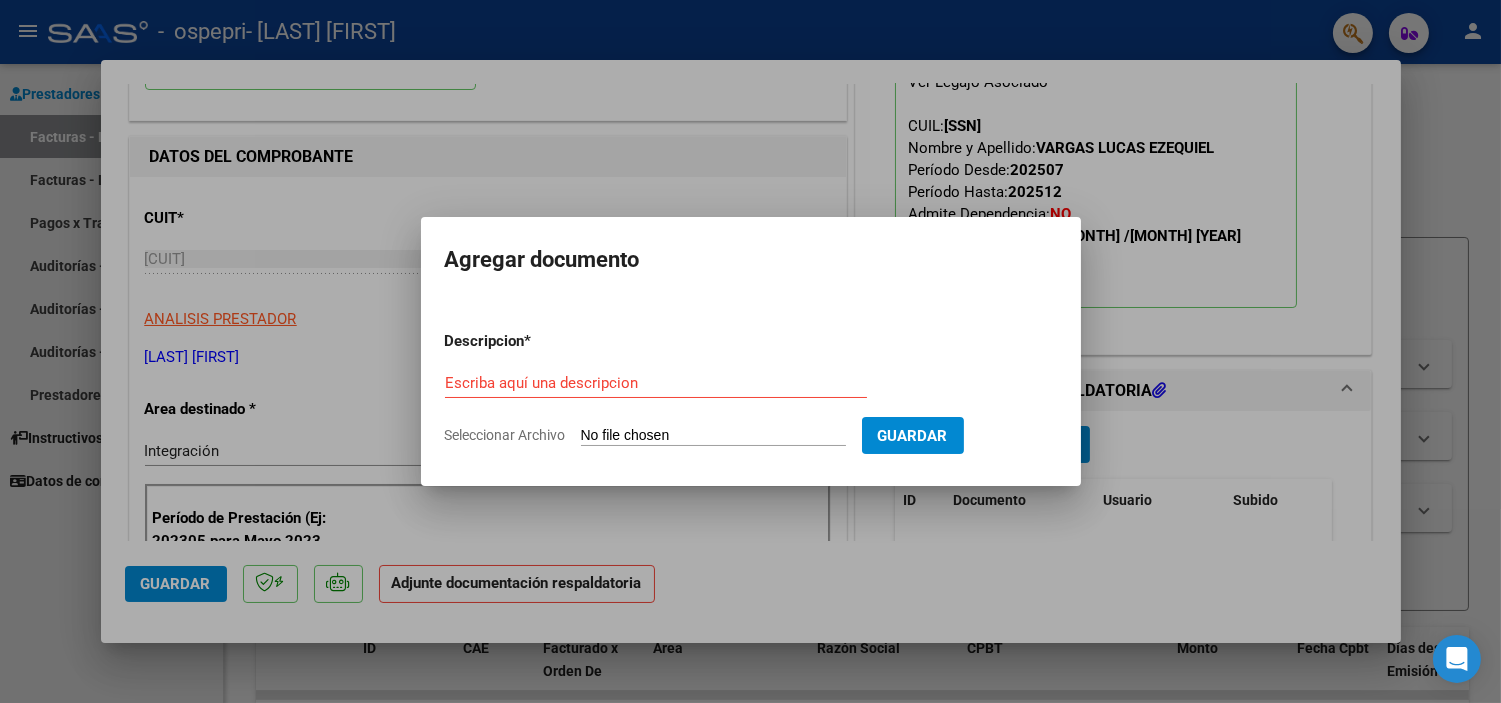 click on "Escriba aquí una descripcion" at bounding box center (656, 383) 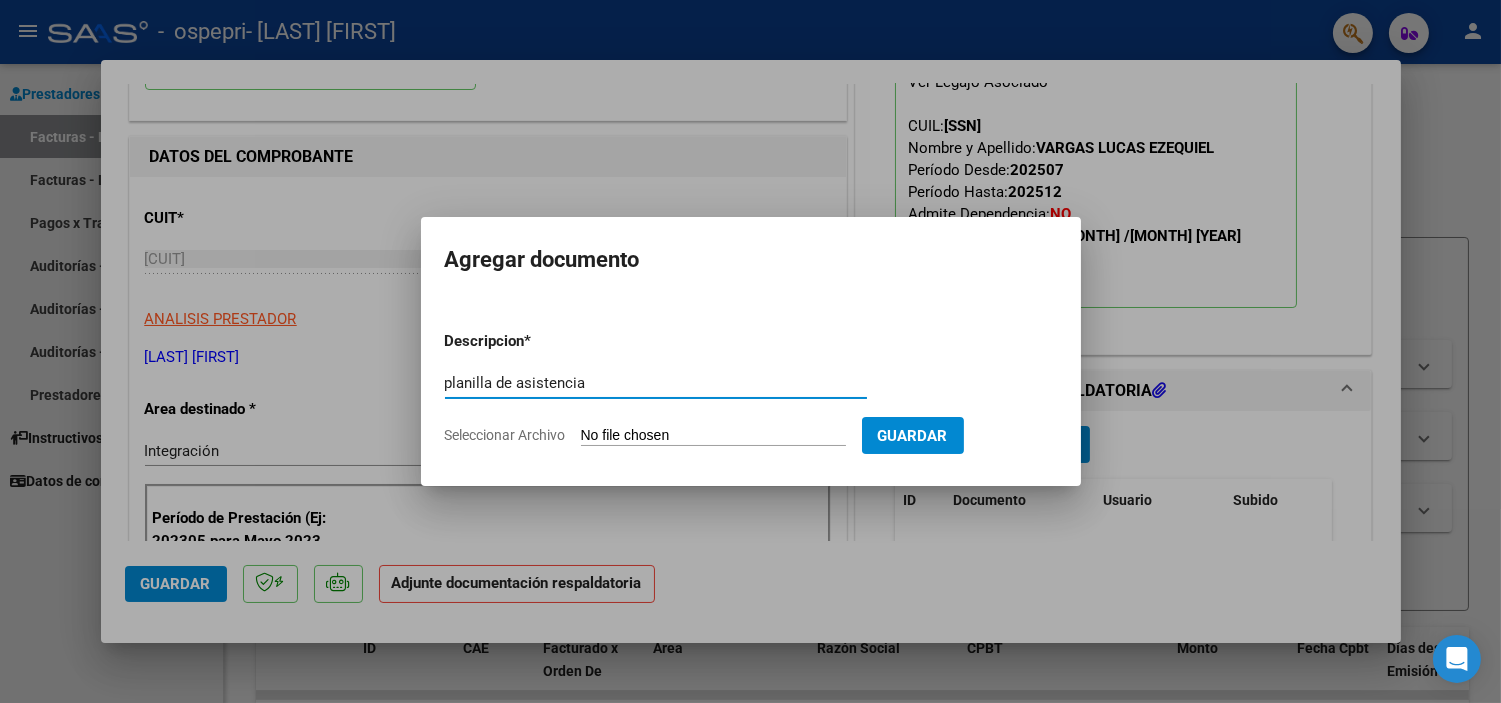 type on "planilla de asistencia" 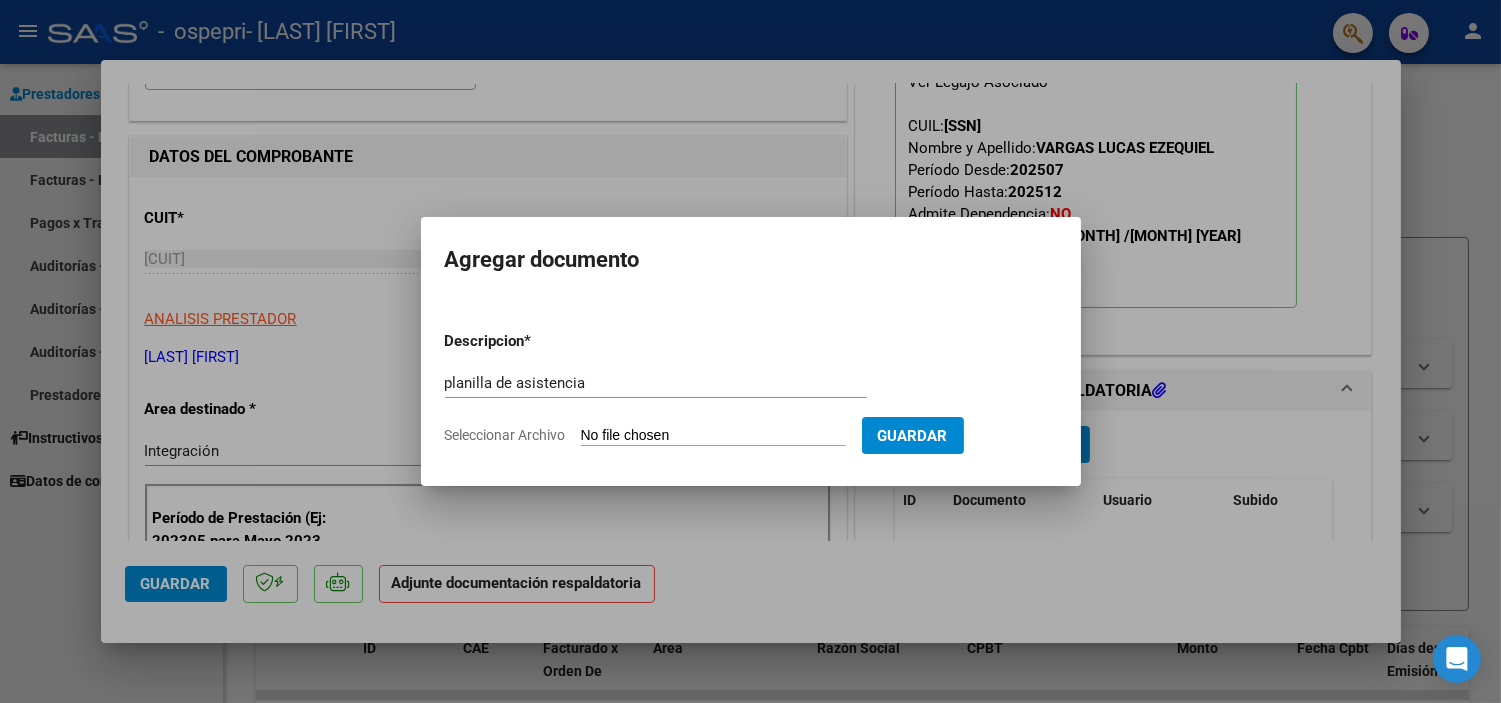 click on "Seleccionar Archivo" 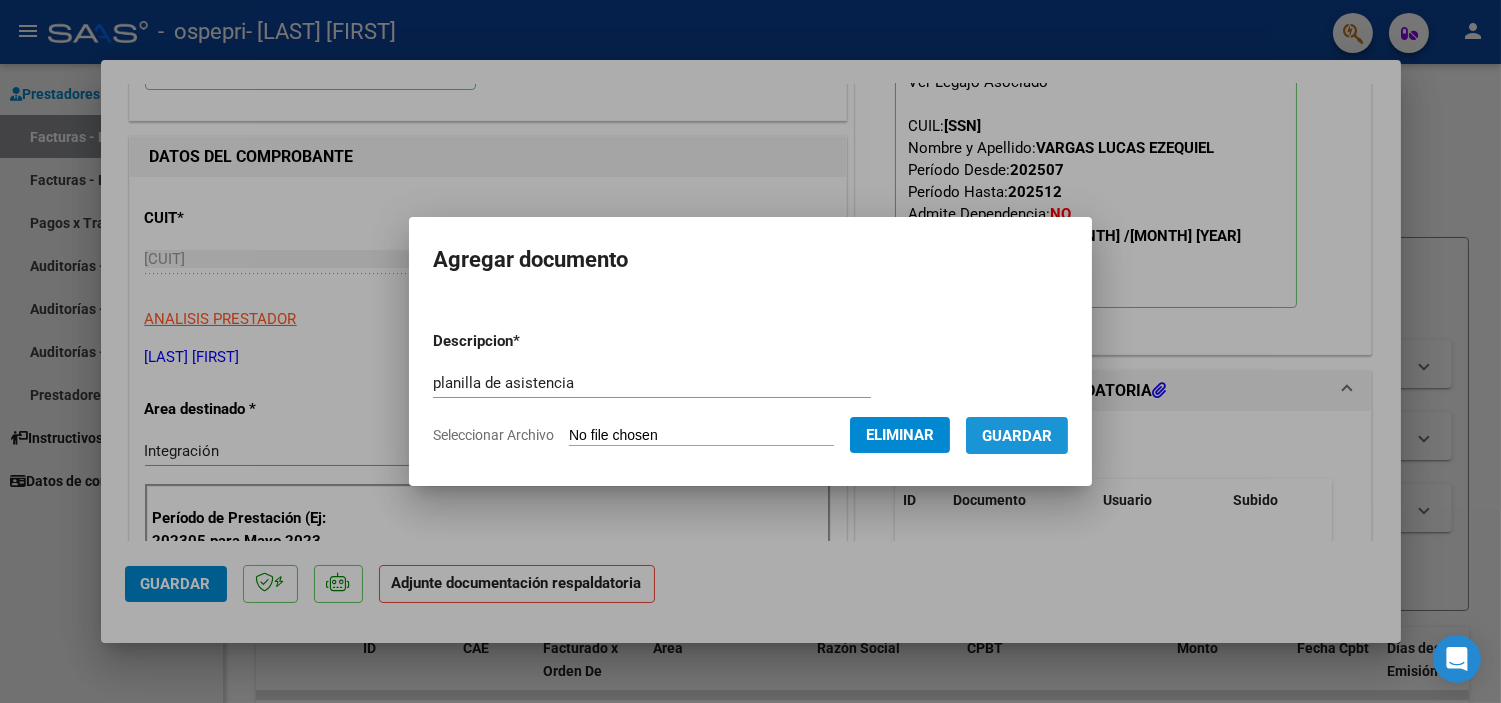 click on "Guardar" at bounding box center [1017, 436] 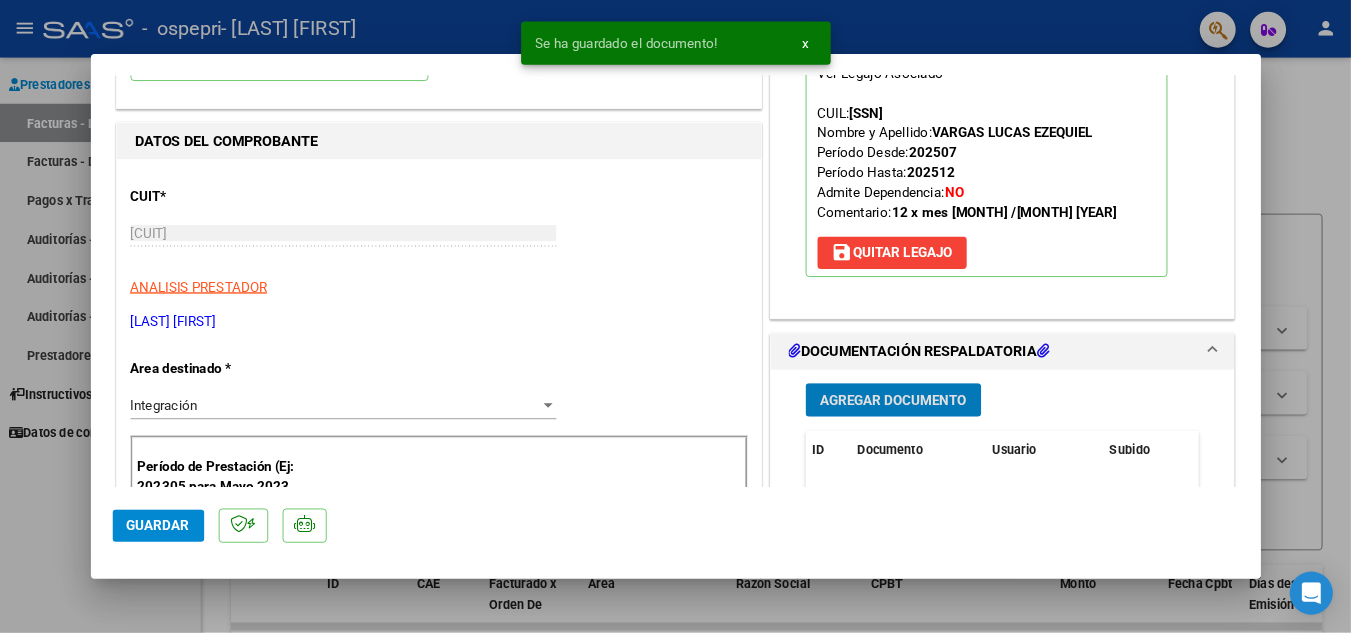 scroll, scrollTop: 580, scrollLeft: 0, axis: vertical 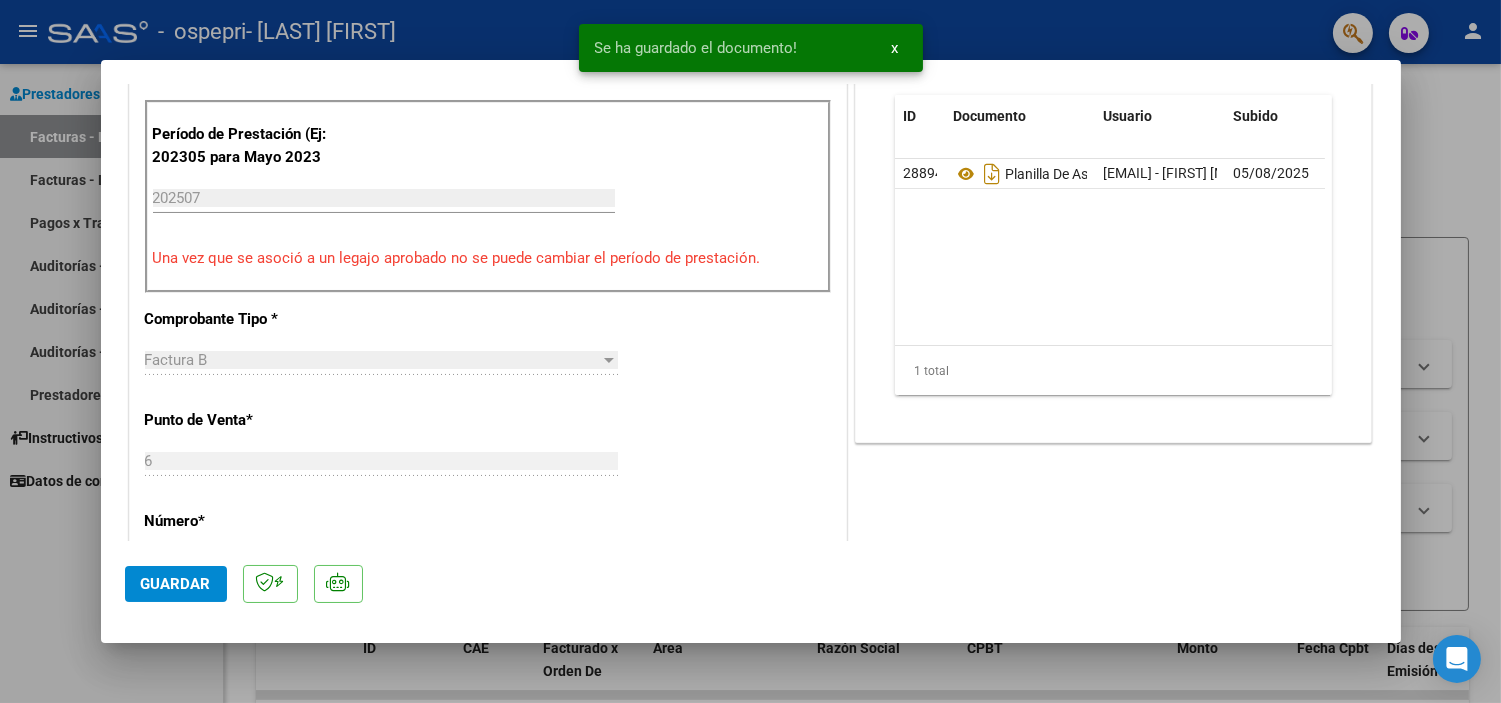type 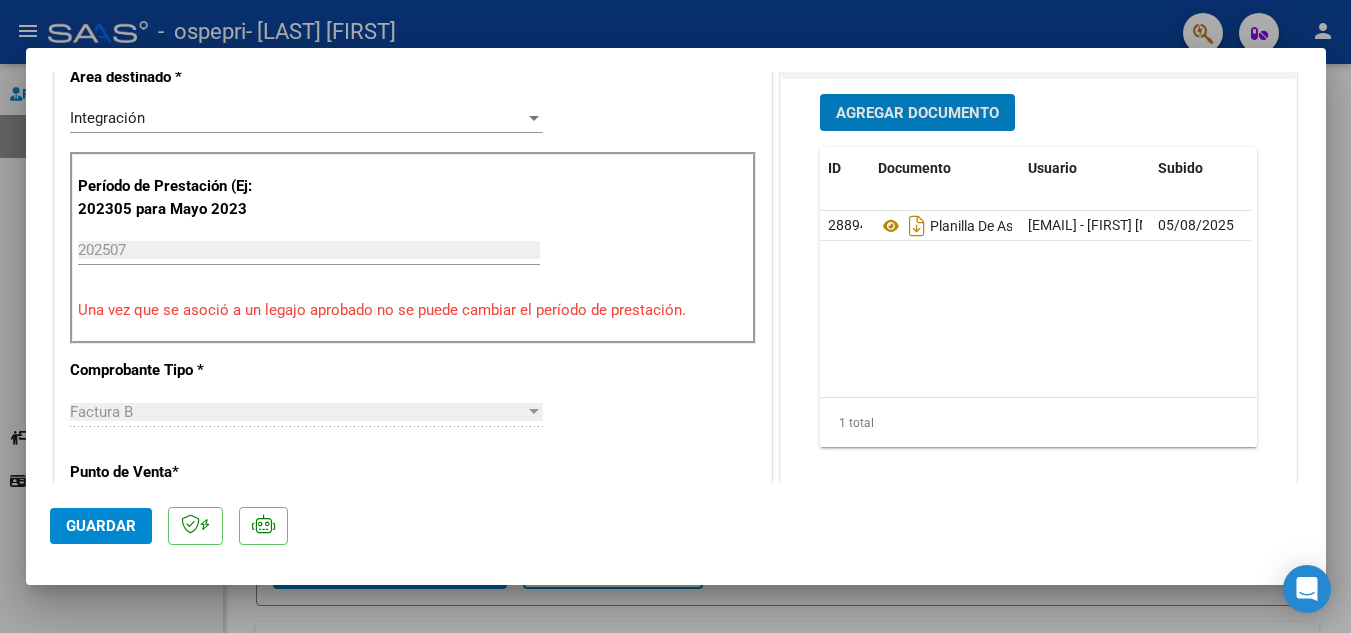 scroll, scrollTop: 517, scrollLeft: 0, axis: vertical 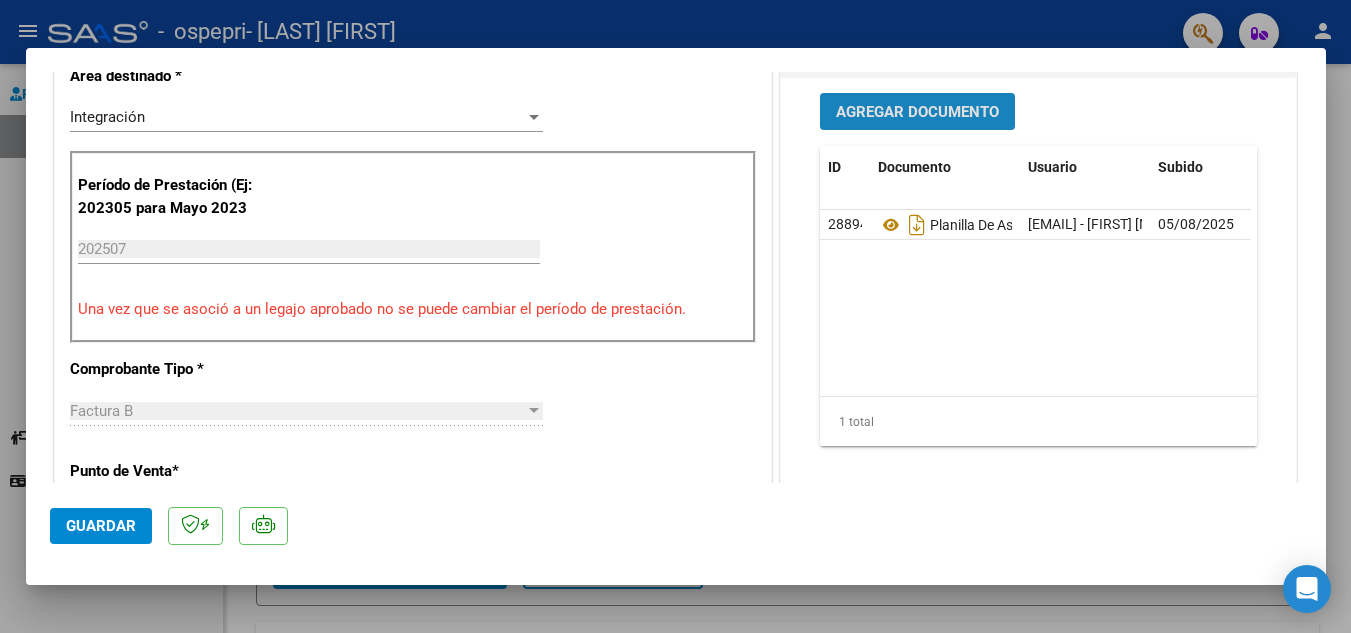 click on "Agregar Documento" at bounding box center (917, 112) 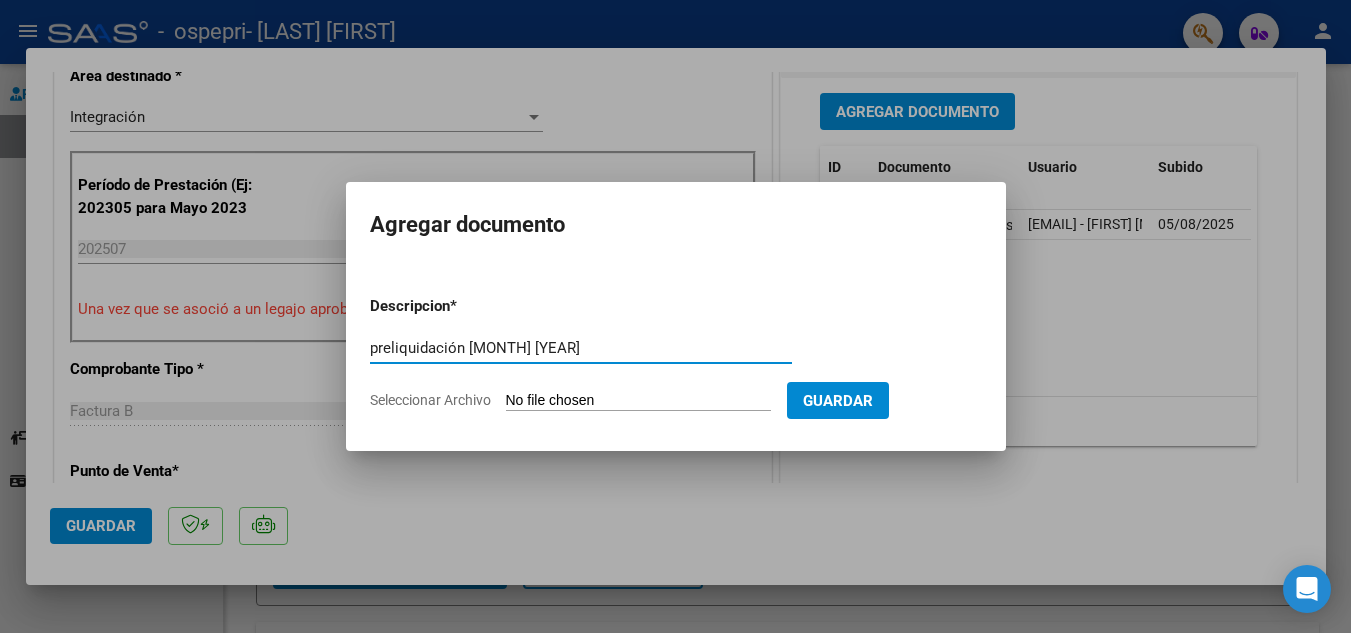 type on "preliquidación [MONTH] [YEAR]" 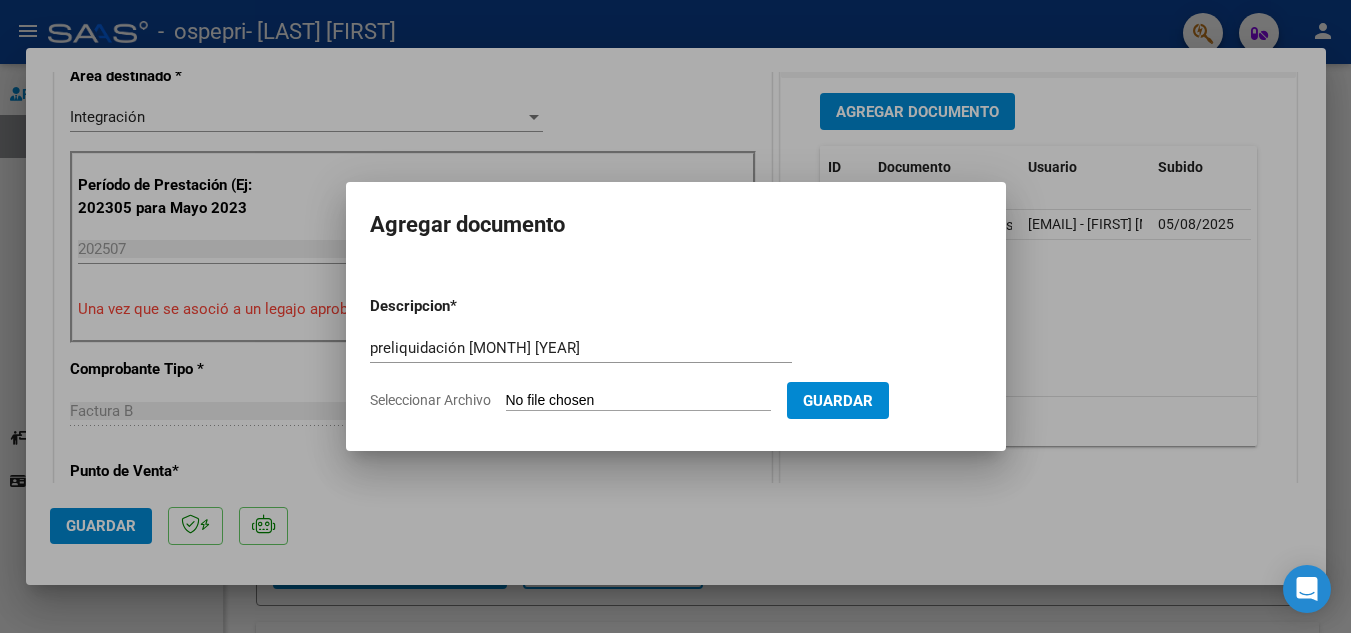 type on "C:\fakepath\preliquidación [MONTH] [YEAR].pdf" 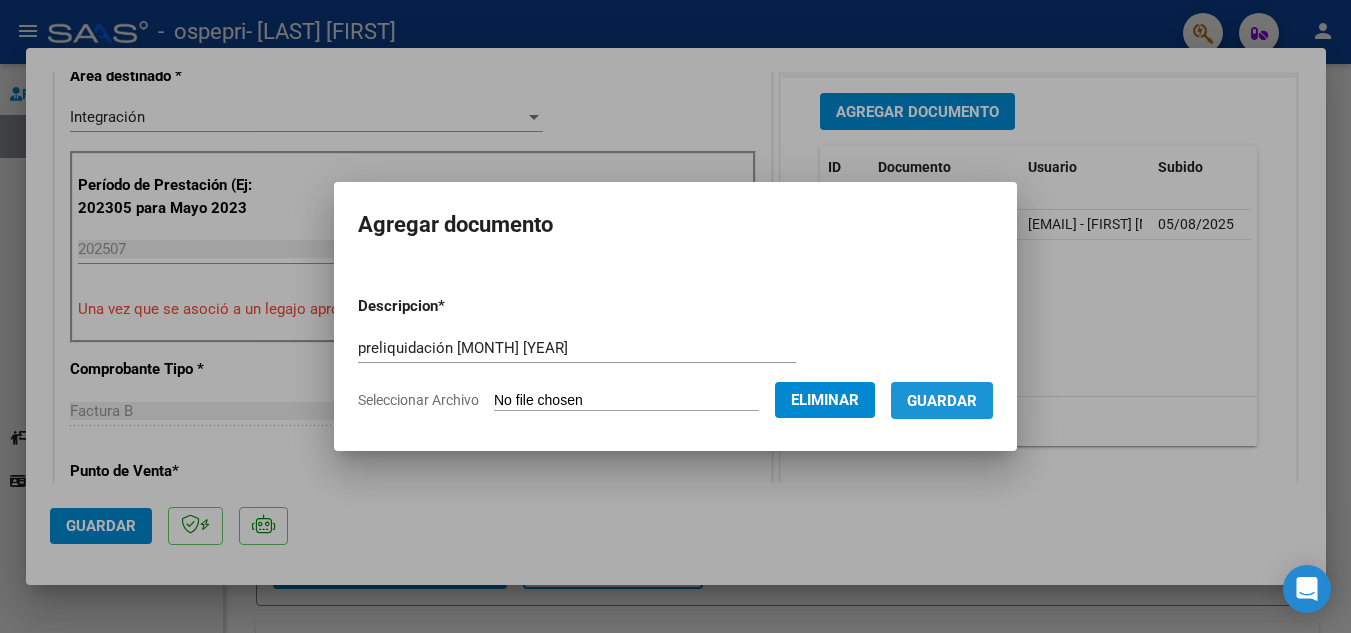 click on "Guardar" at bounding box center (942, 401) 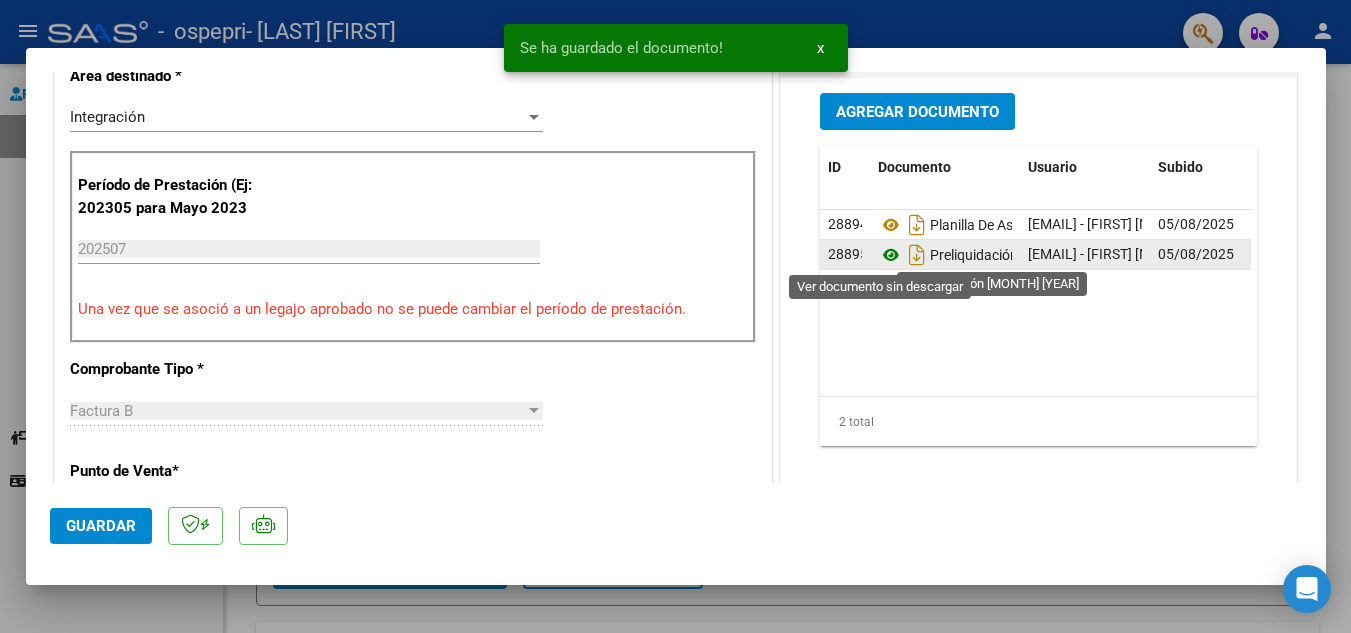 click 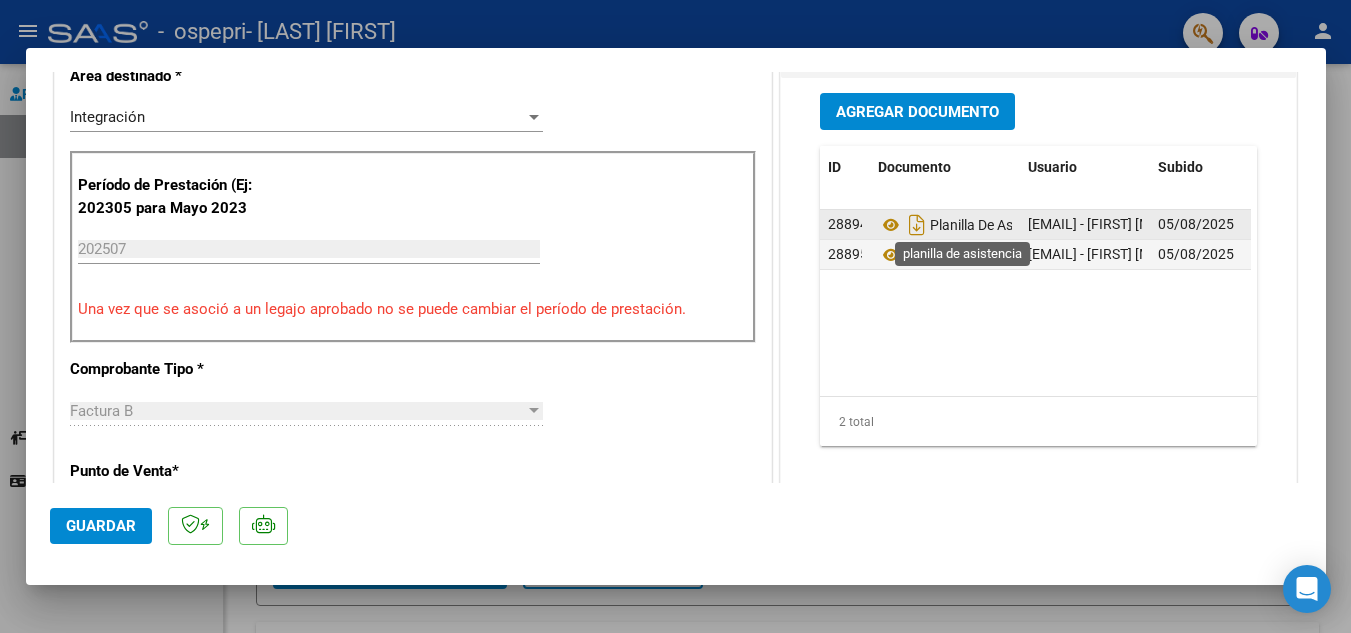 click on "Planilla De Asistencia" 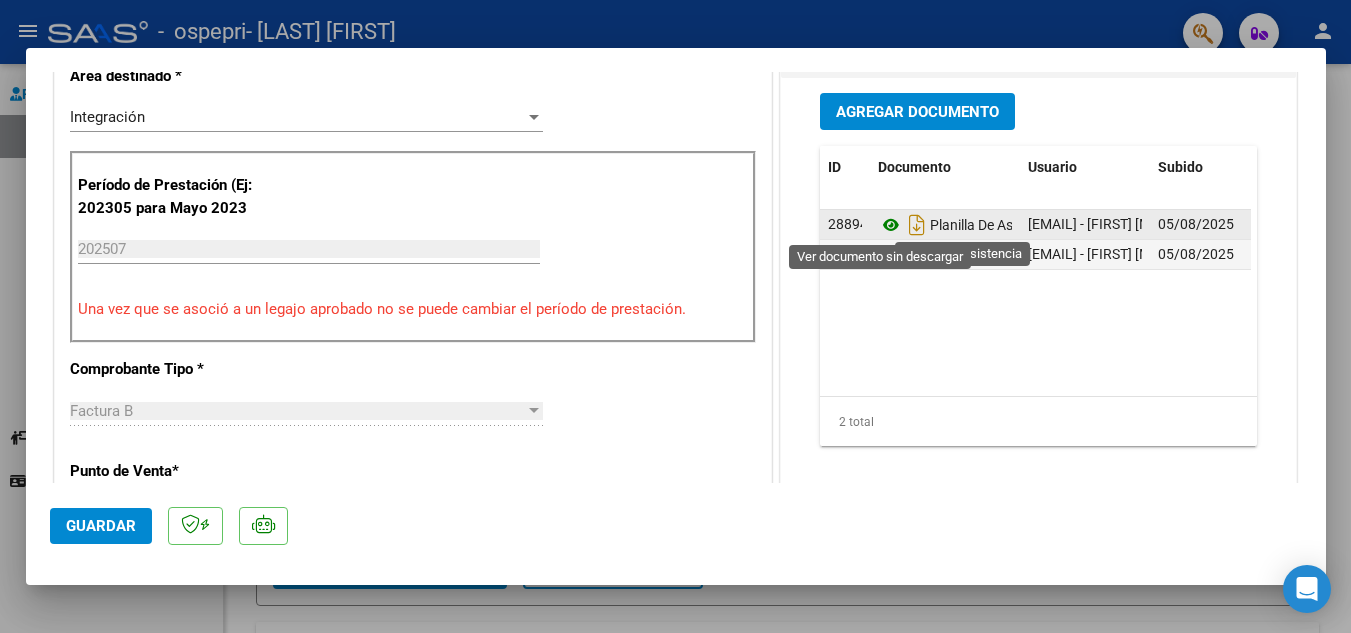 click 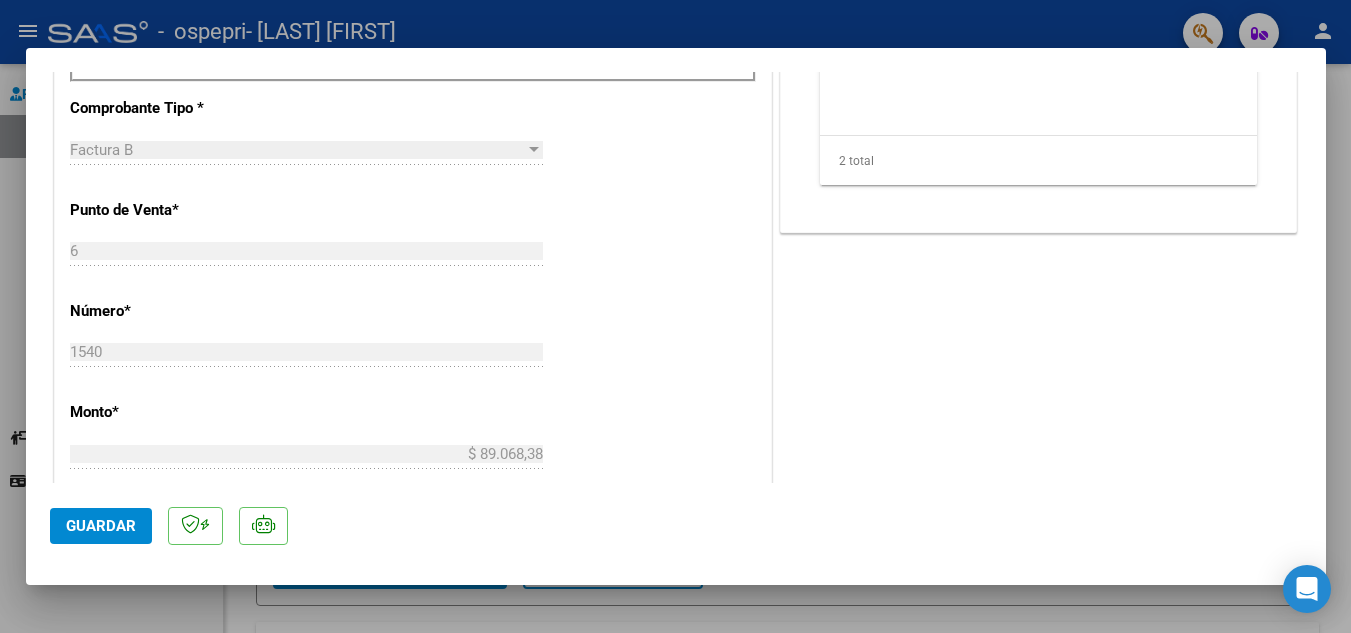 scroll, scrollTop: 785, scrollLeft: 0, axis: vertical 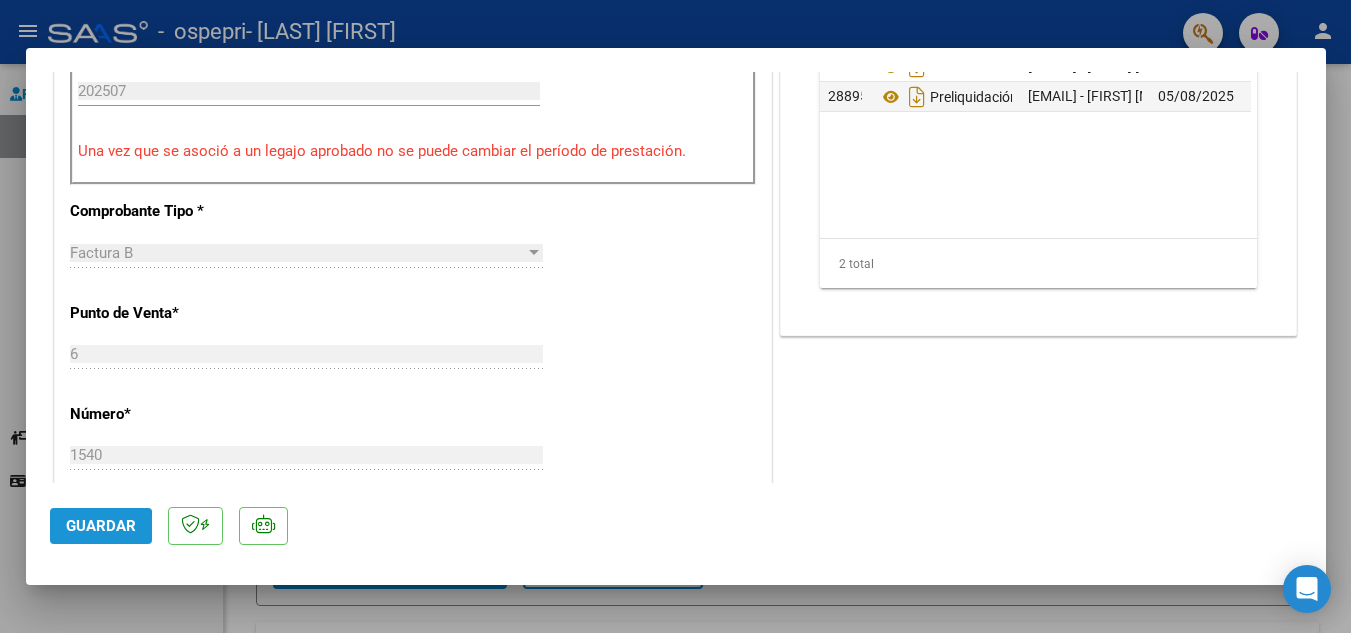 click on "Guardar" 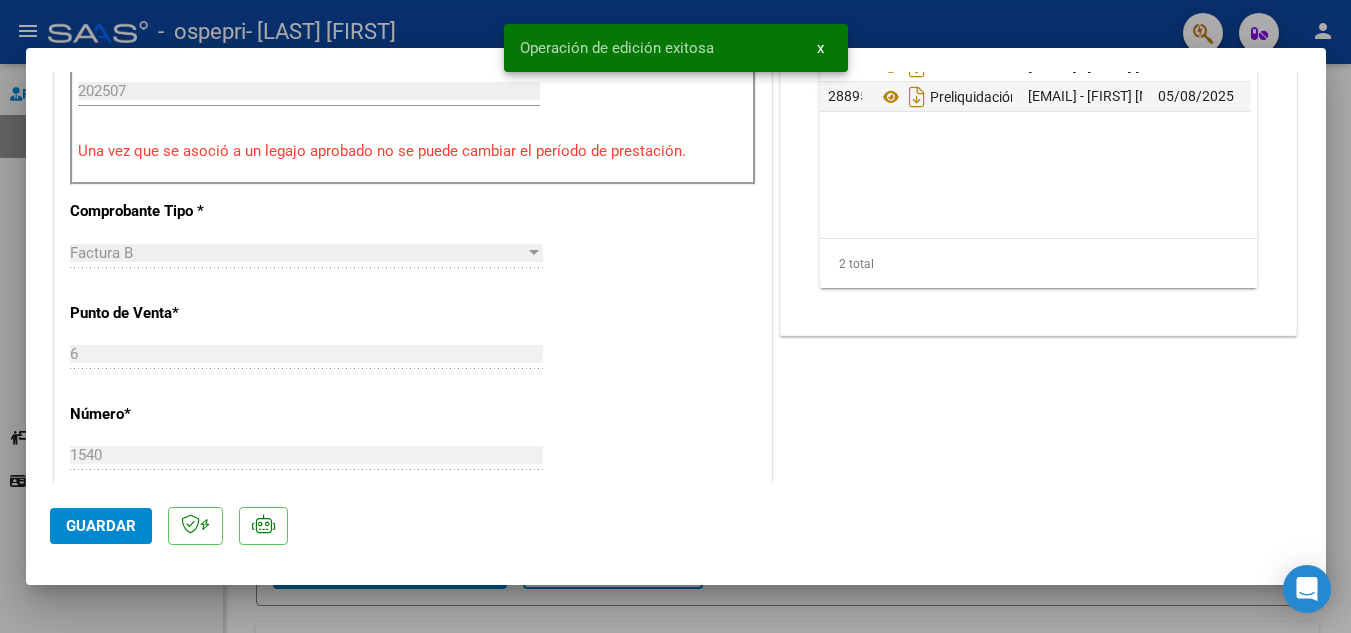click on "x" at bounding box center [820, 48] 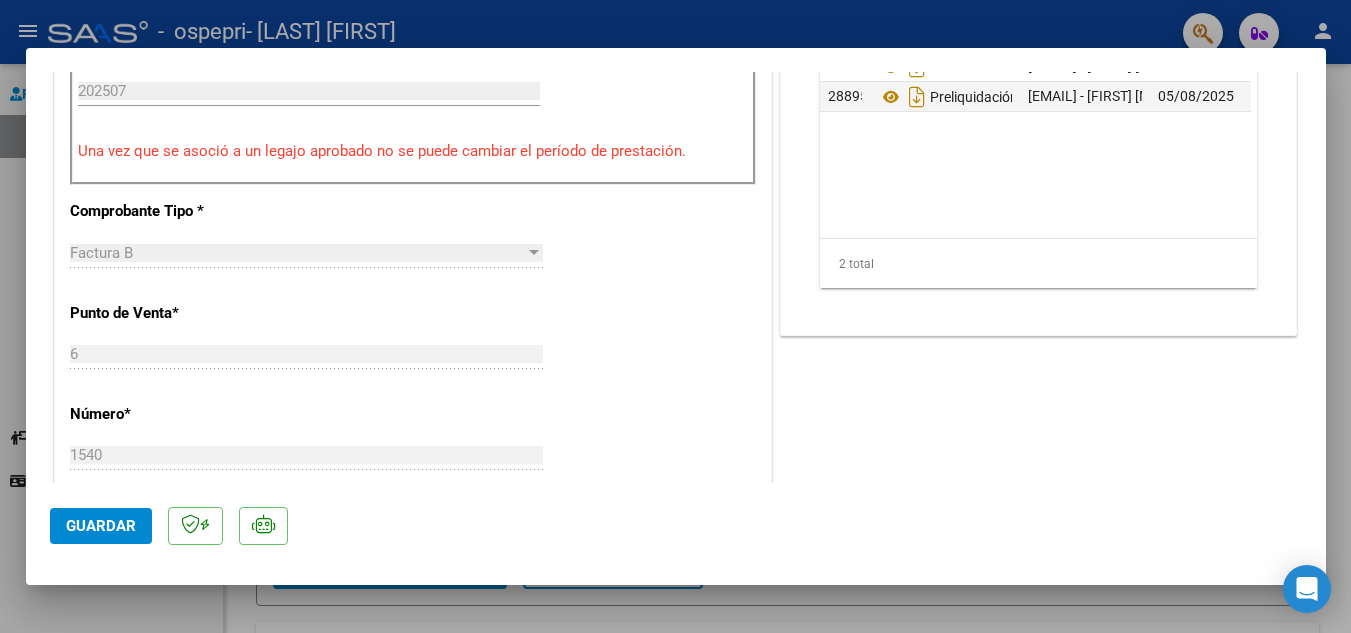 click at bounding box center [675, 316] 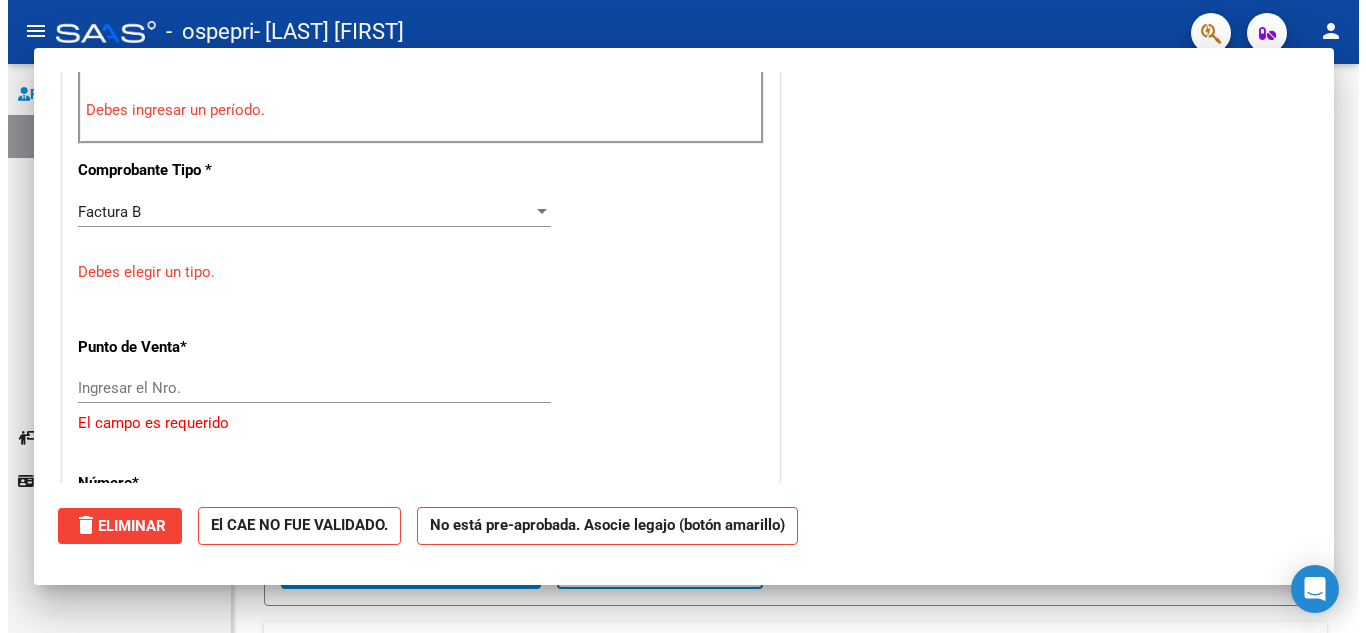 scroll, scrollTop: 0, scrollLeft: 0, axis: both 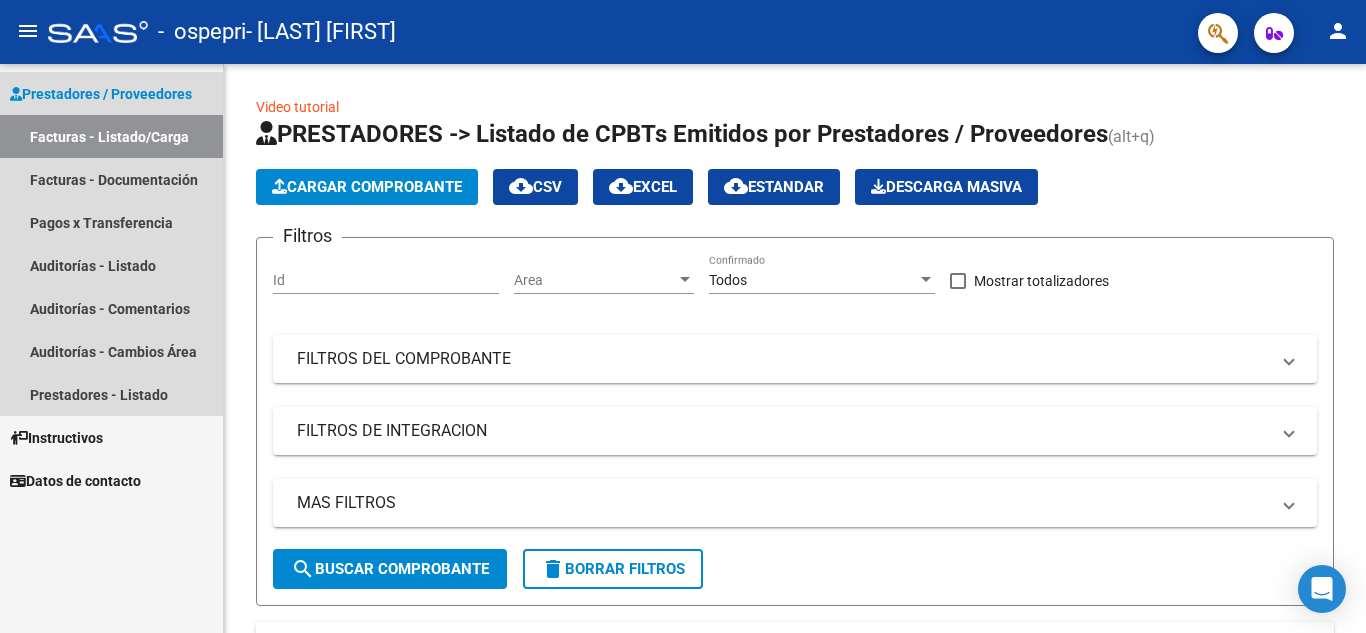 click on "Facturas - Listado/Carga" at bounding box center [111, 136] 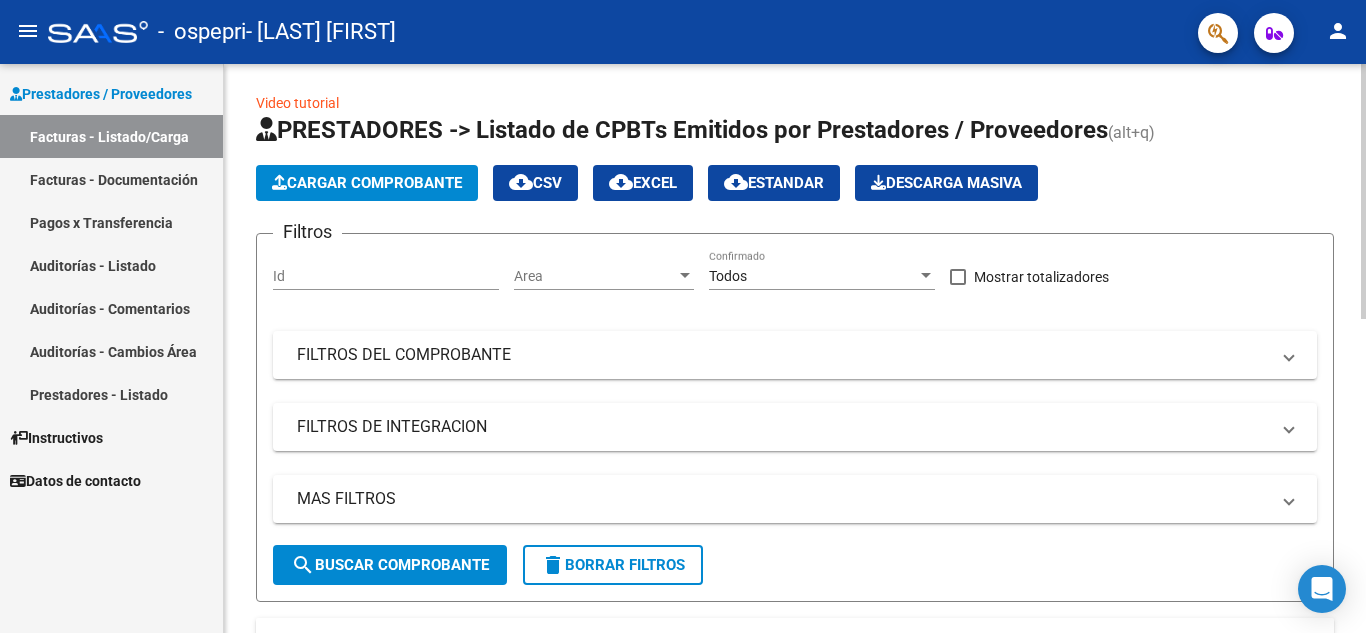 scroll, scrollTop: 0, scrollLeft: 0, axis: both 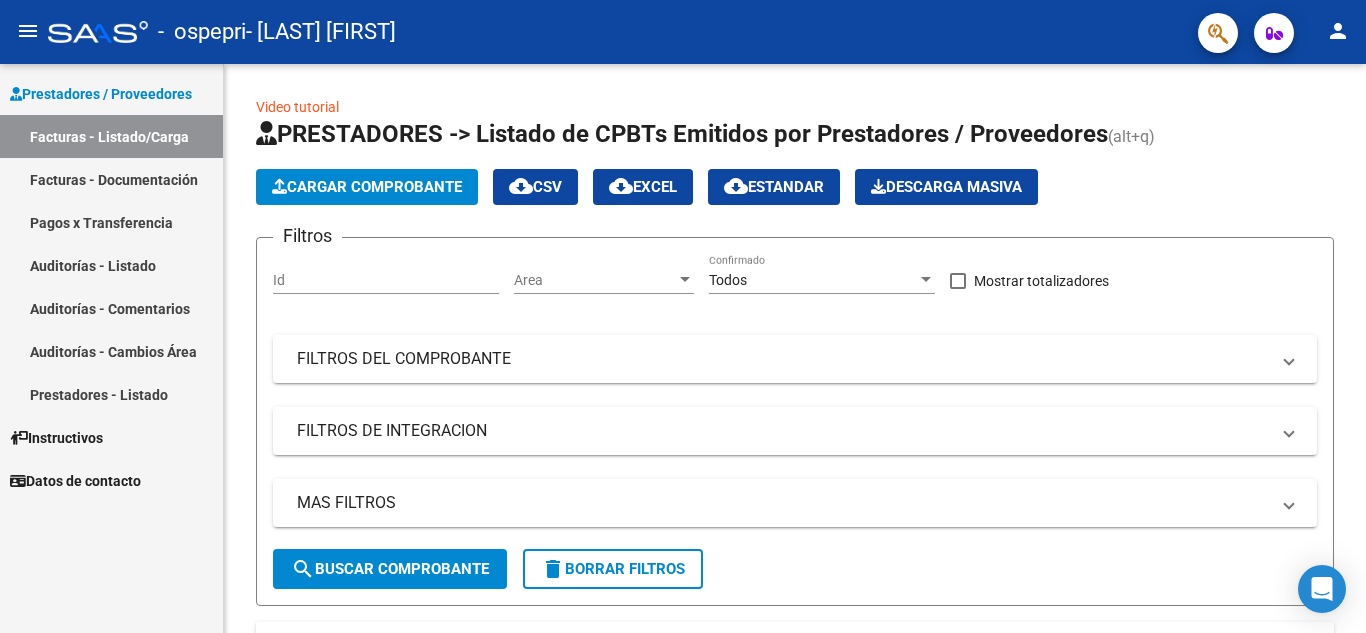 click on "Facturas - Listado/Carga" at bounding box center (111, 136) 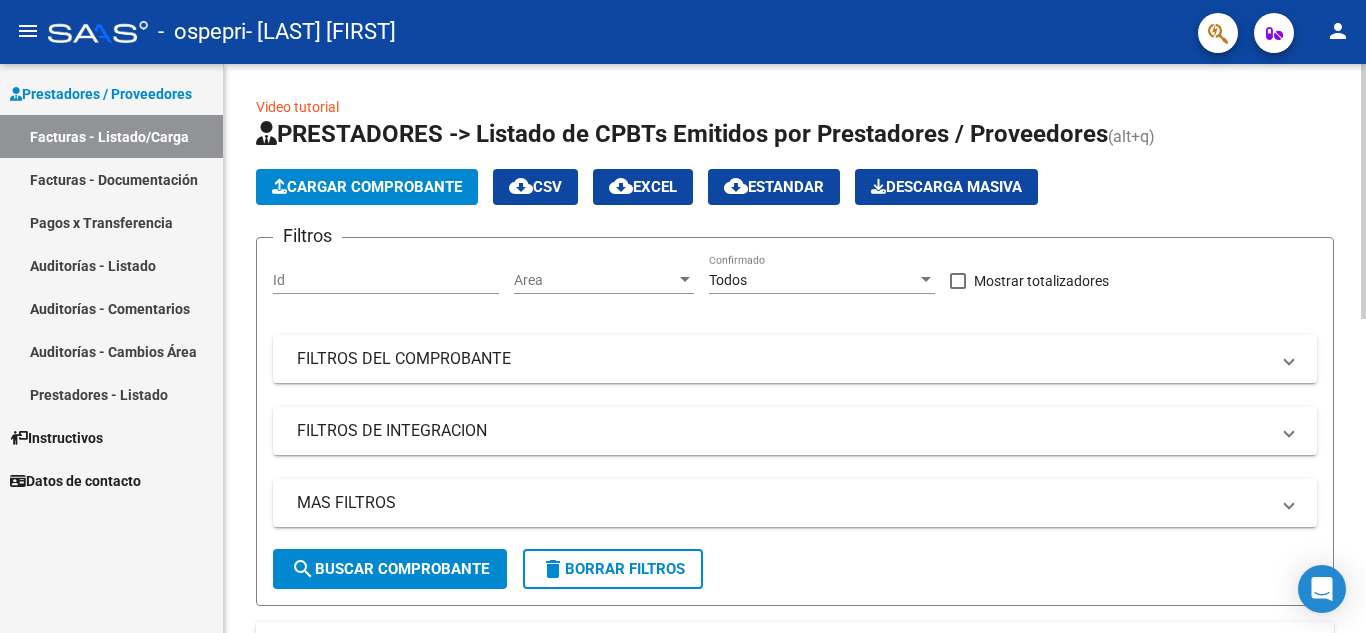 click on "Cargar Comprobante" 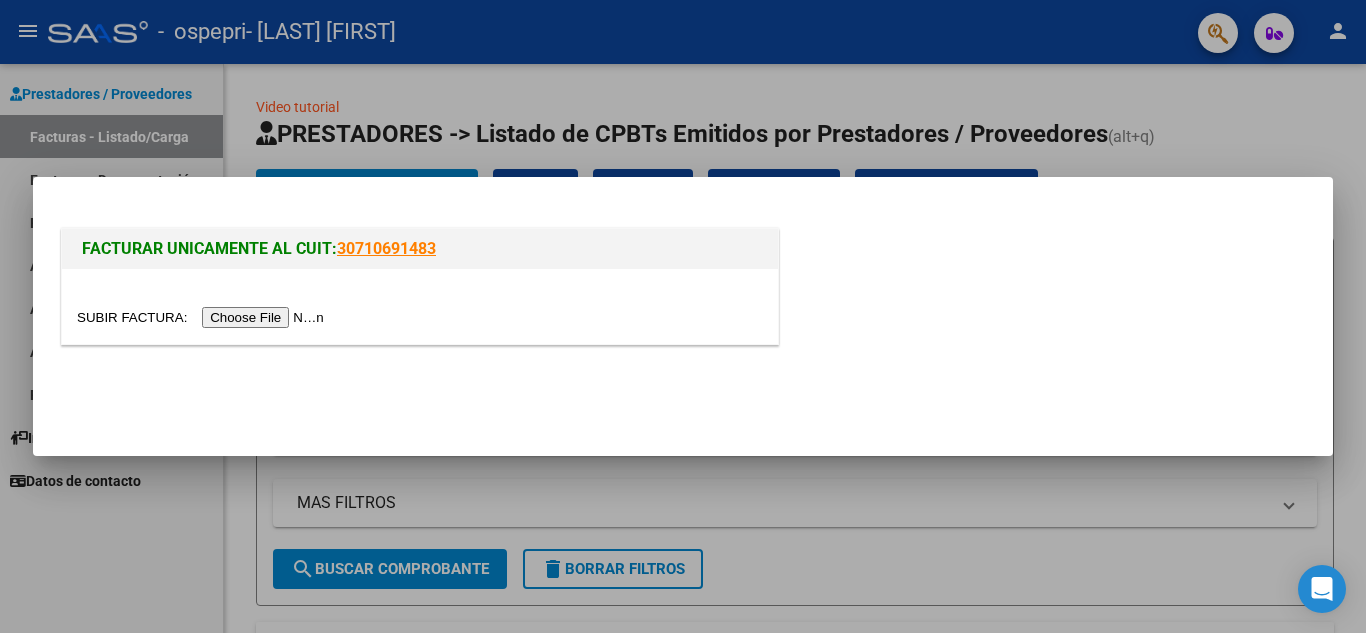 click at bounding box center (203, 317) 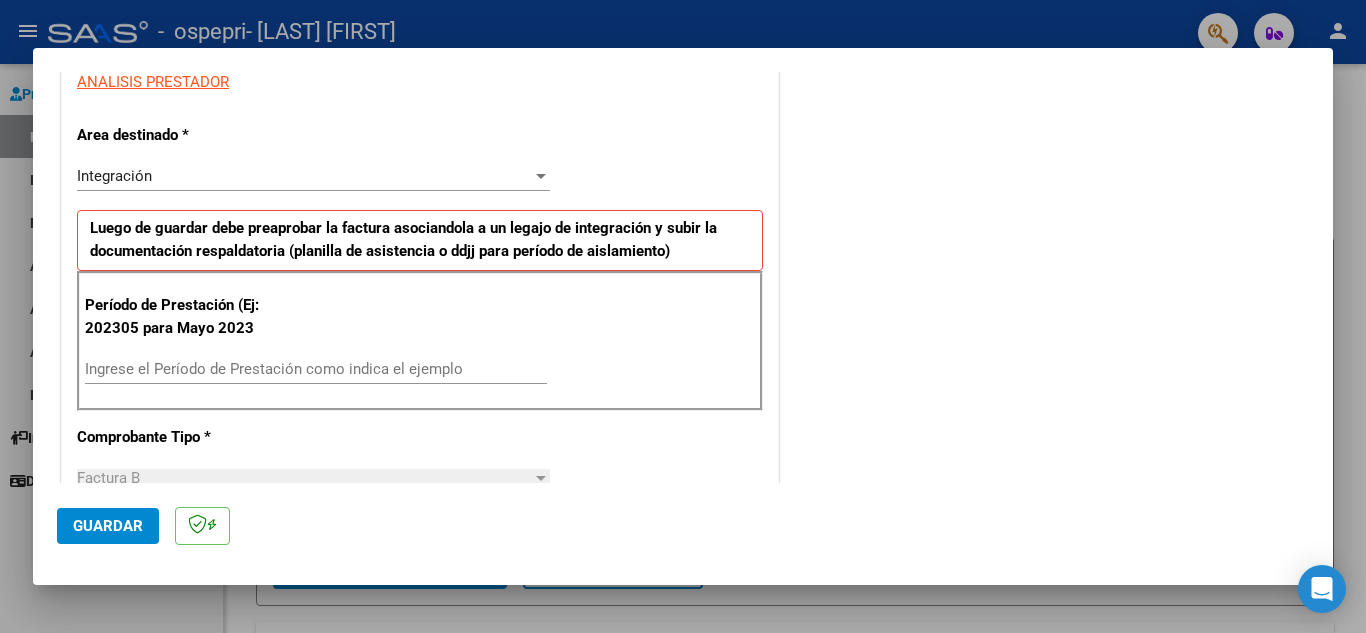 scroll, scrollTop: 394, scrollLeft: 0, axis: vertical 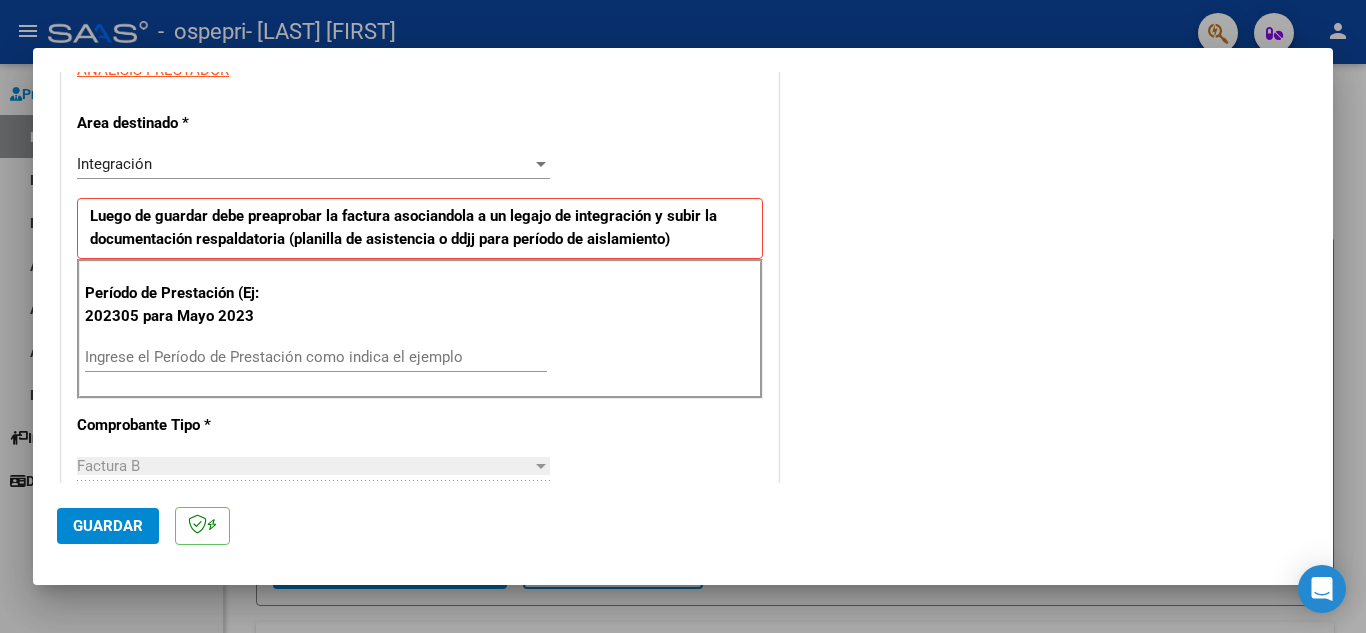 click on "Ingrese el Período de Prestación como indica el ejemplo" at bounding box center (316, 357) 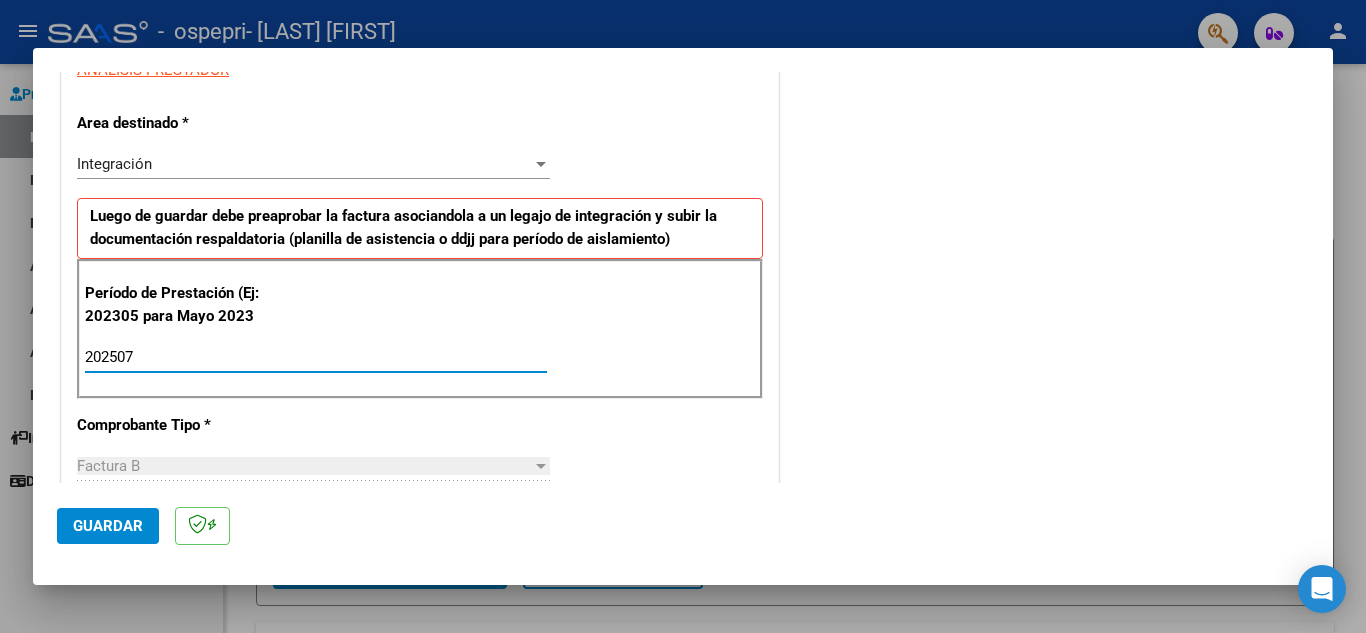 type on "202507" 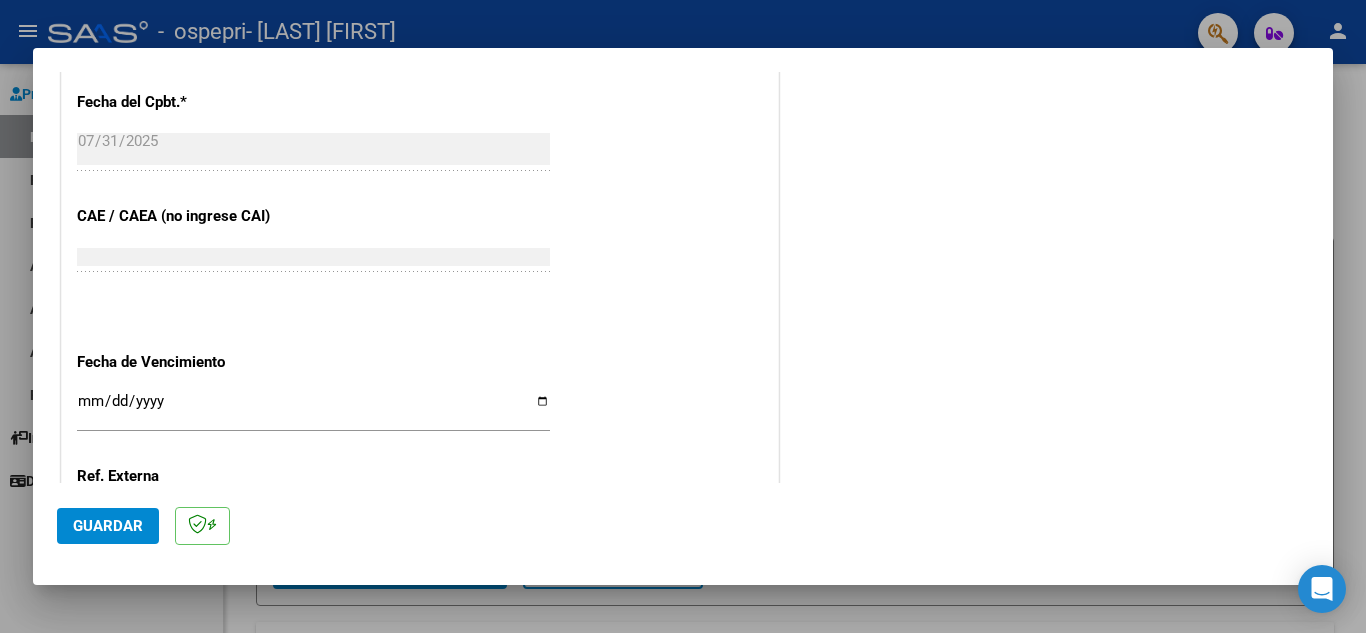 scroll, scrollTop: 1129, scrollLeft: 0, axis: vertical 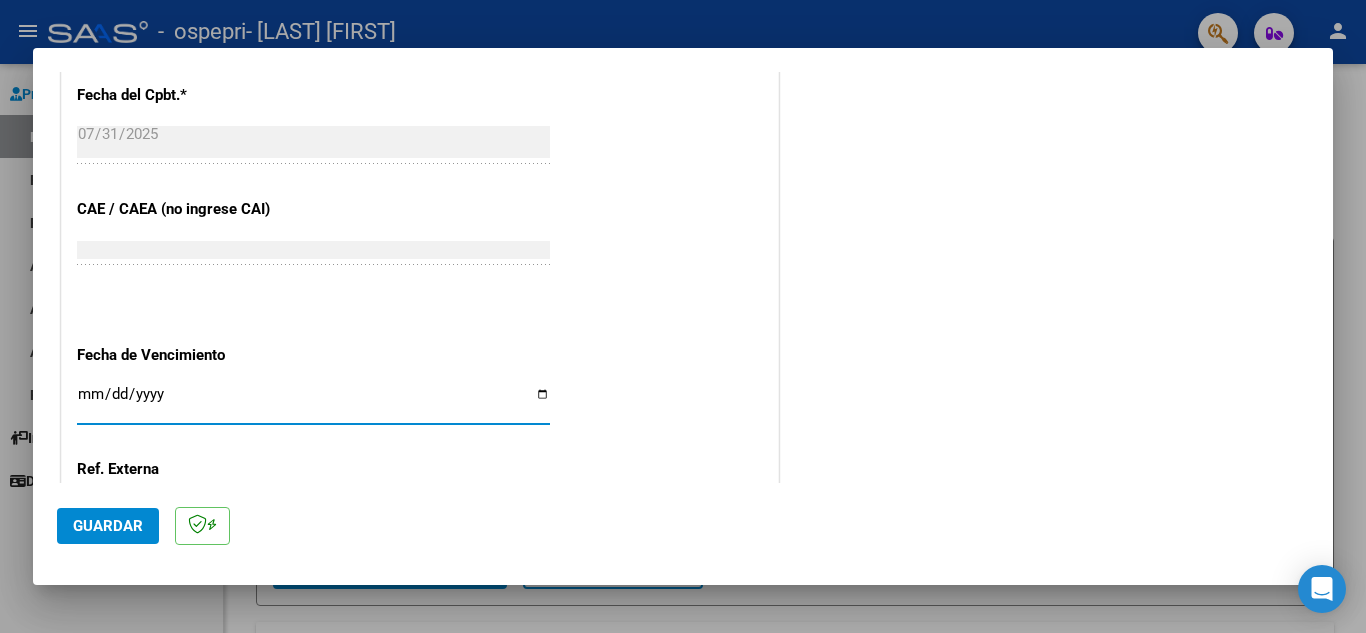 click on "Ingresar la fecha" at bounding box center (313, 402) 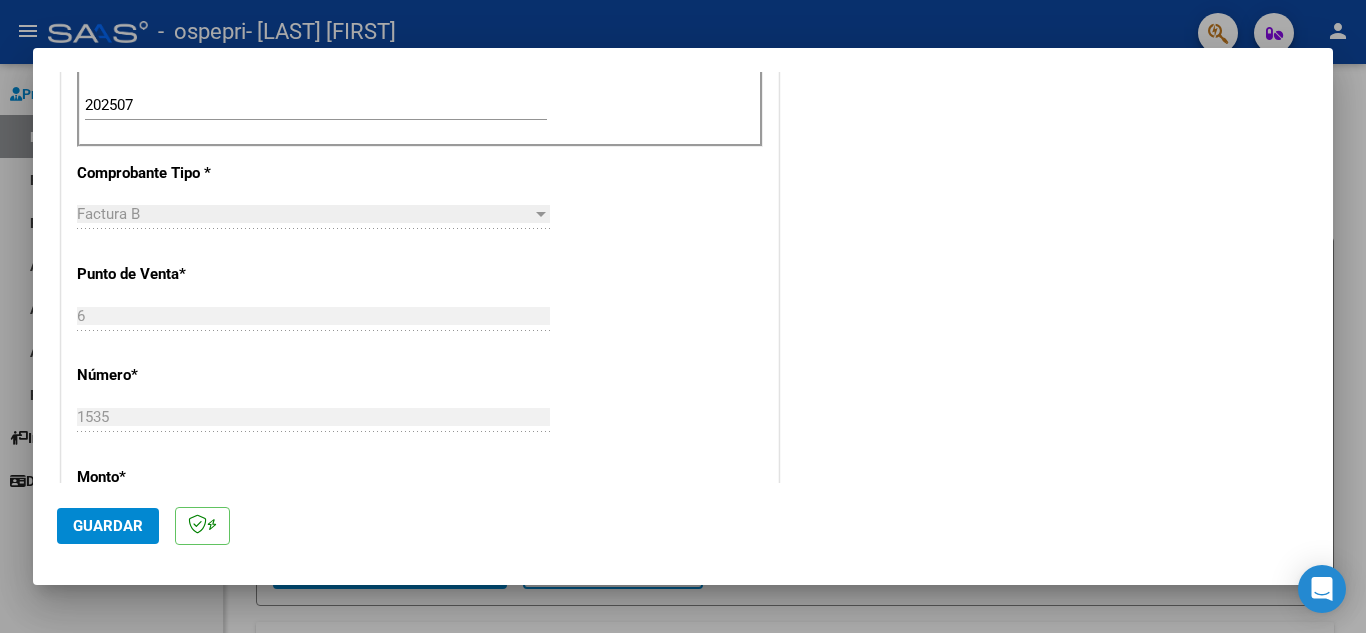 scroll, scrollTop: 1311, scrollLeft: 0, axis: vertical 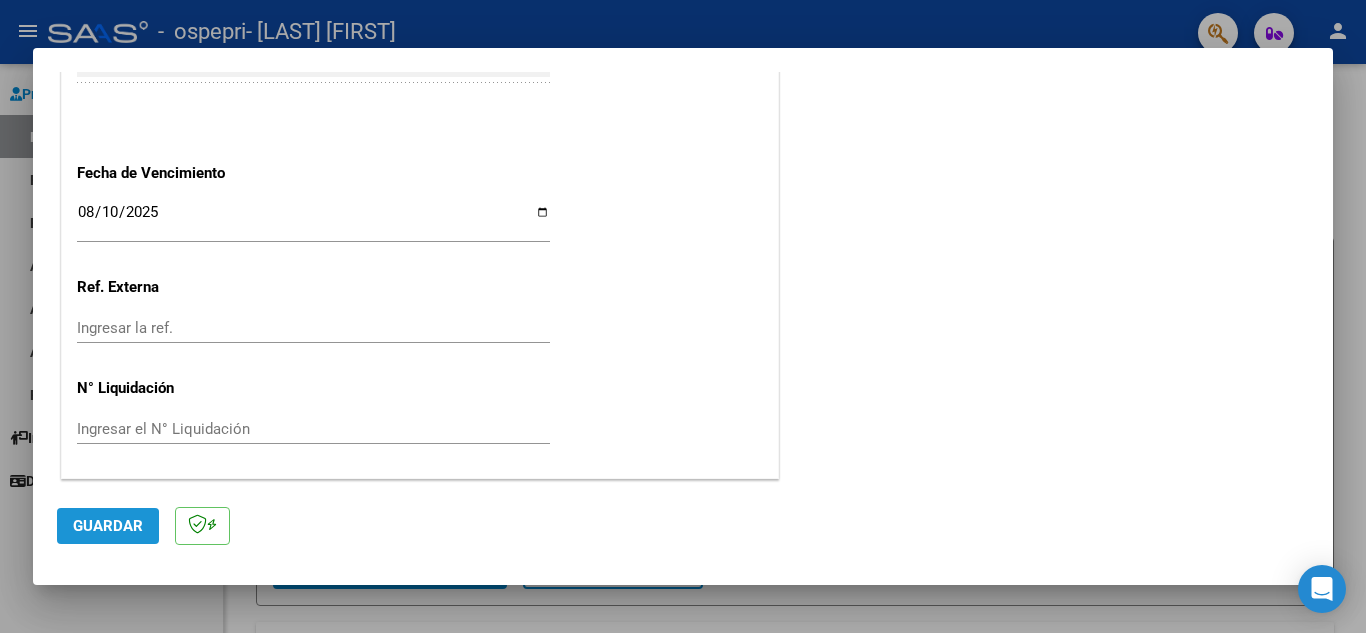 click on "Guardar" 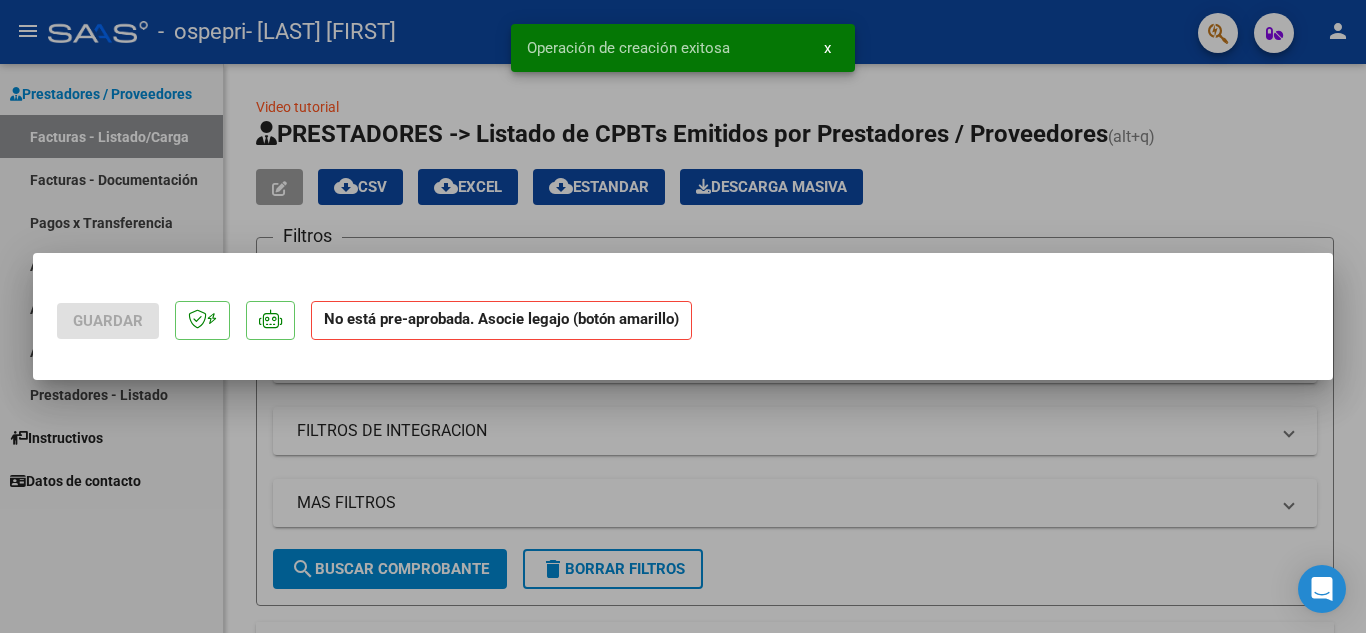 scroll, scrollTop: 0, scrollLeft: 0, axis: both 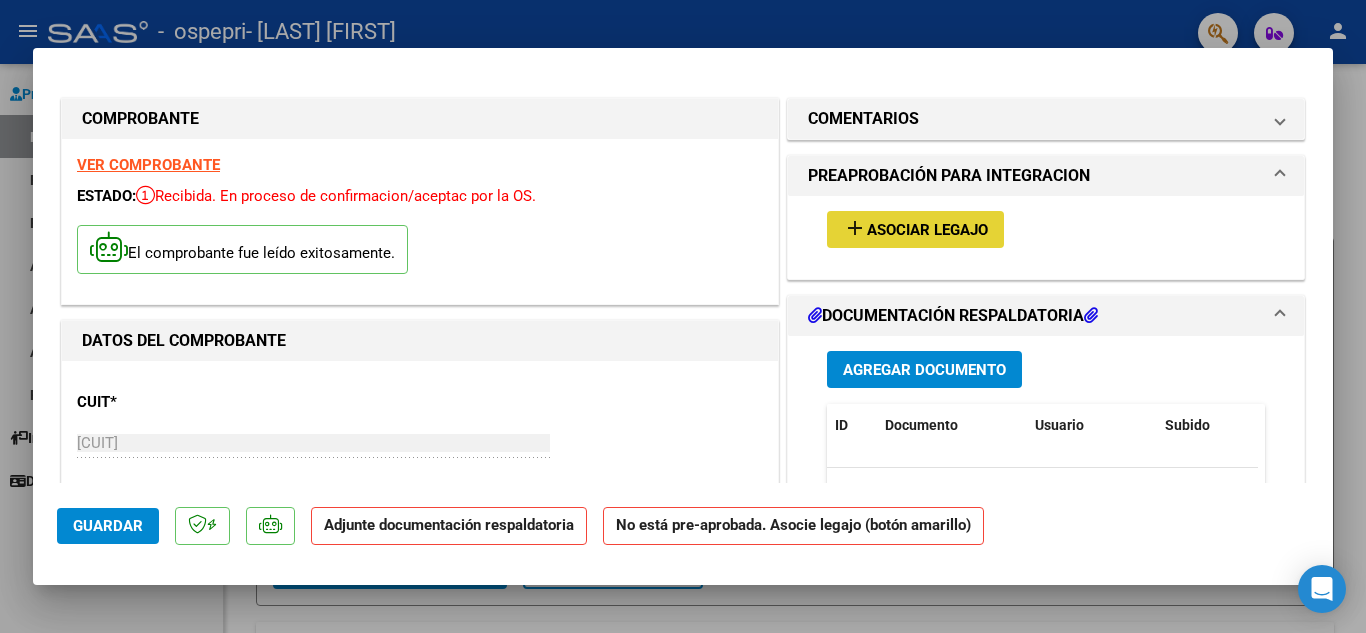 click on "Asociar Legajo" at bounding box center (927, 230) 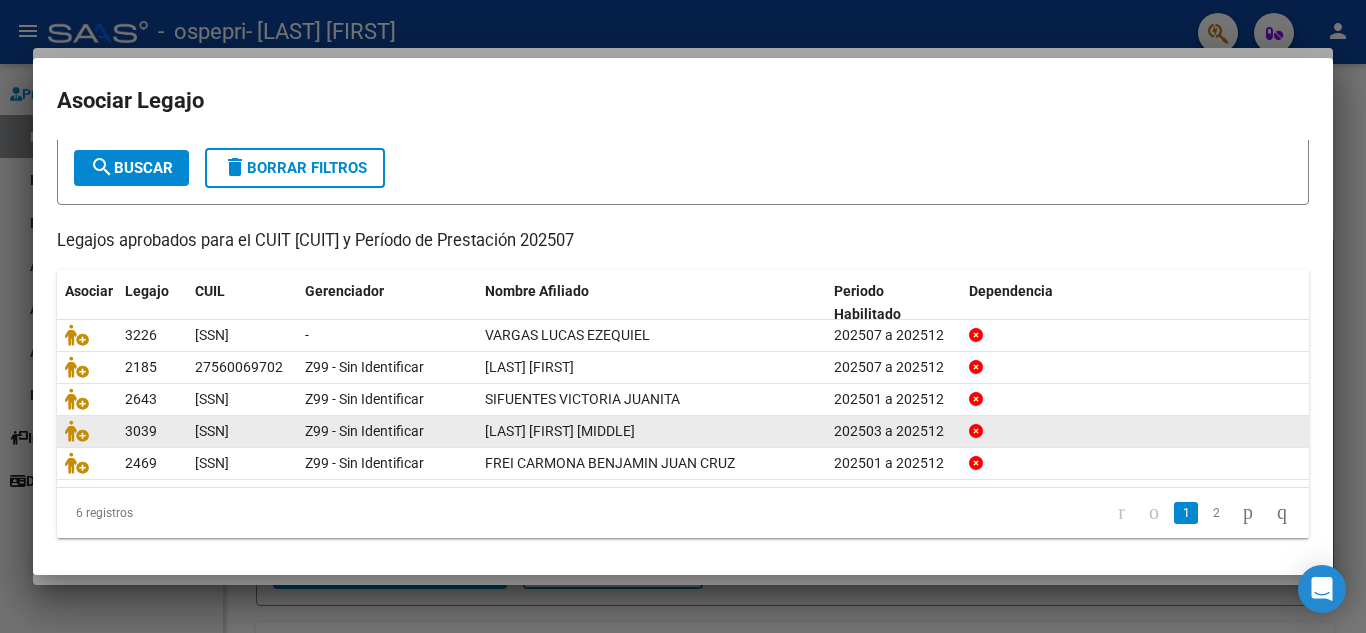 scroll, scrollTop: 108, scrollLeft: 0, axis: vertical 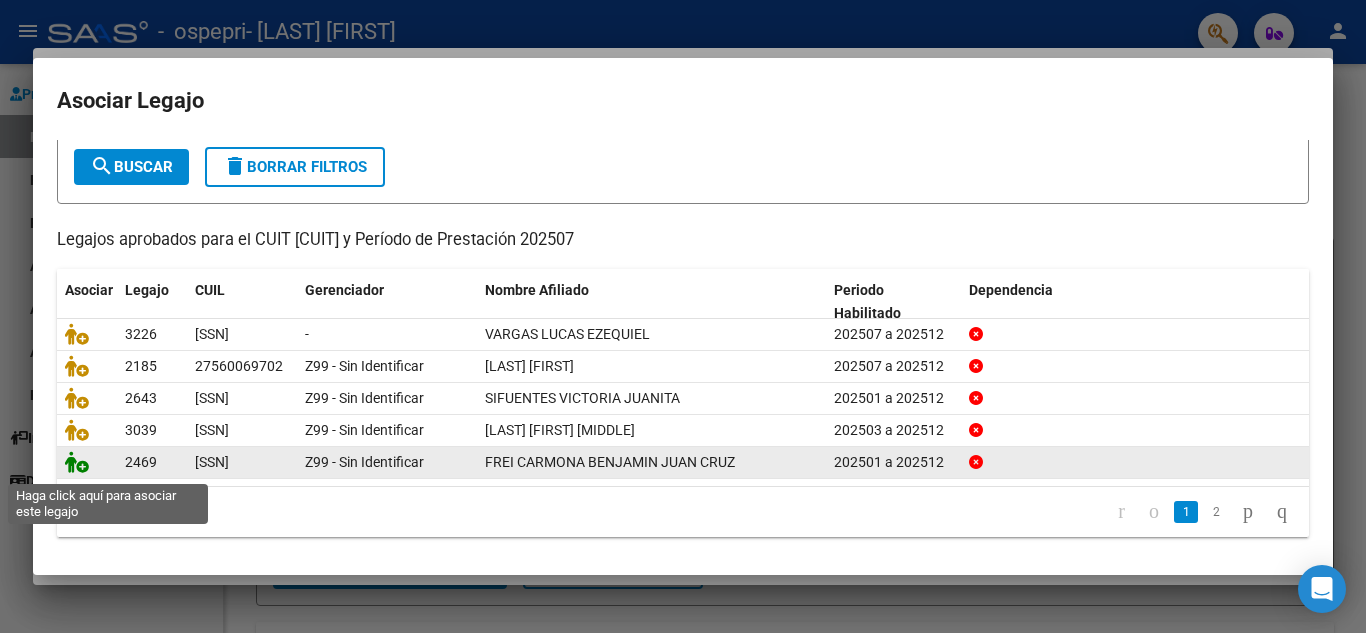 click 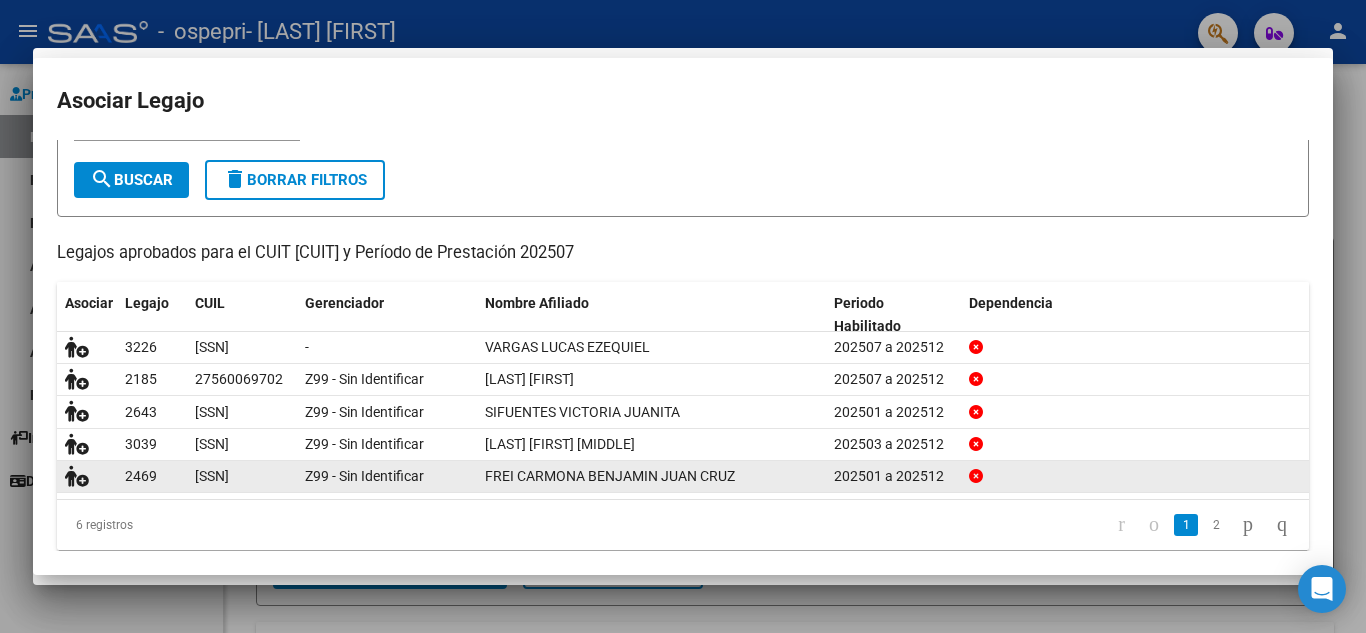 scroll, scrollTop: 121, scrollLeft: 0, axis: vertical 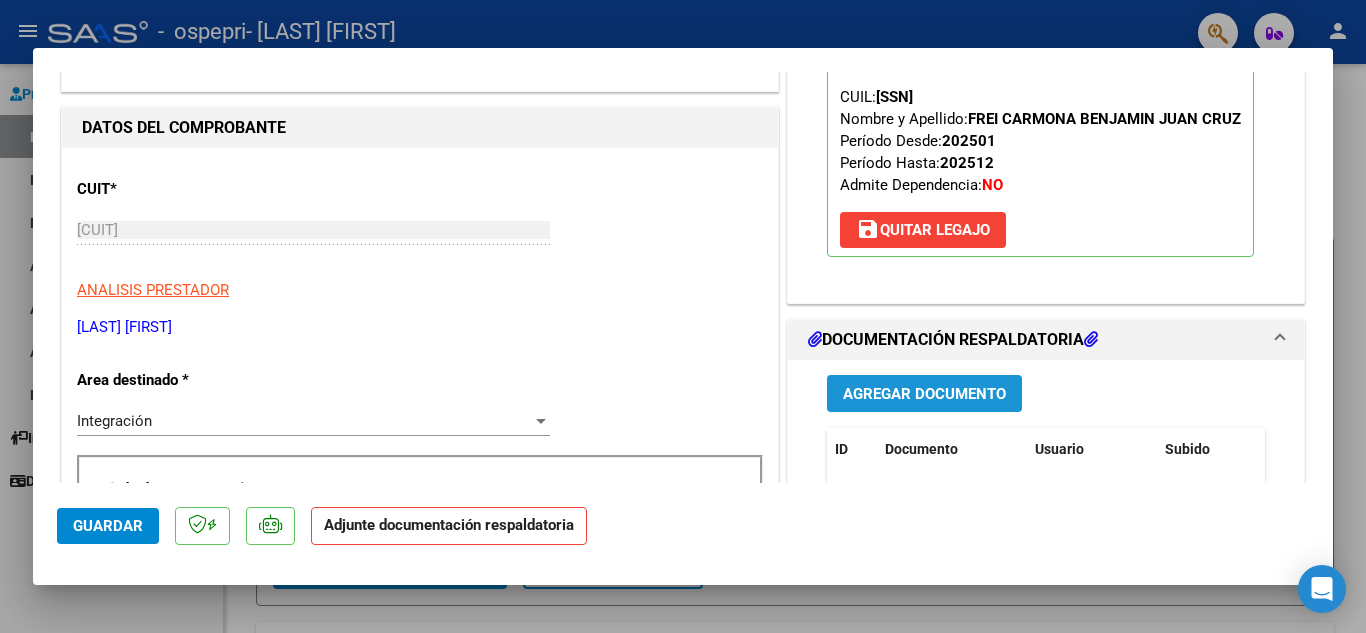 click on "Agregar Documento" at bounding box center [924, 394] 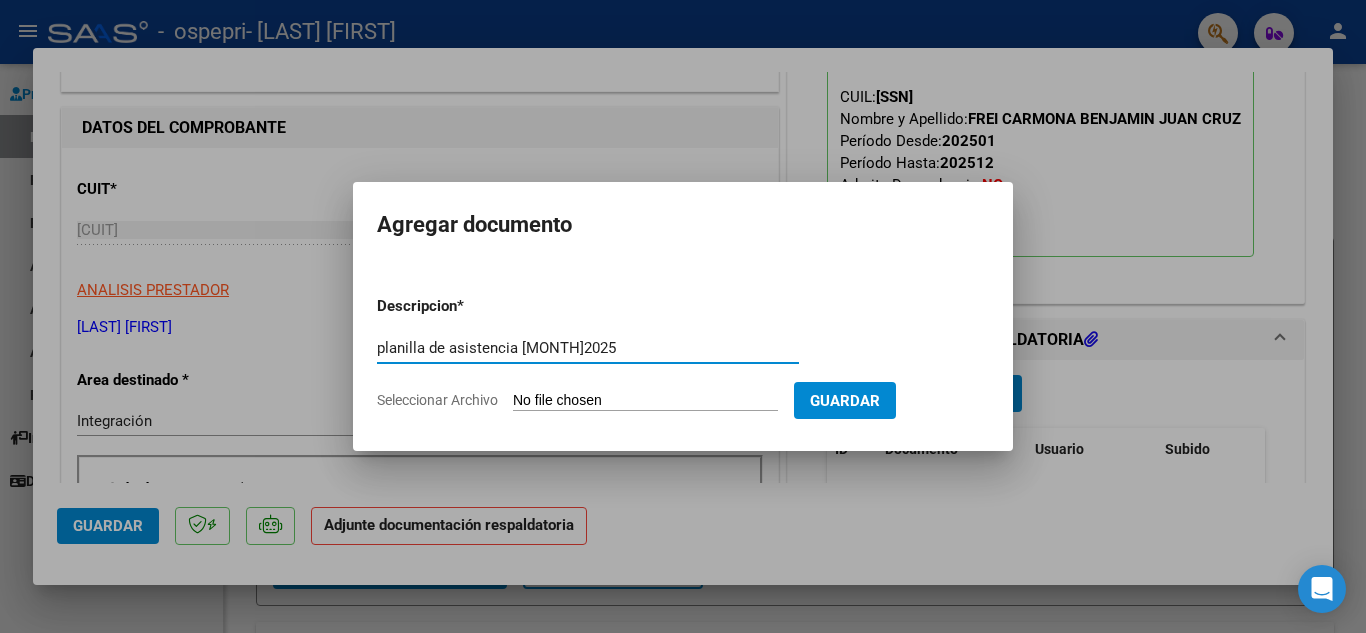 type on "planilla de asistencia [MONTH]2025" 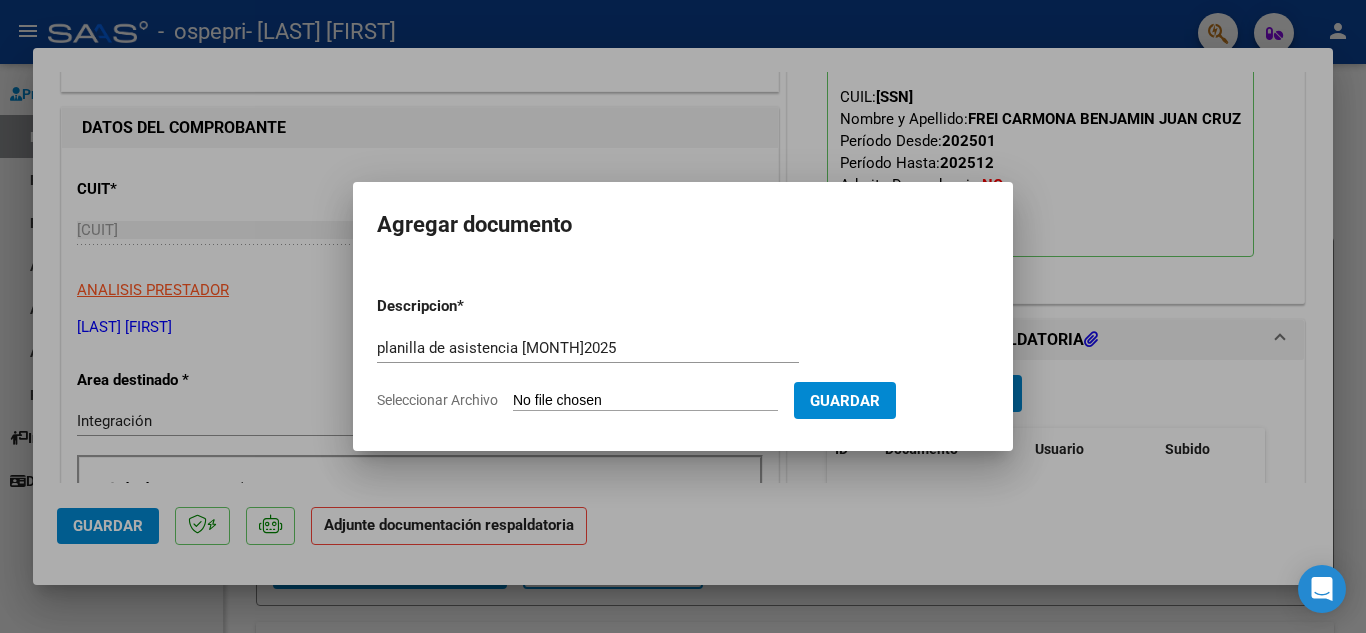 click on "Seleccionar Archivo" at bounding box center (645, 401) 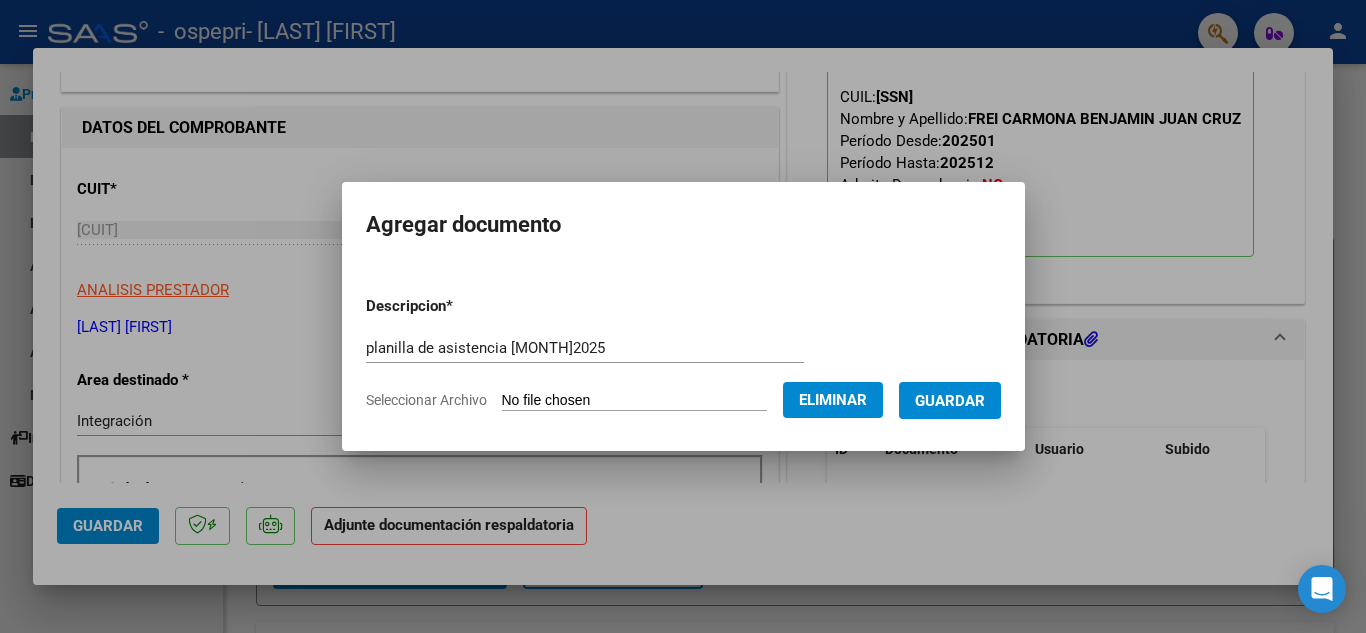 click on "Guardar" at bounding box center [950, 401] 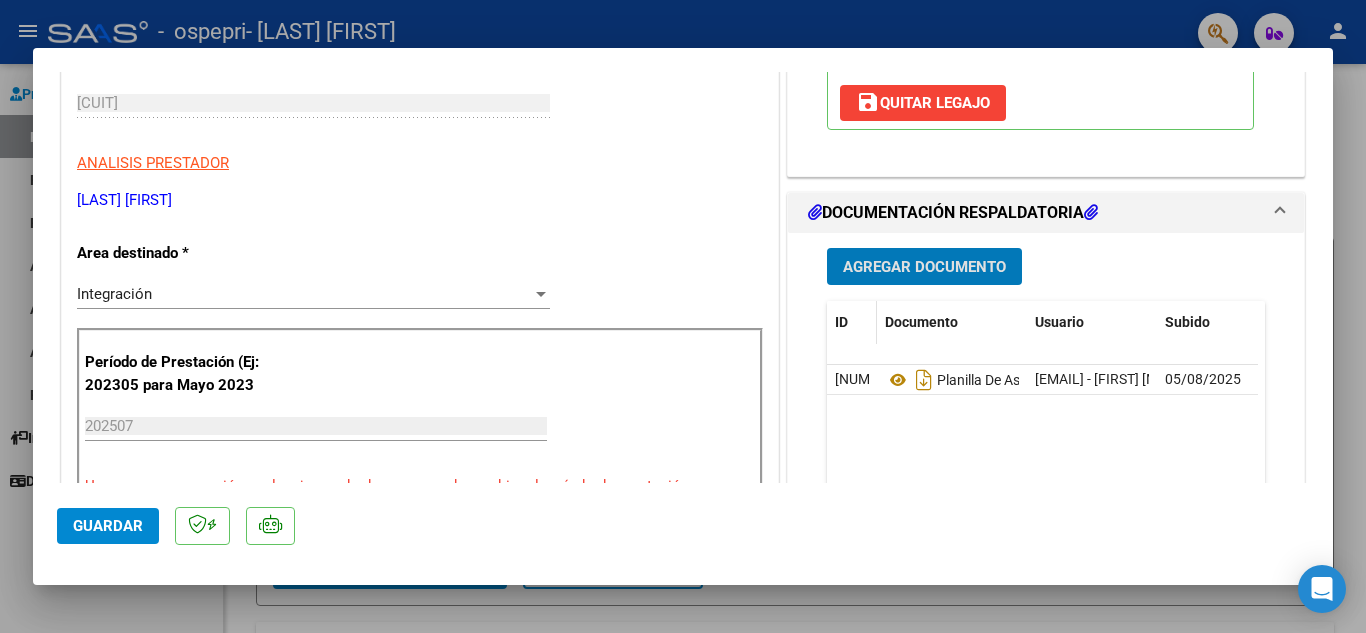 scroll, scrollTop: 343, scrollLeft: 0, axis: vertical 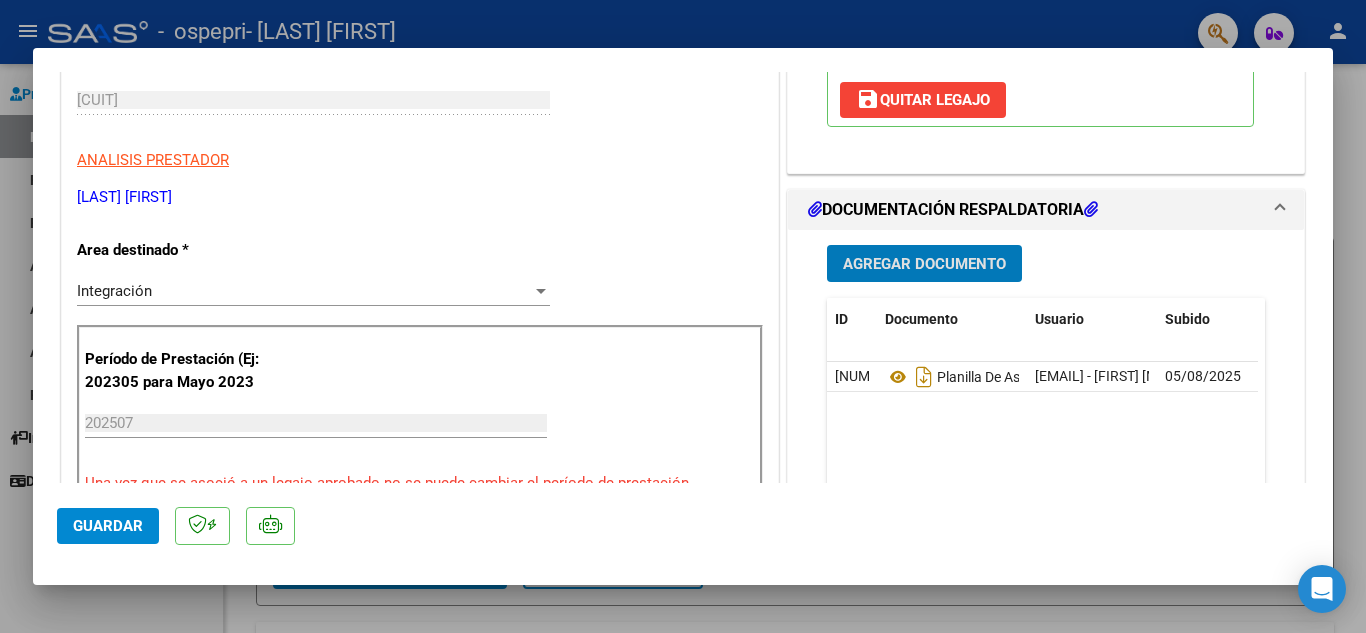 click on "Agregar Documento" at bounding box center (924, 264) 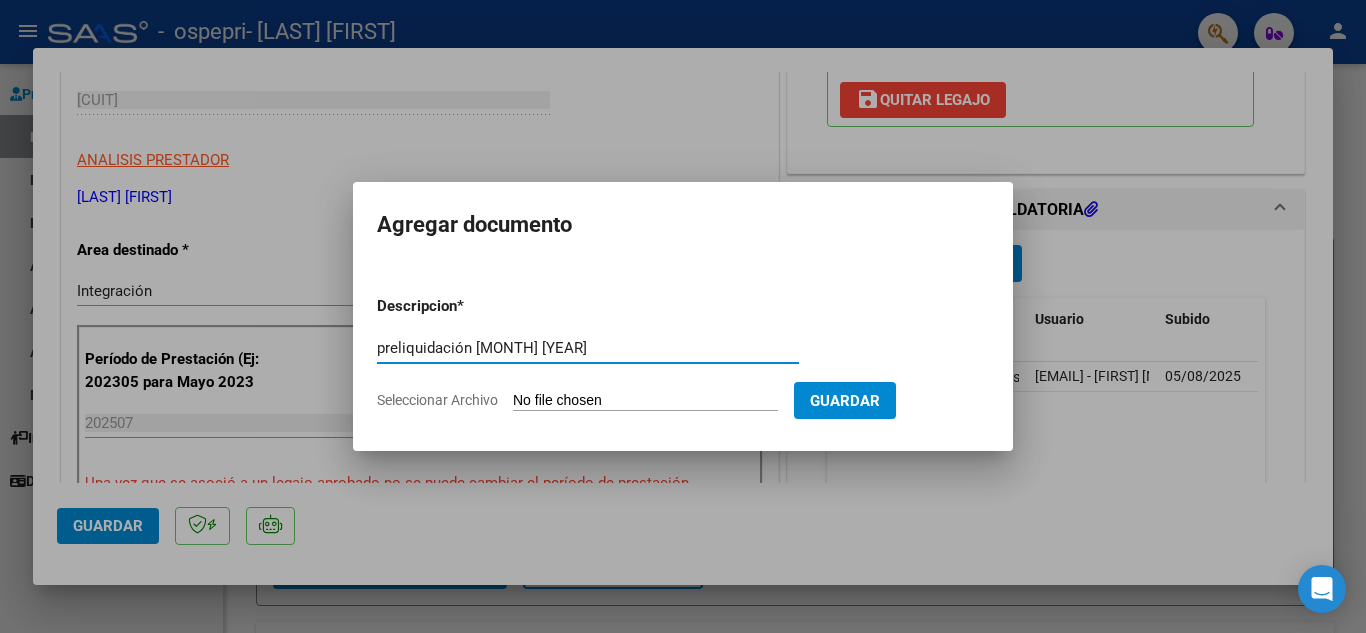 type on "preliquidación [MONTH] [YEAR]" 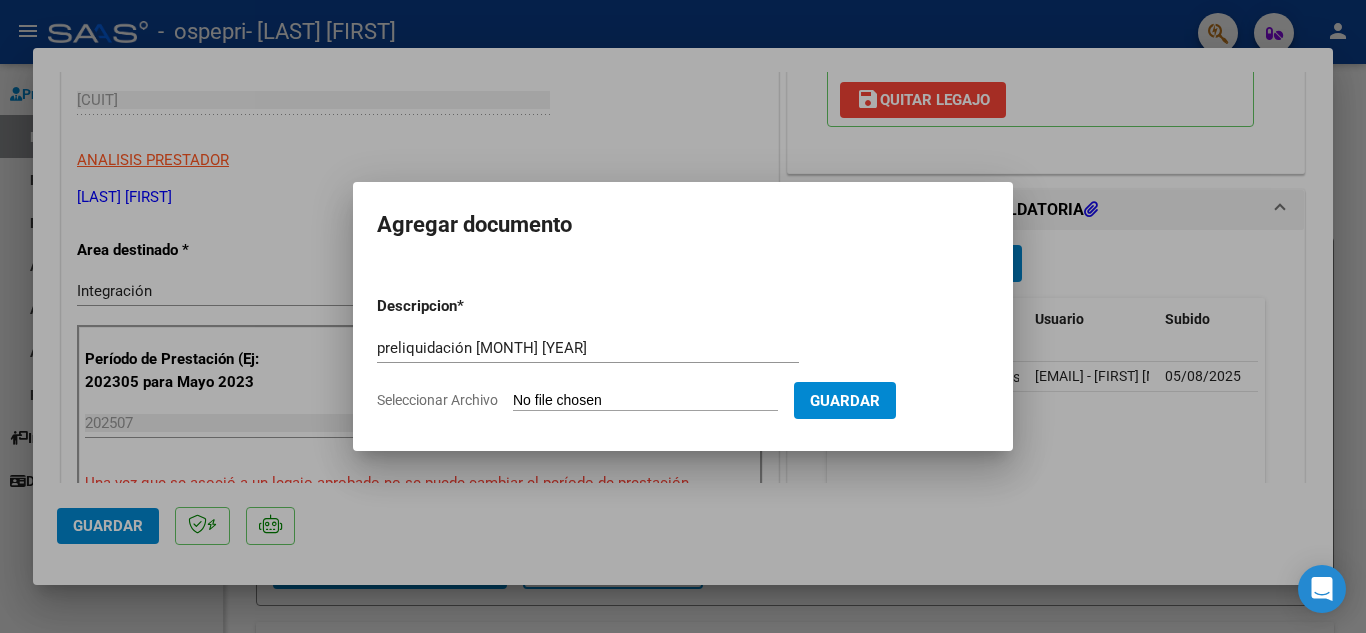 click on "Seleccionar Archivo" at bounding box center [645, 401] 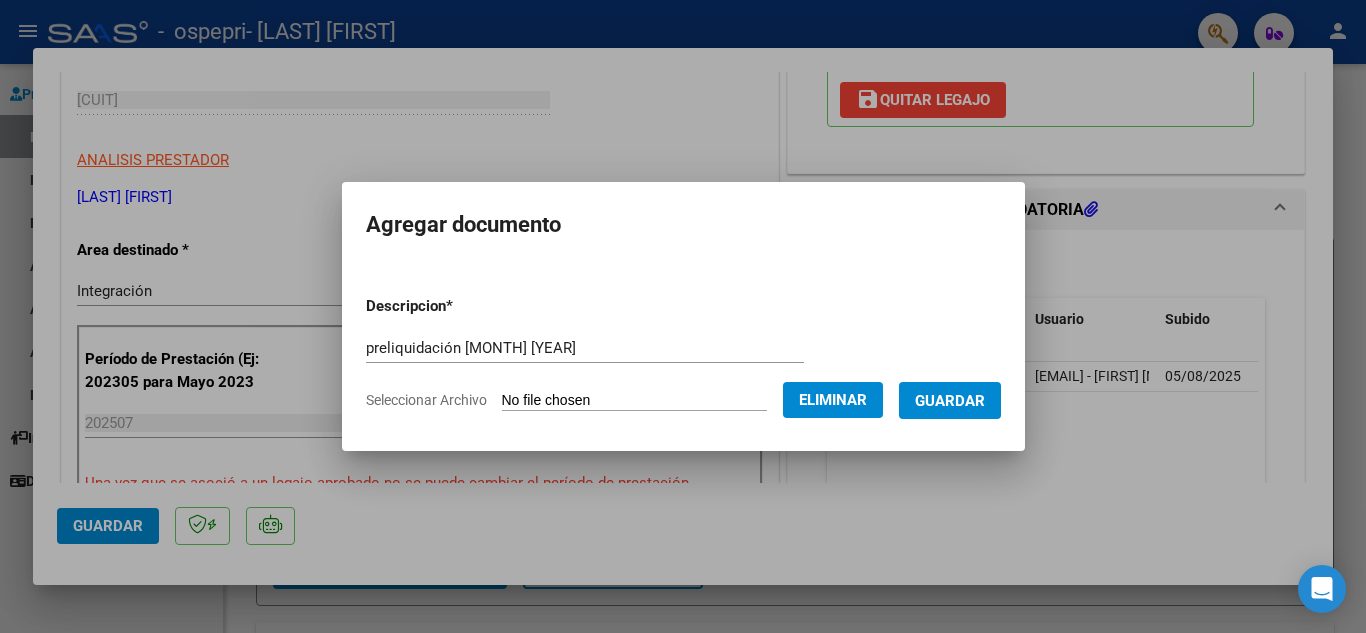 click on "Guardar" at bounding box center (950, 401) 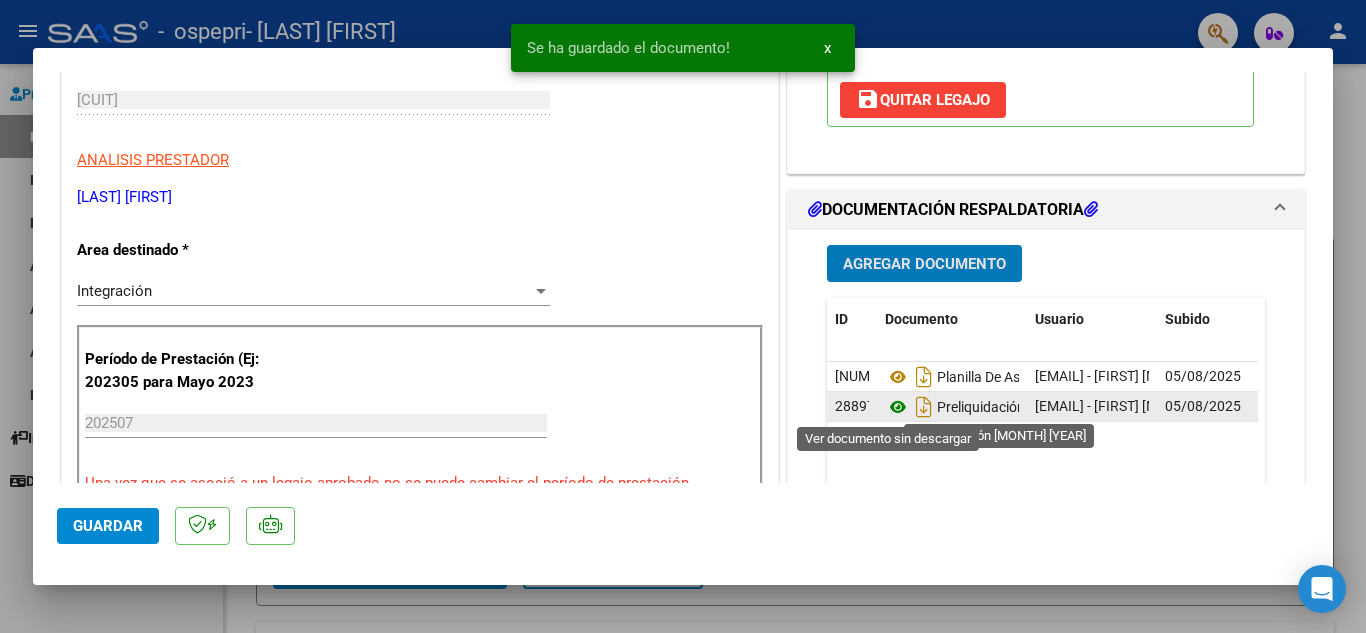 click 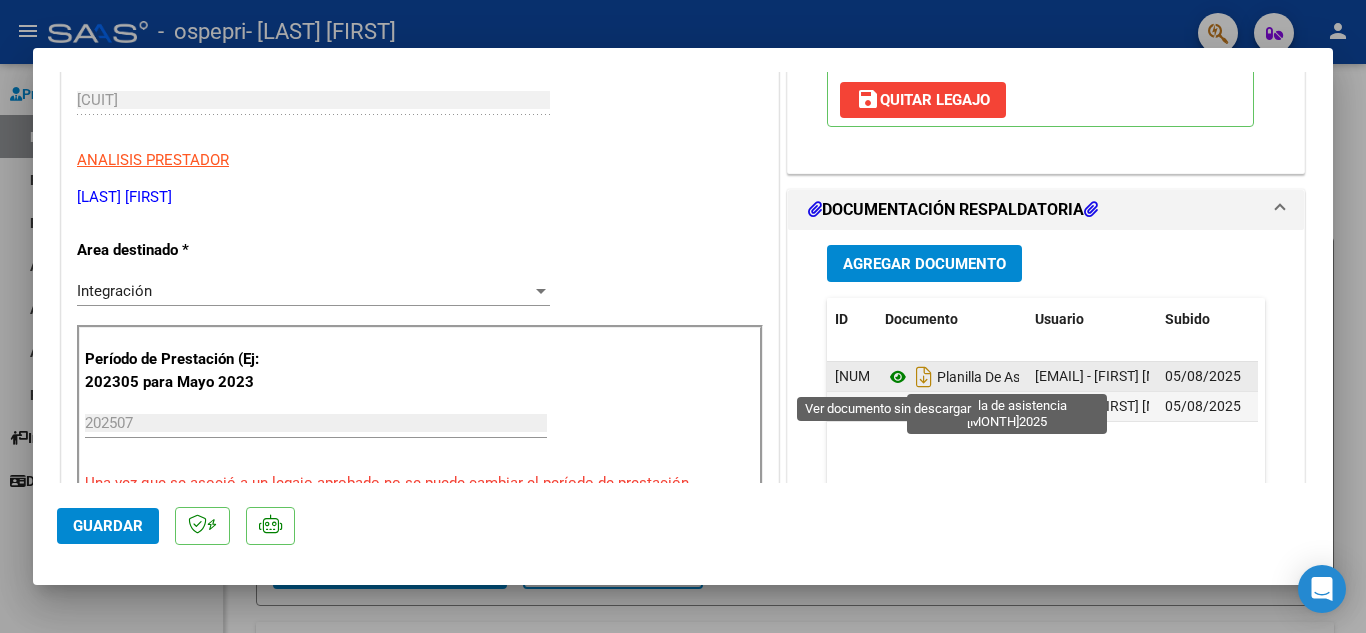 click 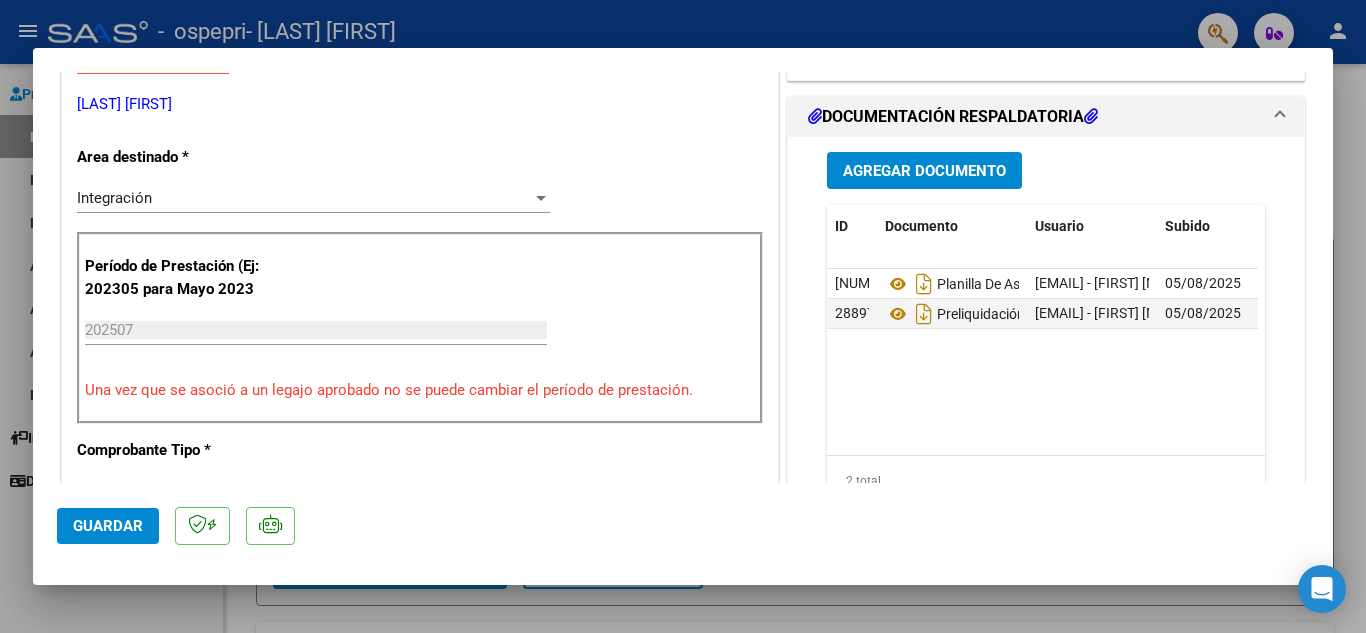 scroll, scrollTop: 437, scrollLeft: 0, axis: vertical 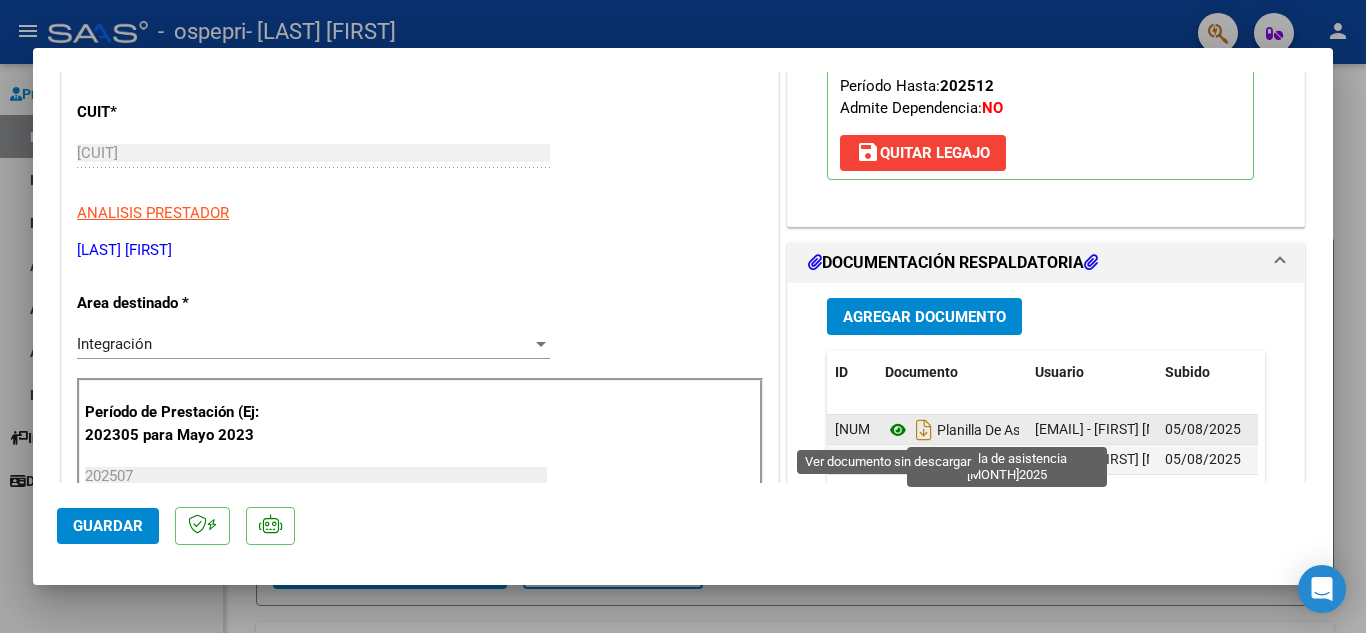 click 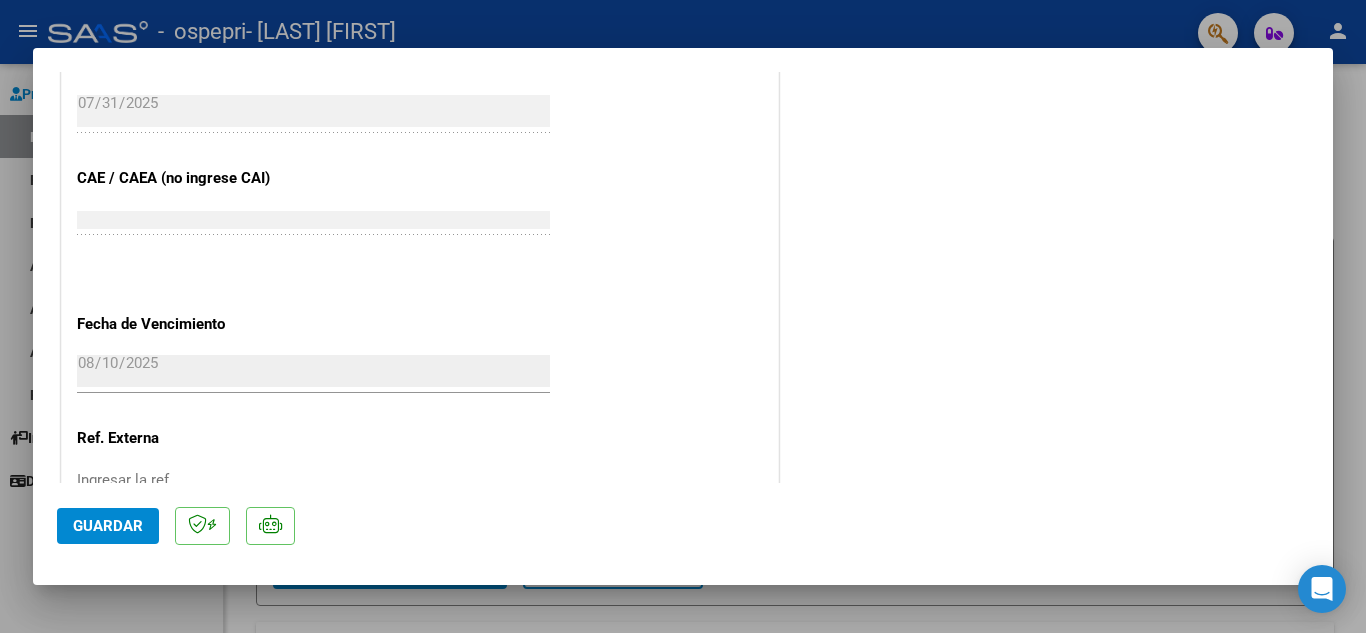 scroll, scrollTop: 1229, scrollLeft: 0, axis: vertical 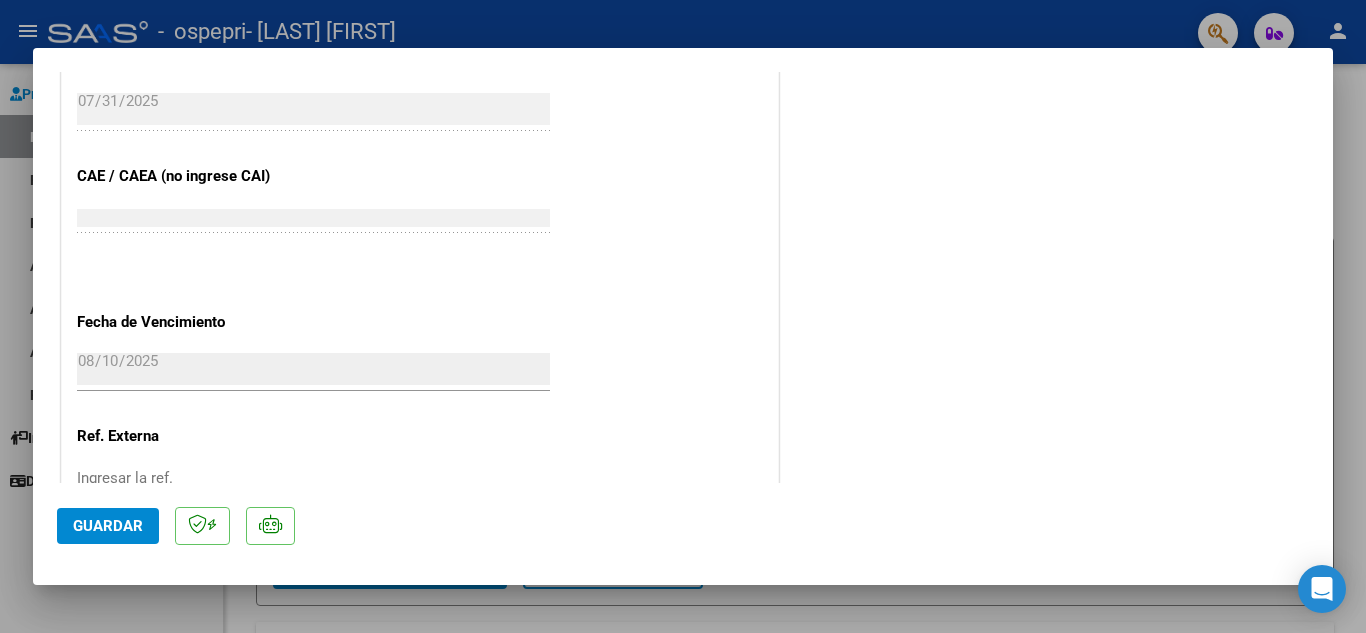 click on "Guardar" 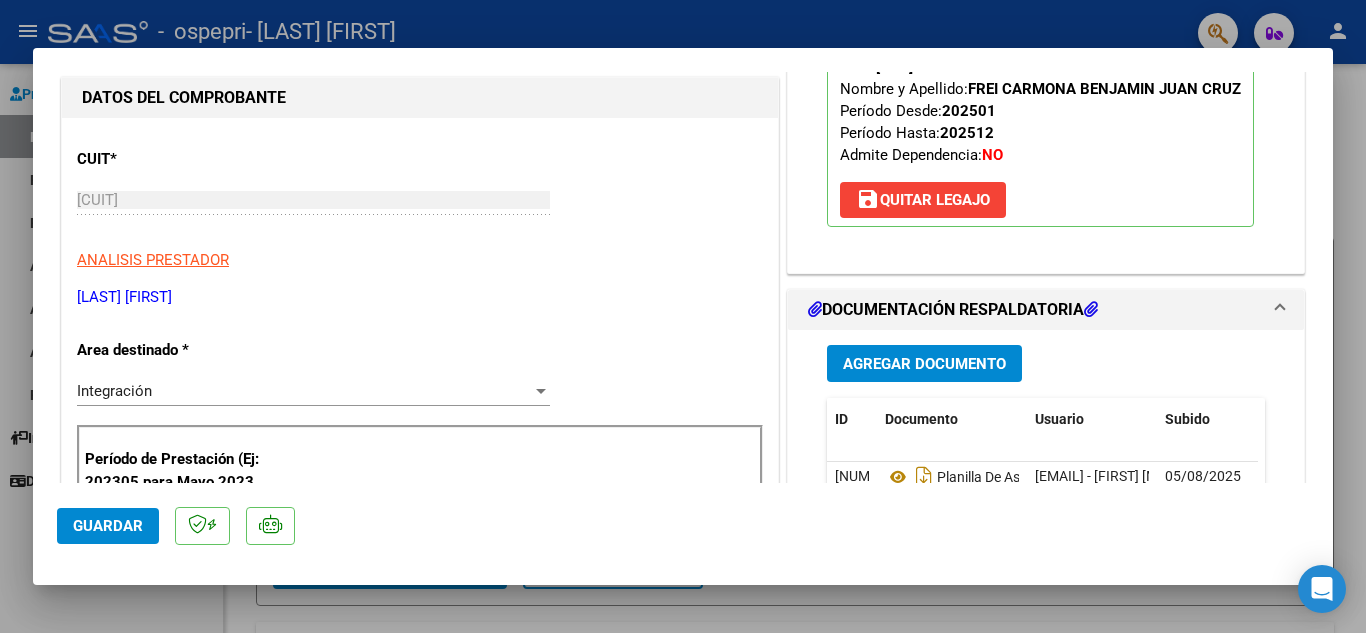scroll, scrollTop: 0, scrollLeft: 0, axis: both 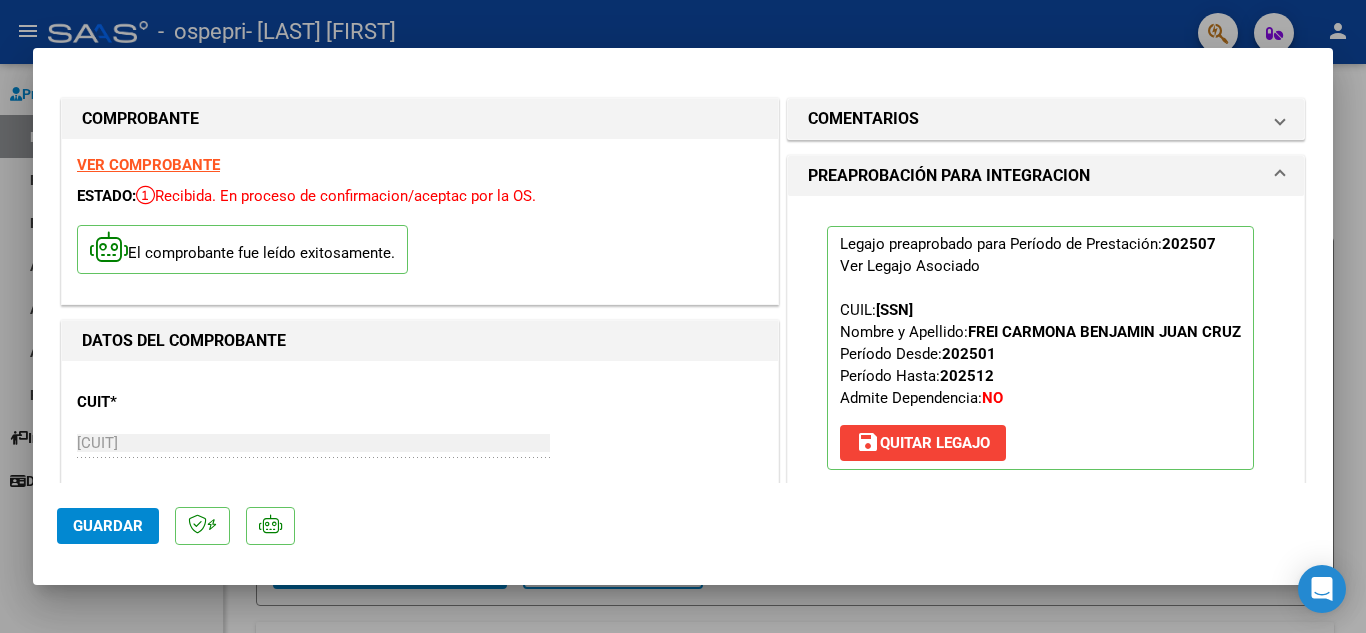 click at bounding box center [683, 316] 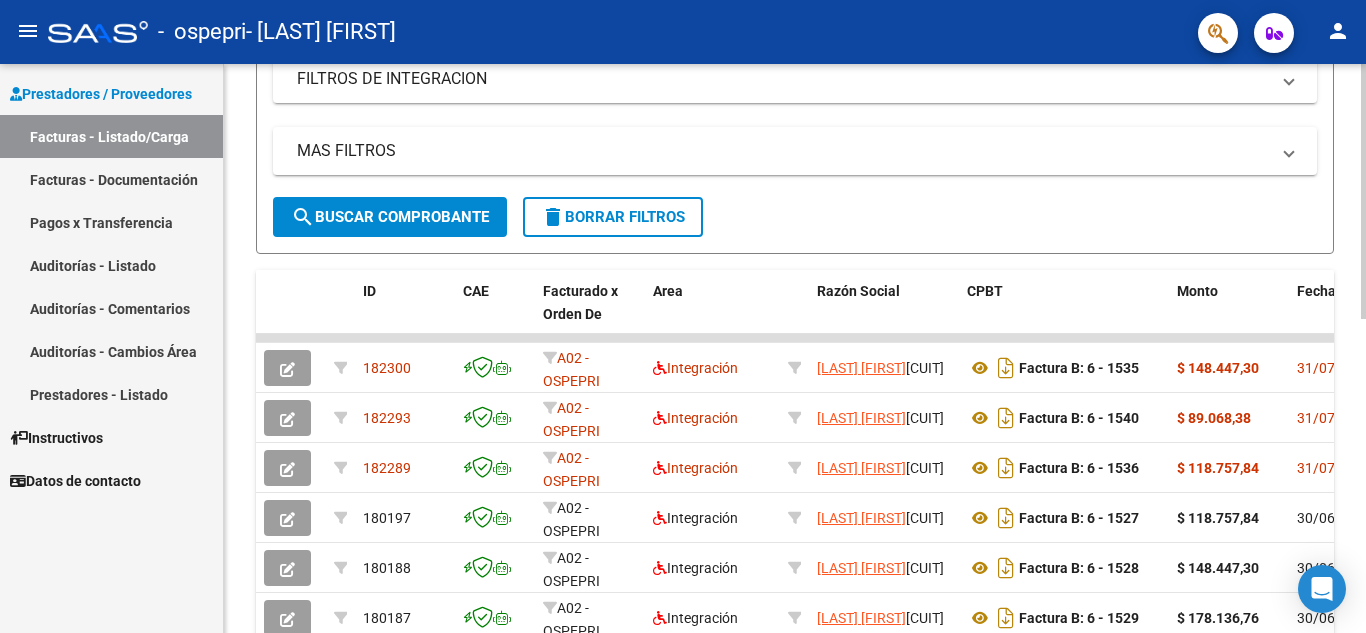 scroll, scrollTop: 0, scrollLeft: 0, axis: both 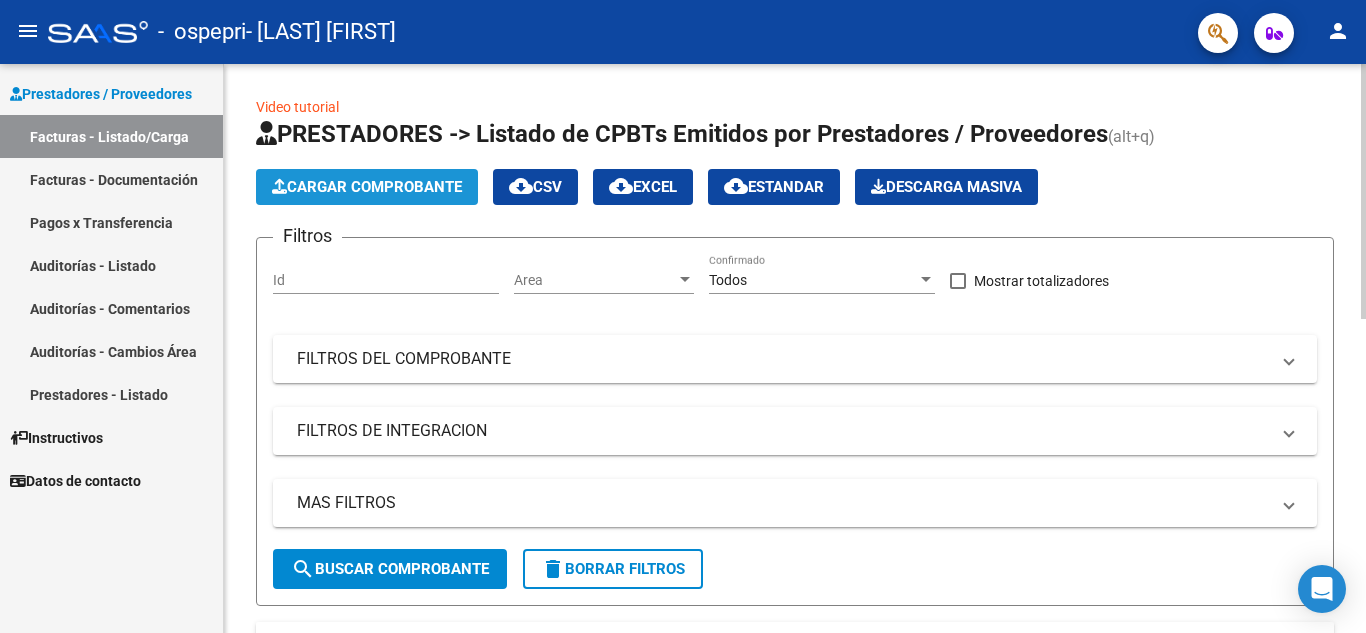 click on "Cargar Comprobante" 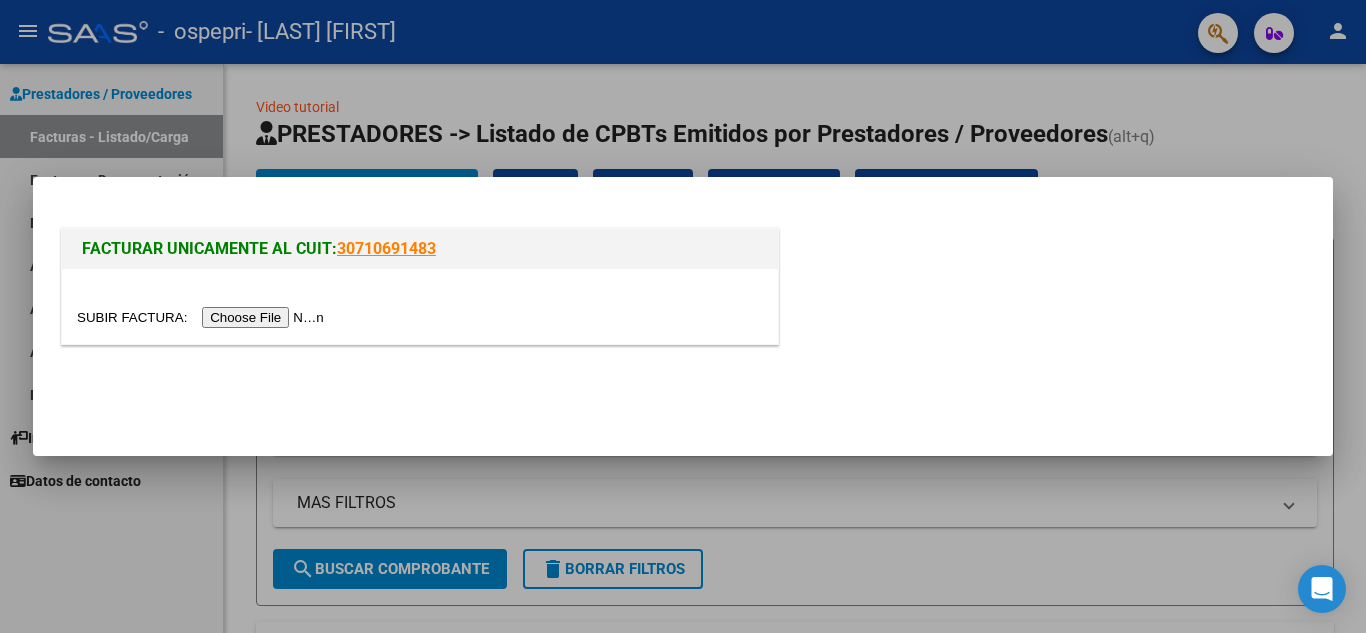 click at bounding box center (203, 317) 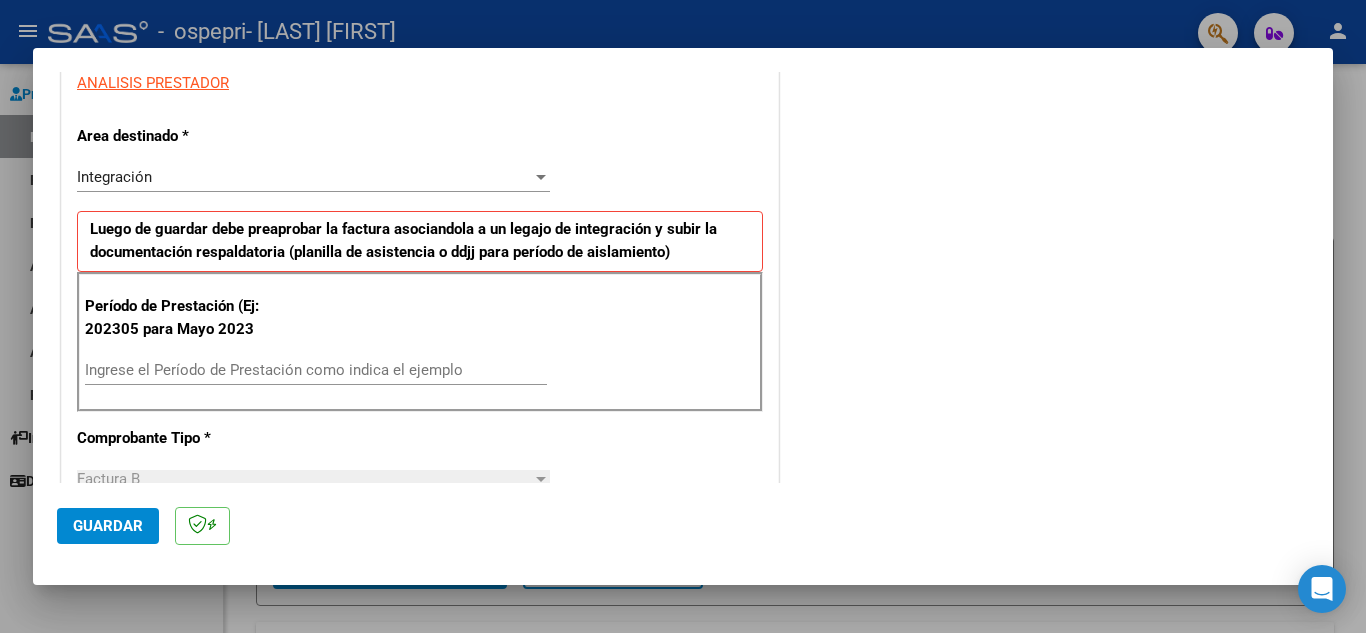 scroll, scrollTop: 387, scrollLeft: 0, axis: vertical 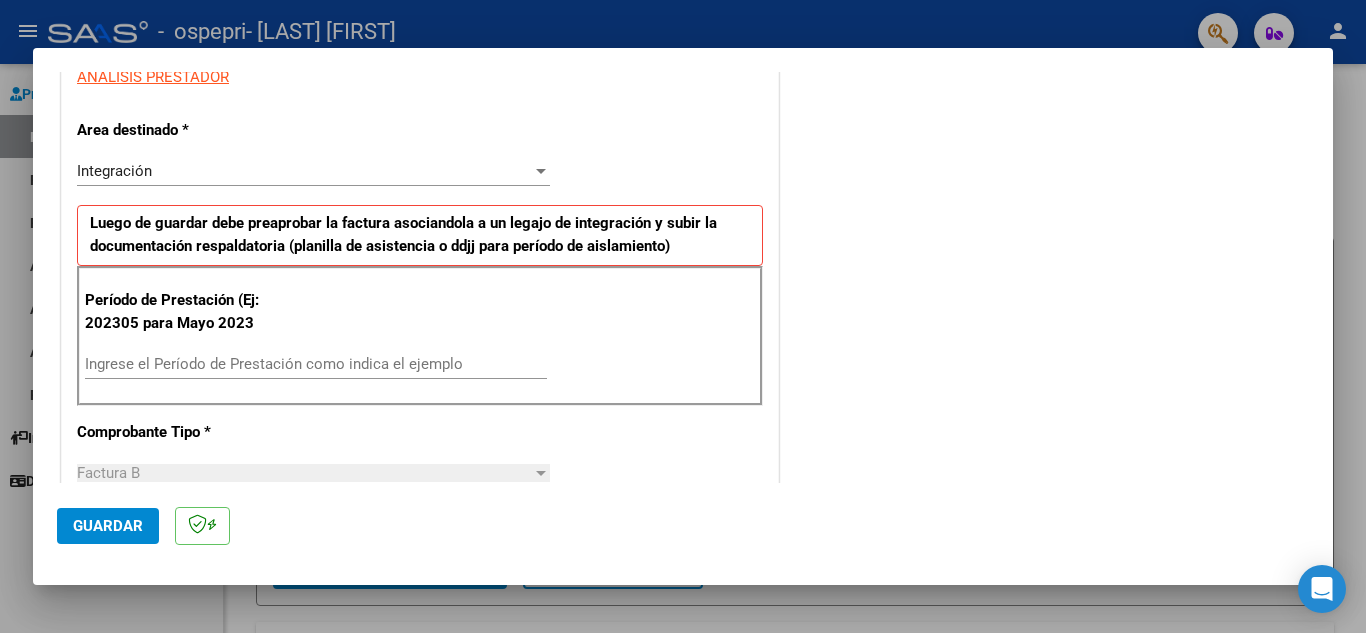 click on "Ingrese el Período de Prestación como indica el ejemplo" at bounding box center (316, 364) 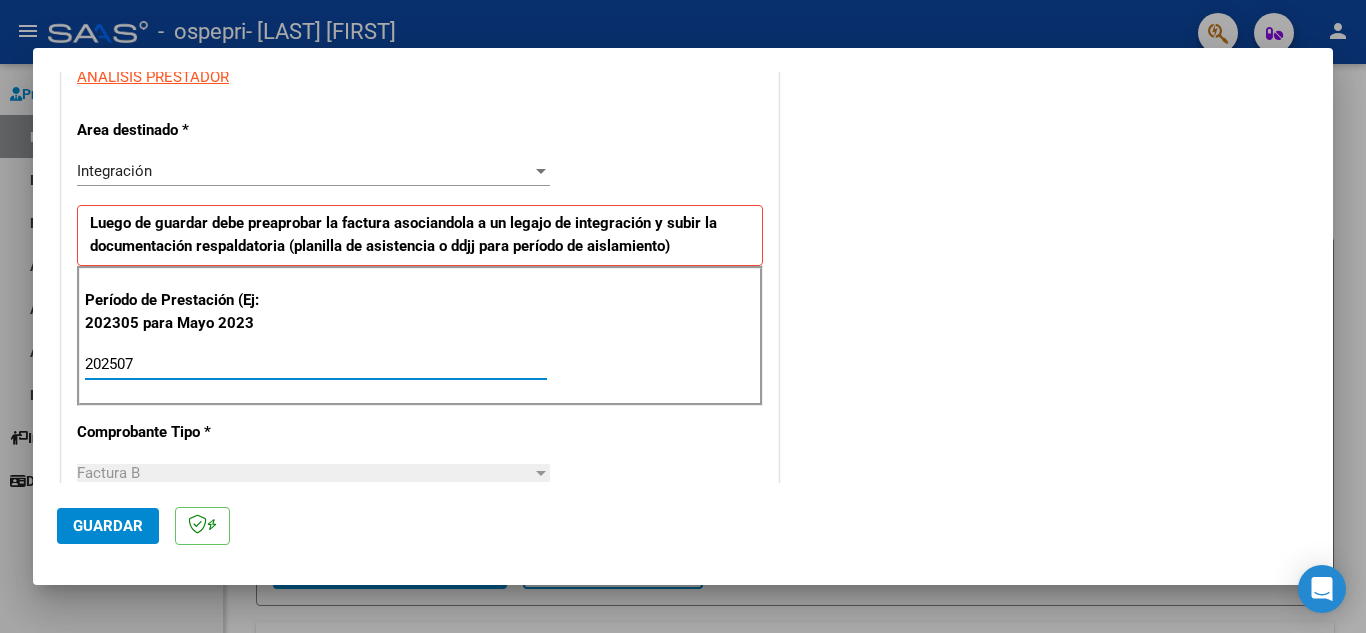 type on "202507" 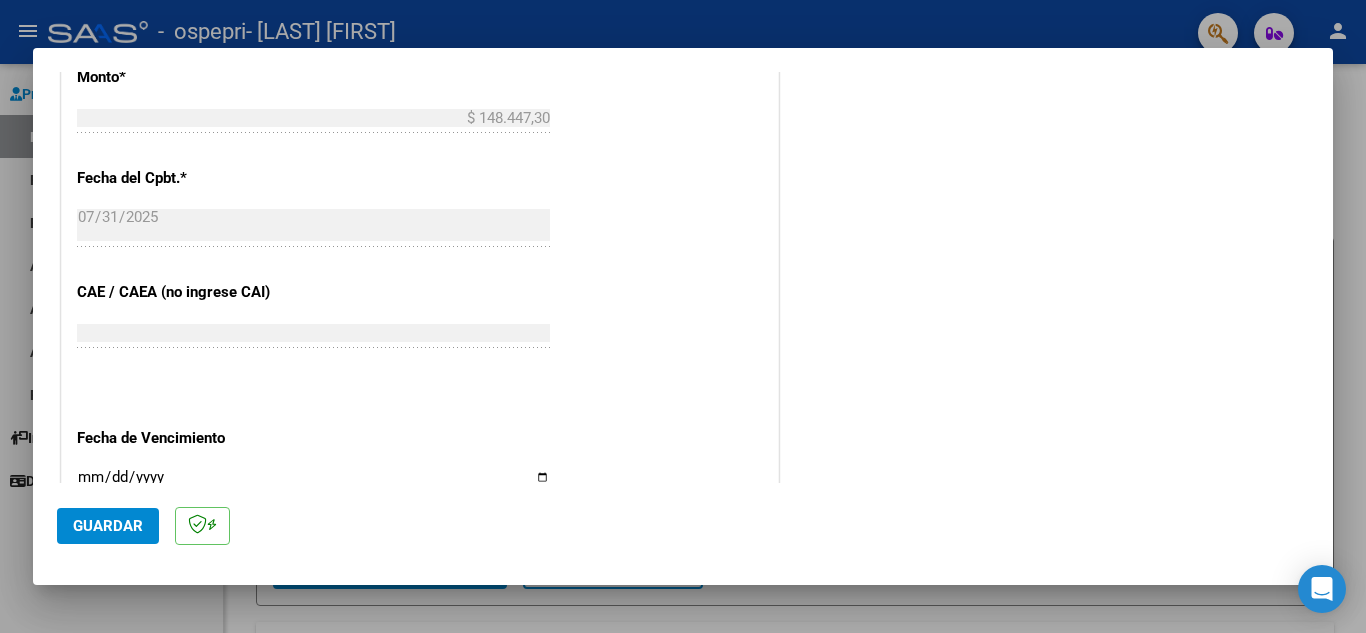 scroll, scrollTop: 1068, scrollLeft: 0, axis: vertical 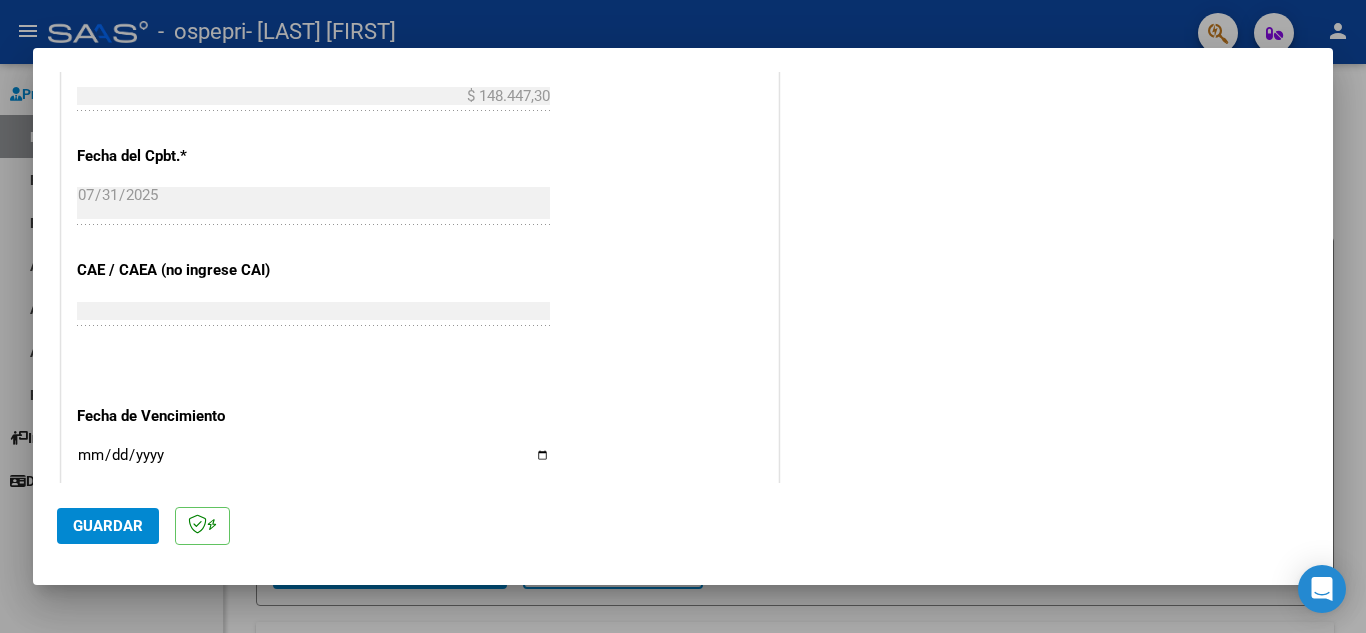 click on "Ingresar la fecha" at bounding box center (313, 463) 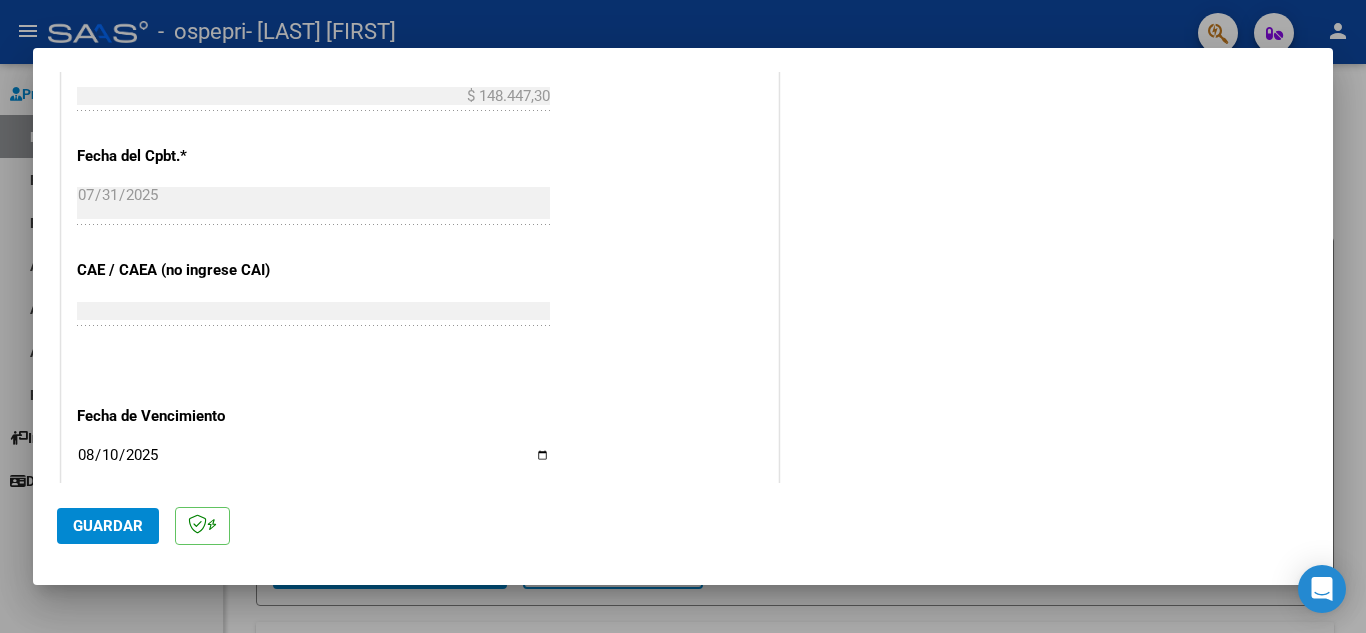 type on "2025-08-10" 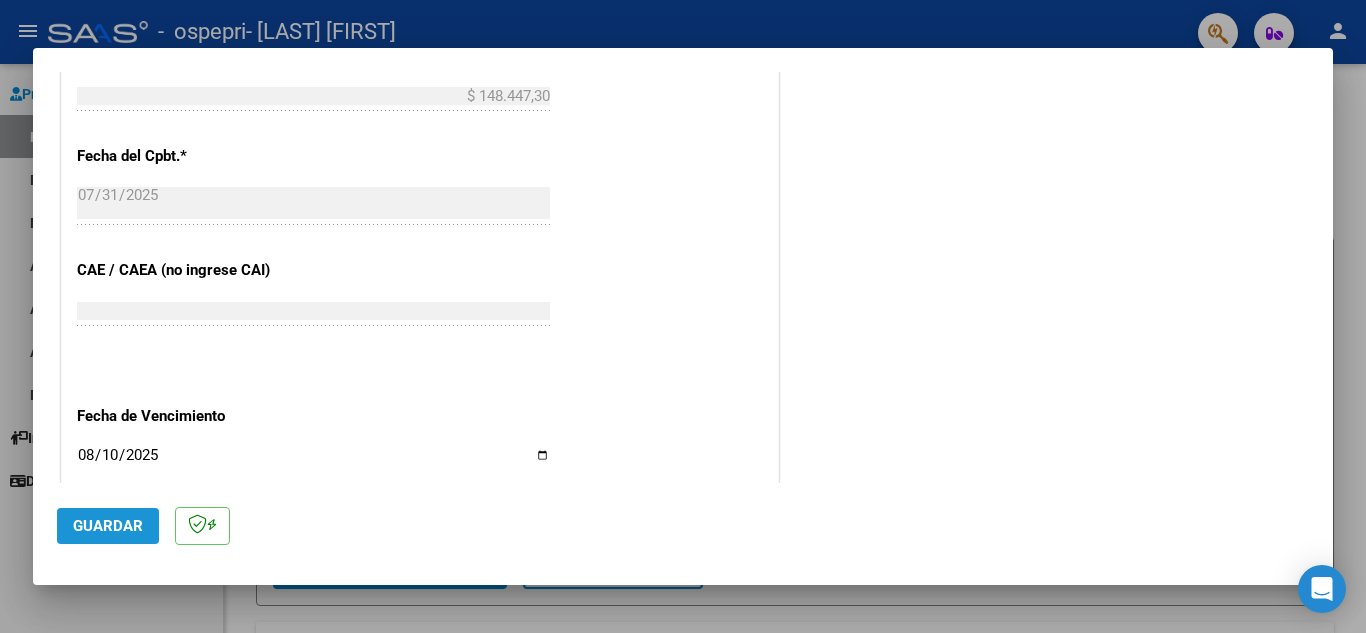 click on "Guardar" 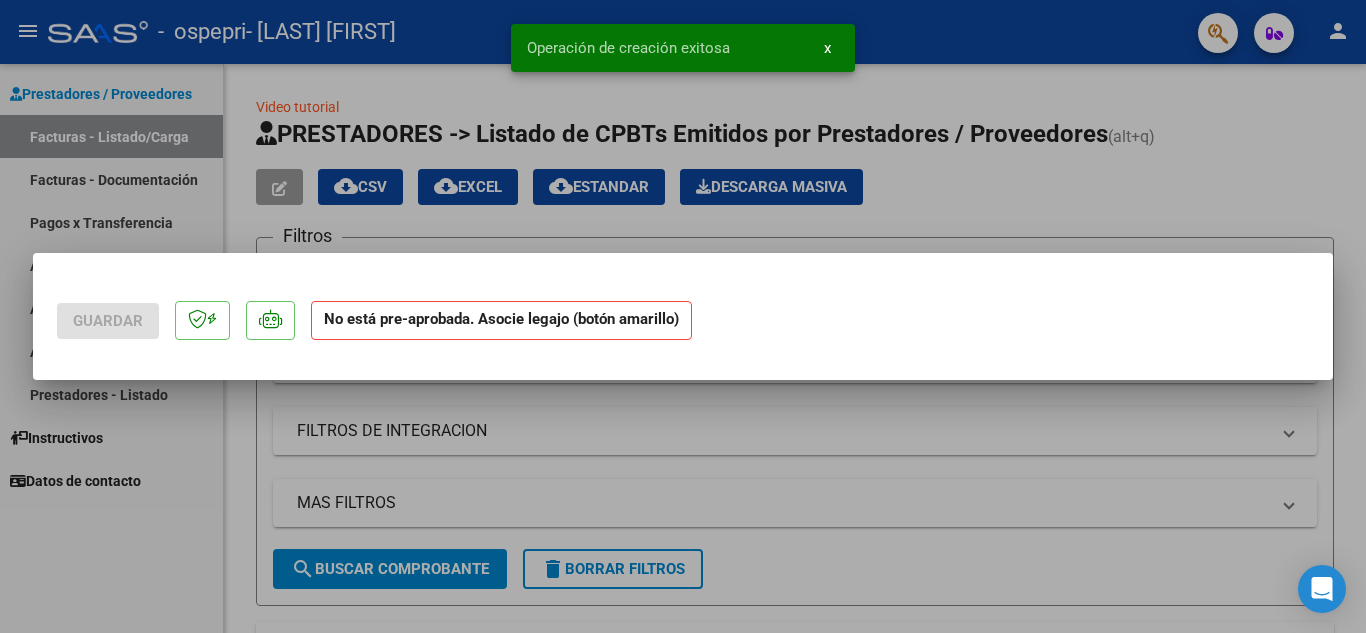 scroll, scrollTop: 0, scrollLeft: 0, axis: both 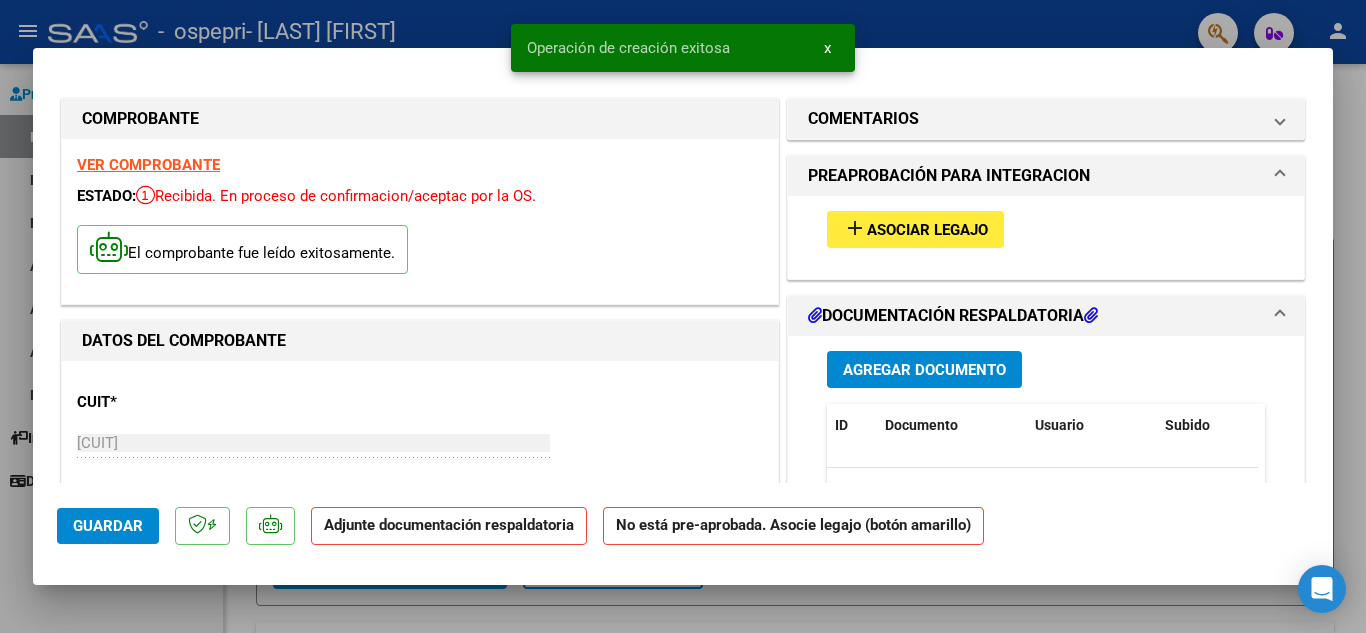 click on "Asociar Legajo" at bounding box center [927, 230] 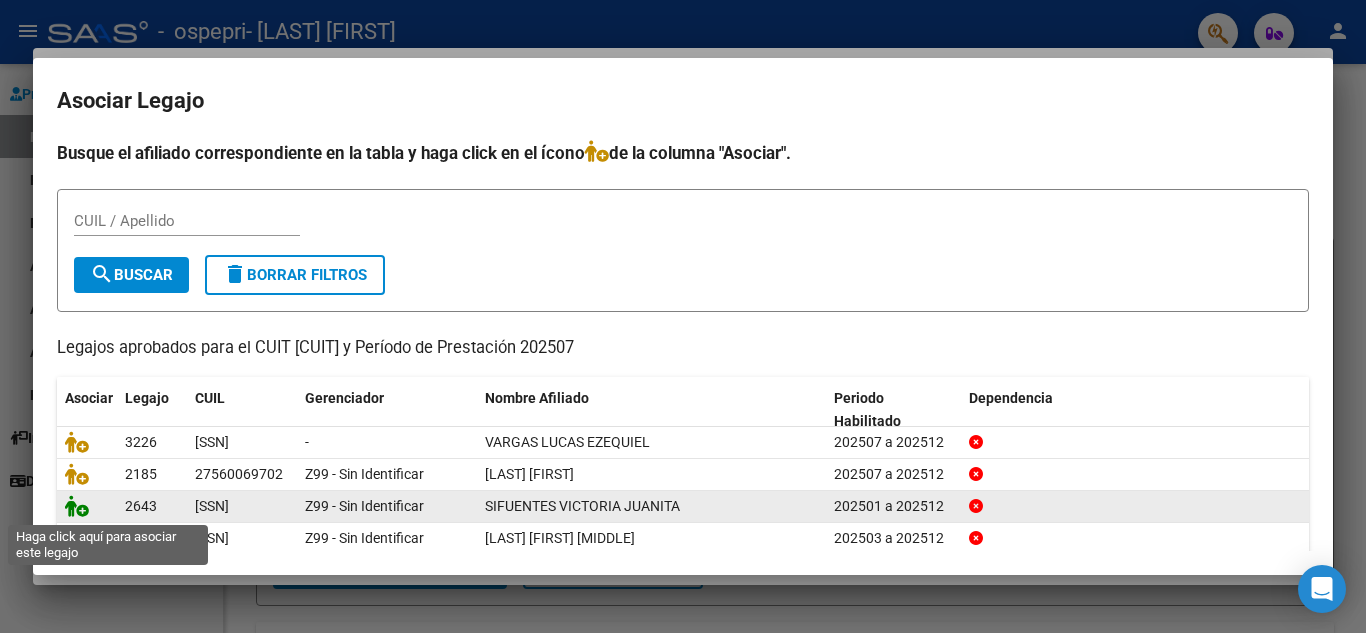 click 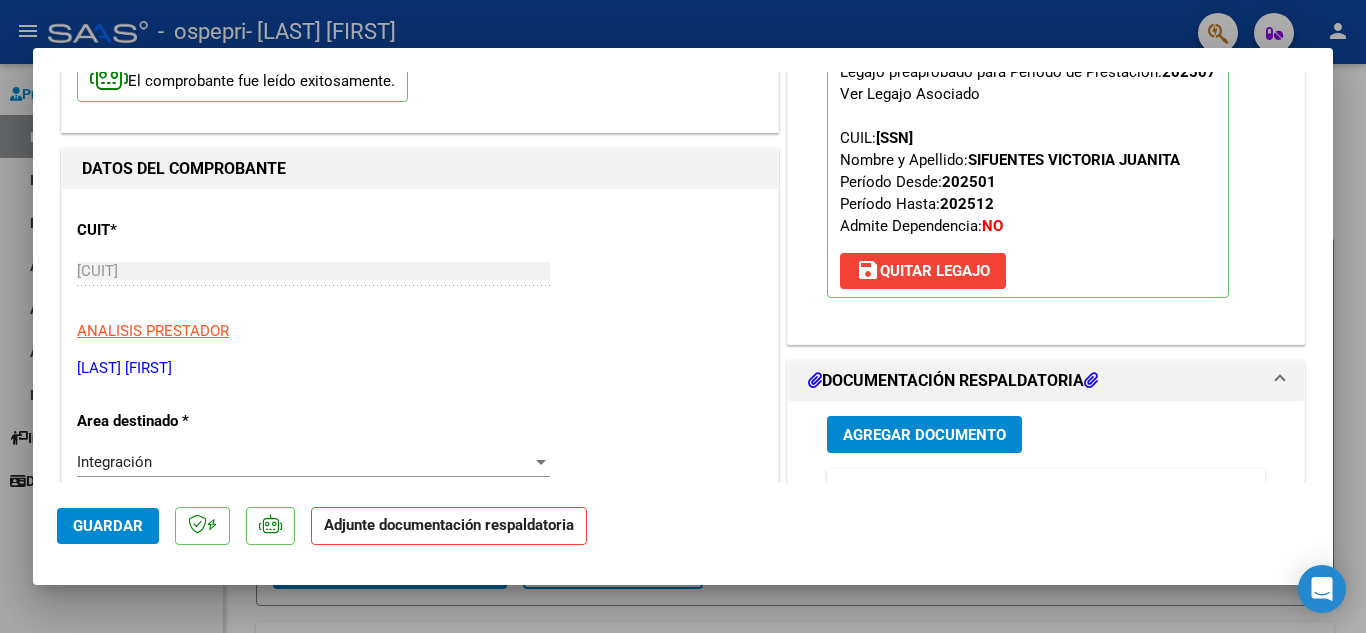 scroll, scrollTop: 238, scrollLeft: 0, axis: vertical 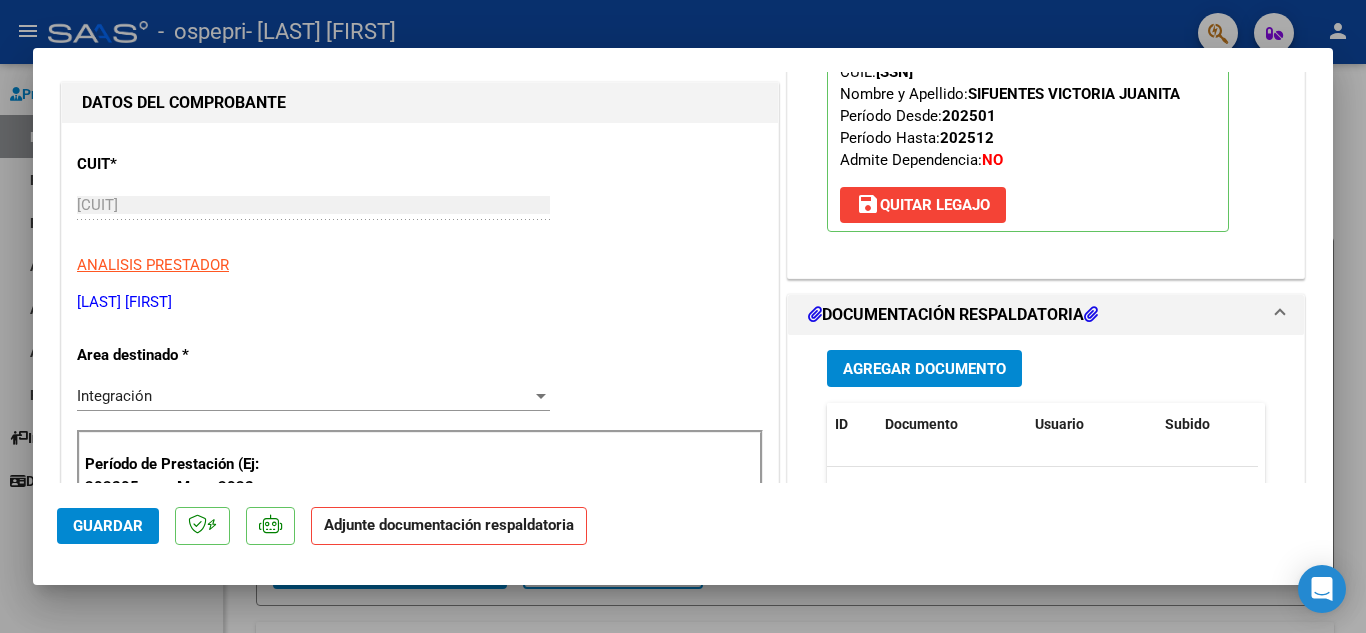 click on "Agregar Documento" at bounding box center (924, 369) 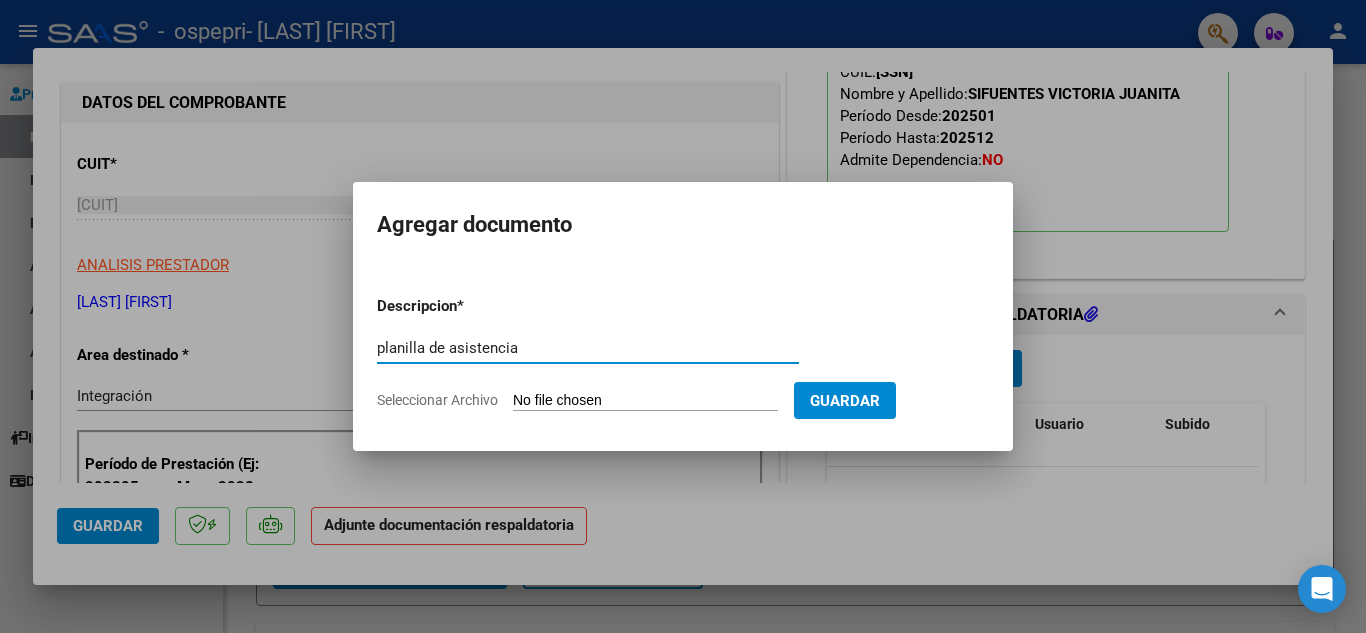 type on "planilla de asistencia" 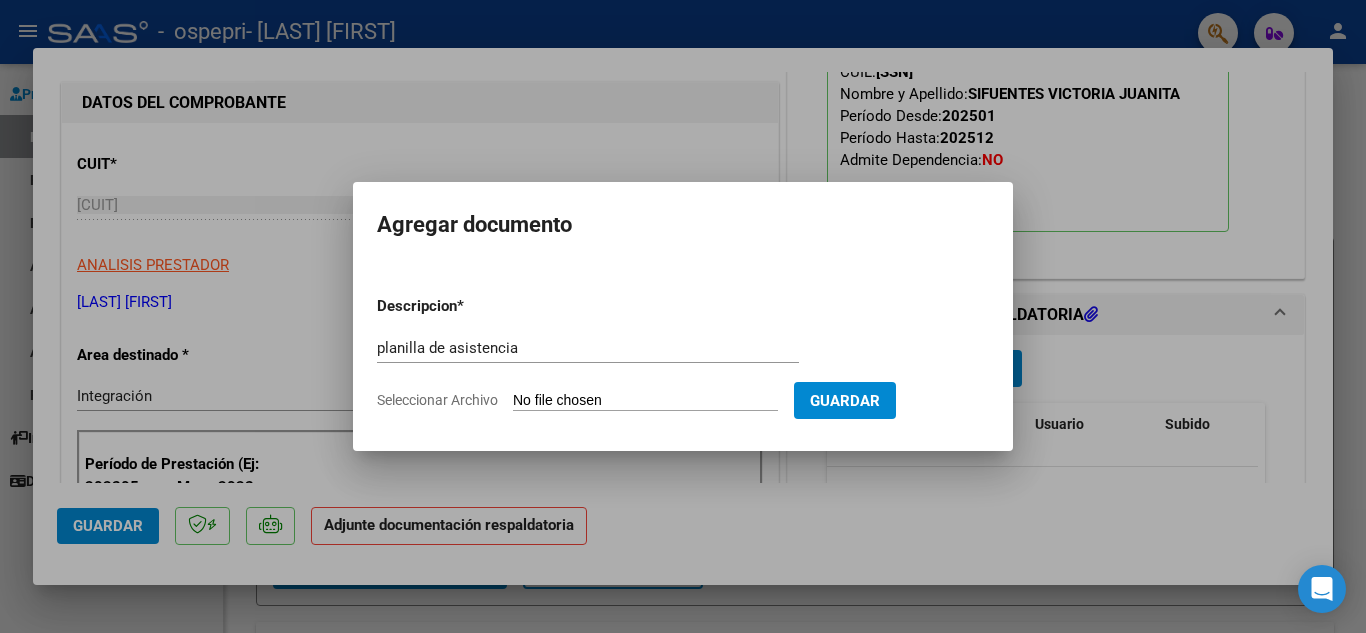 click on "Seleccionar Archivo" at bounding box center (645, 401) 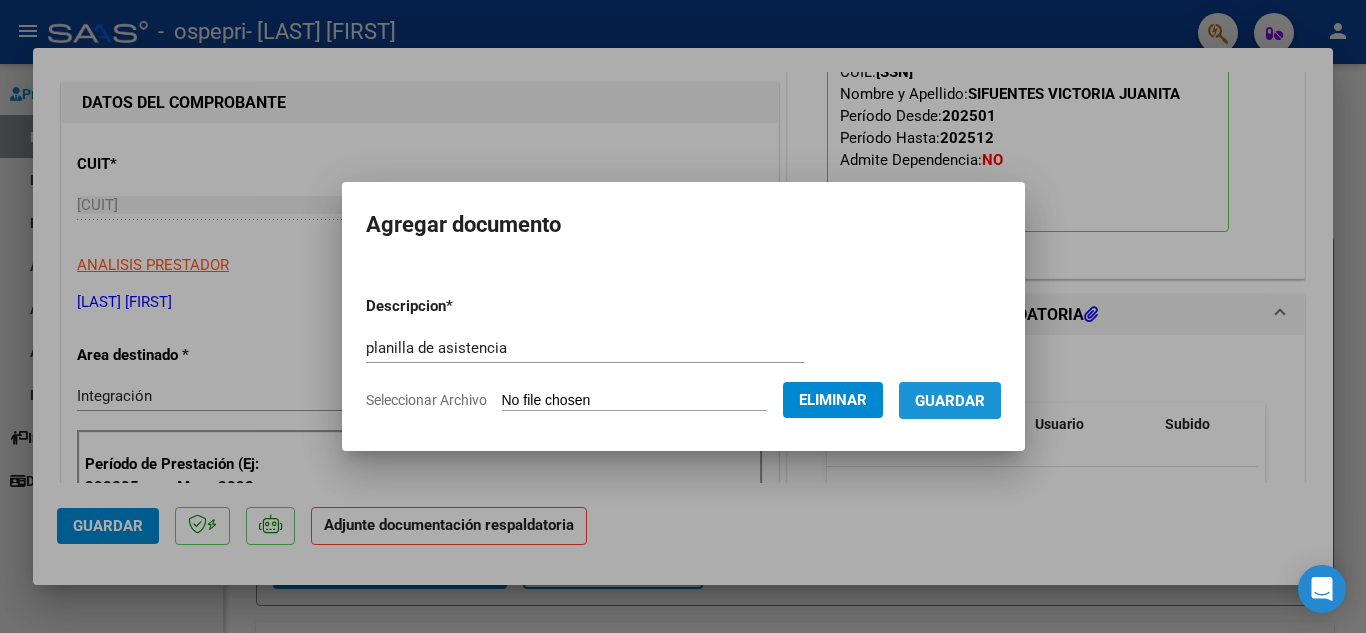 click on "Guardar" at bounding box center (950, 400) 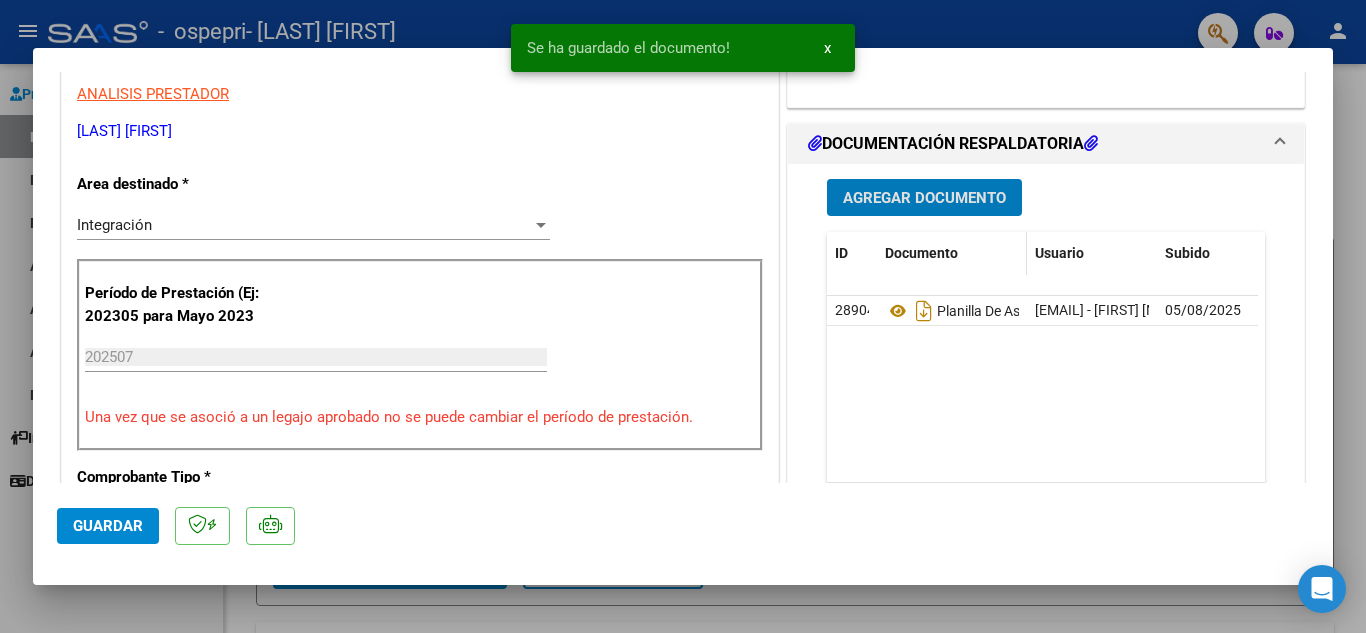 scroll, scrollTop: 410, scrollLeft: 0, axis: vertical 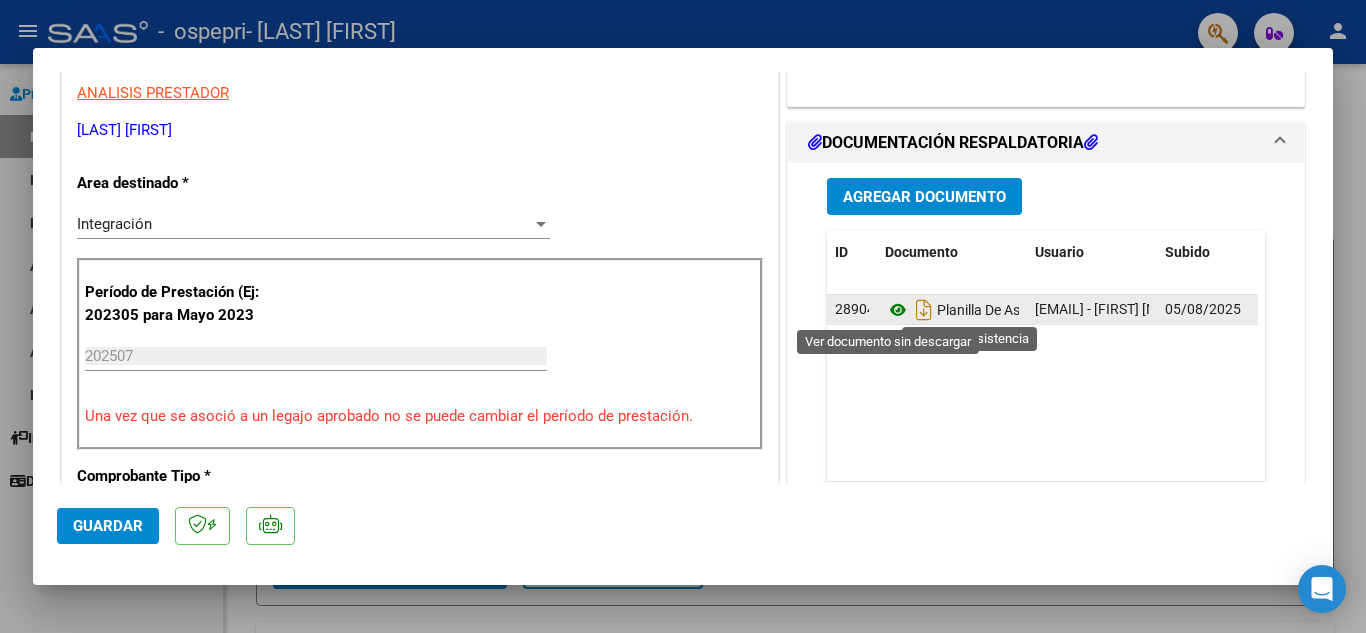 click 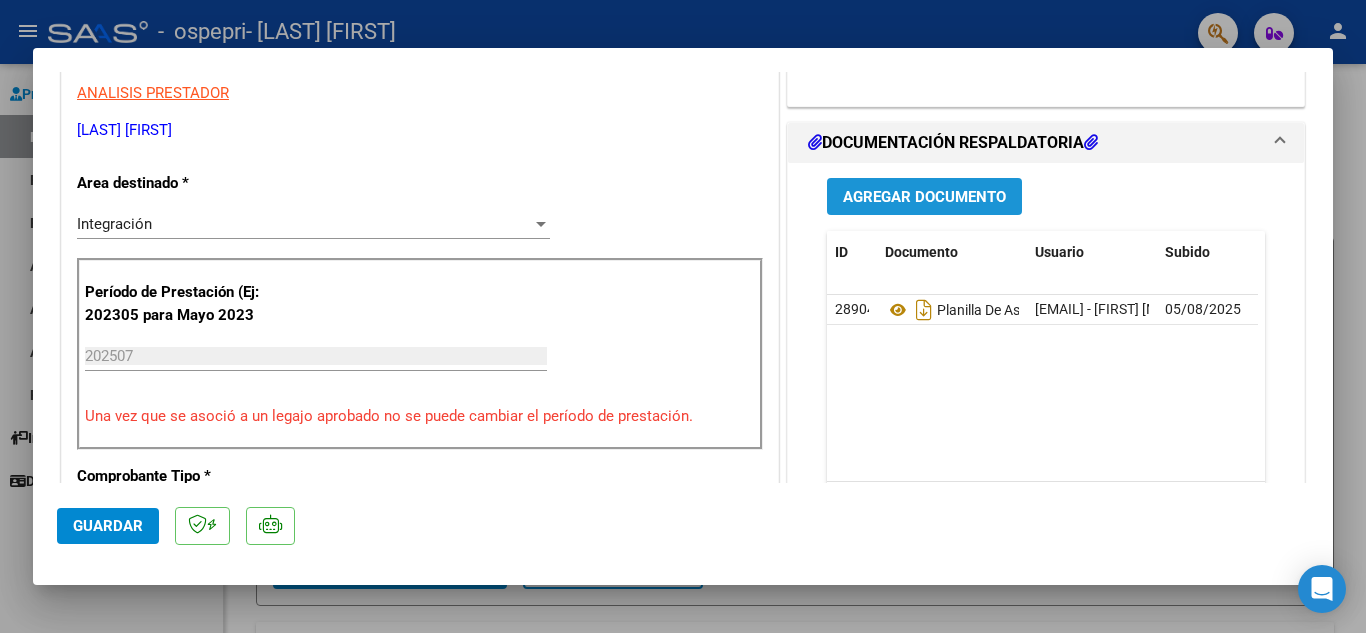 click on "Agregar Documento" at bounding box center (924, 196) 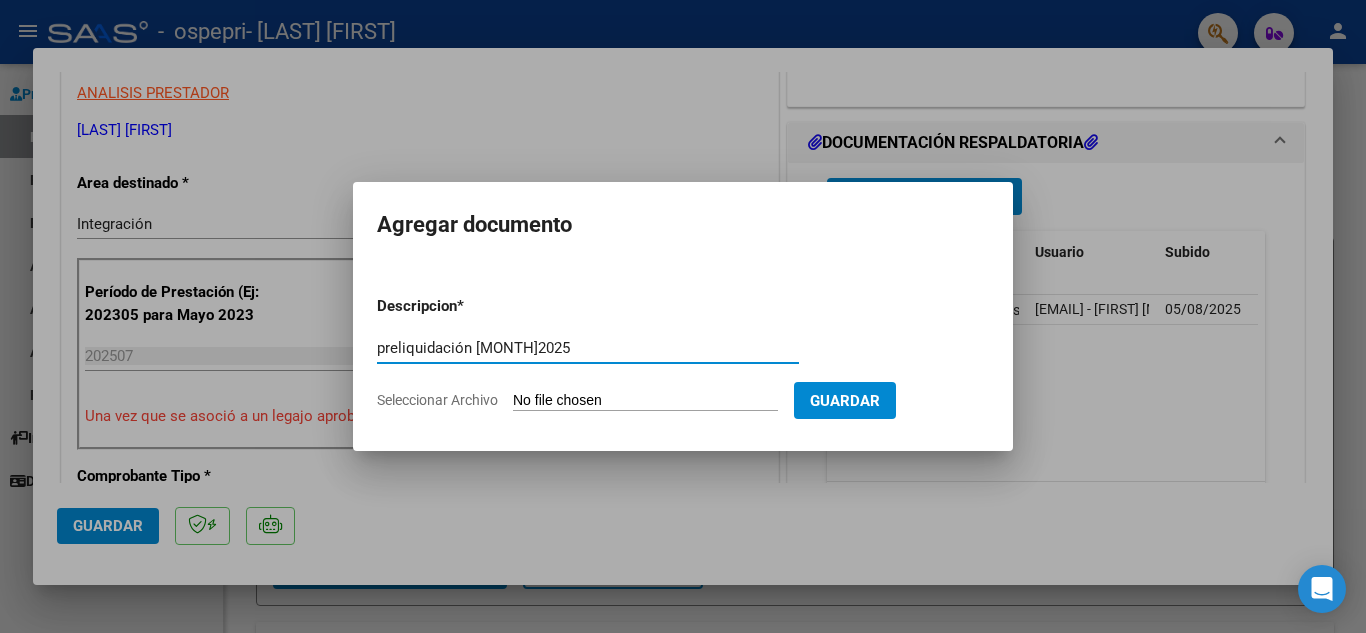 click on "preliquidación [MONTH]2025" at bounding box center (588, 348) 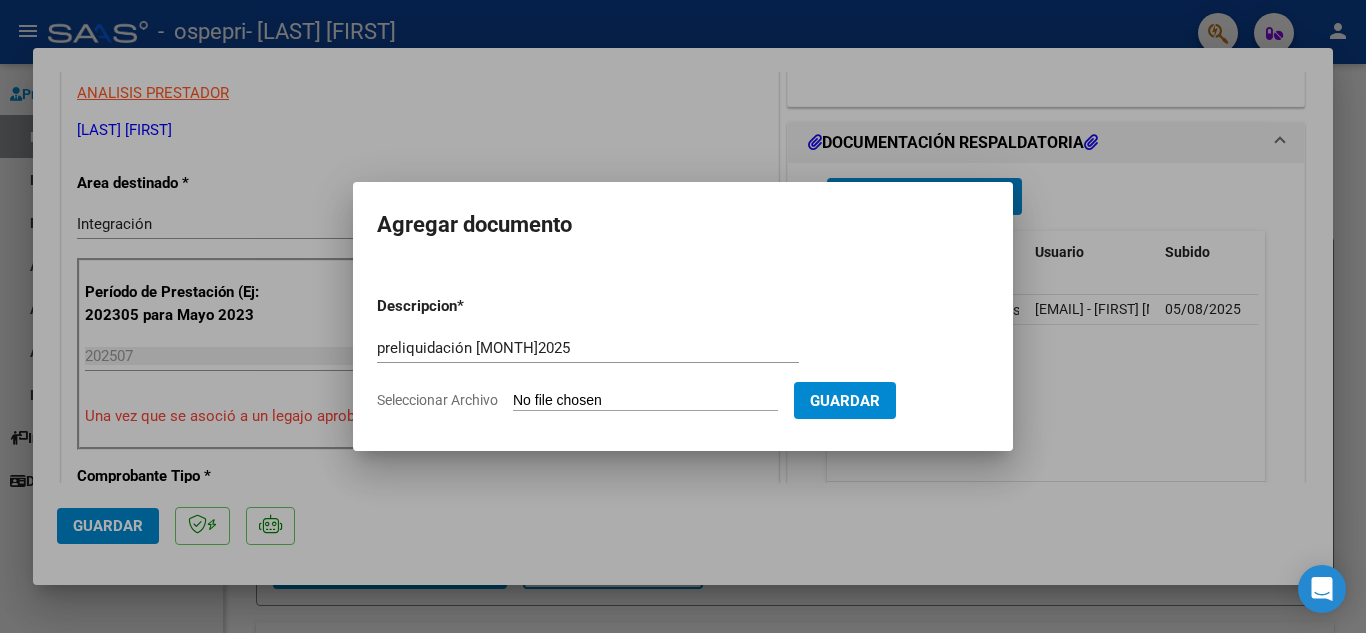 click on "Seleccionar Archivo" at bounding box center [645, 401] 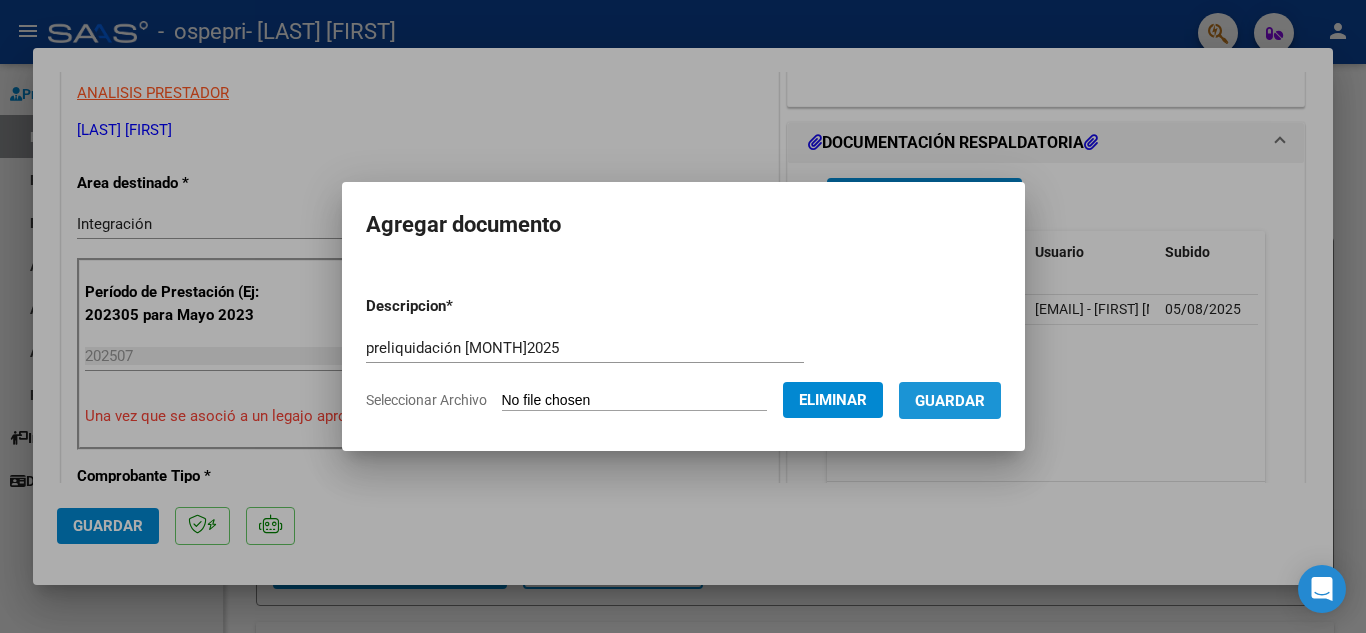 click on "Guardar" at bounding box center (950, 401) 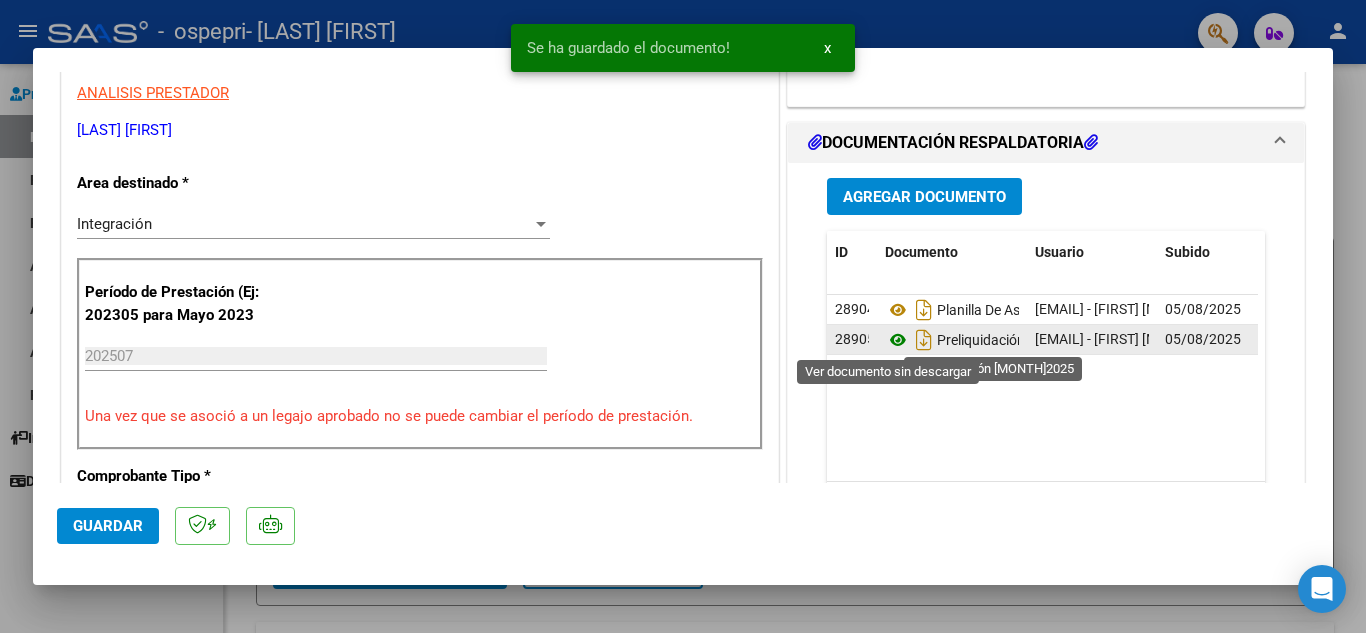 click 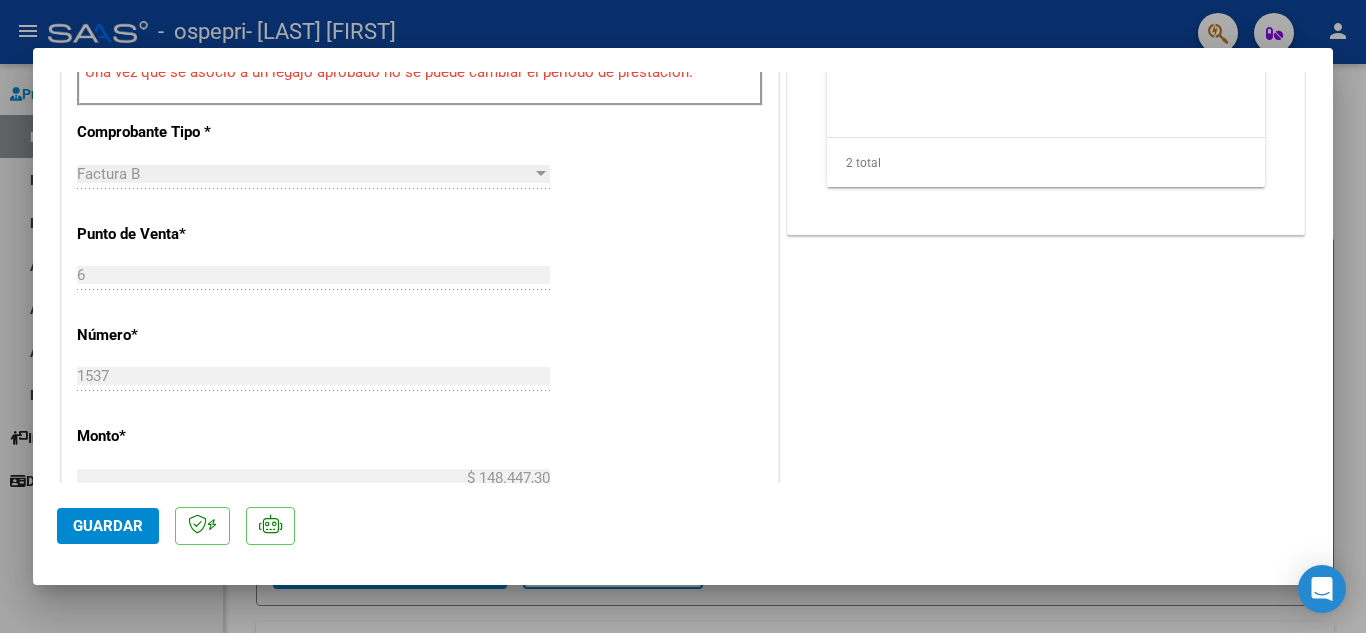 scroll, scrollTop: 760, scrollLeft: 0, axis: vertical 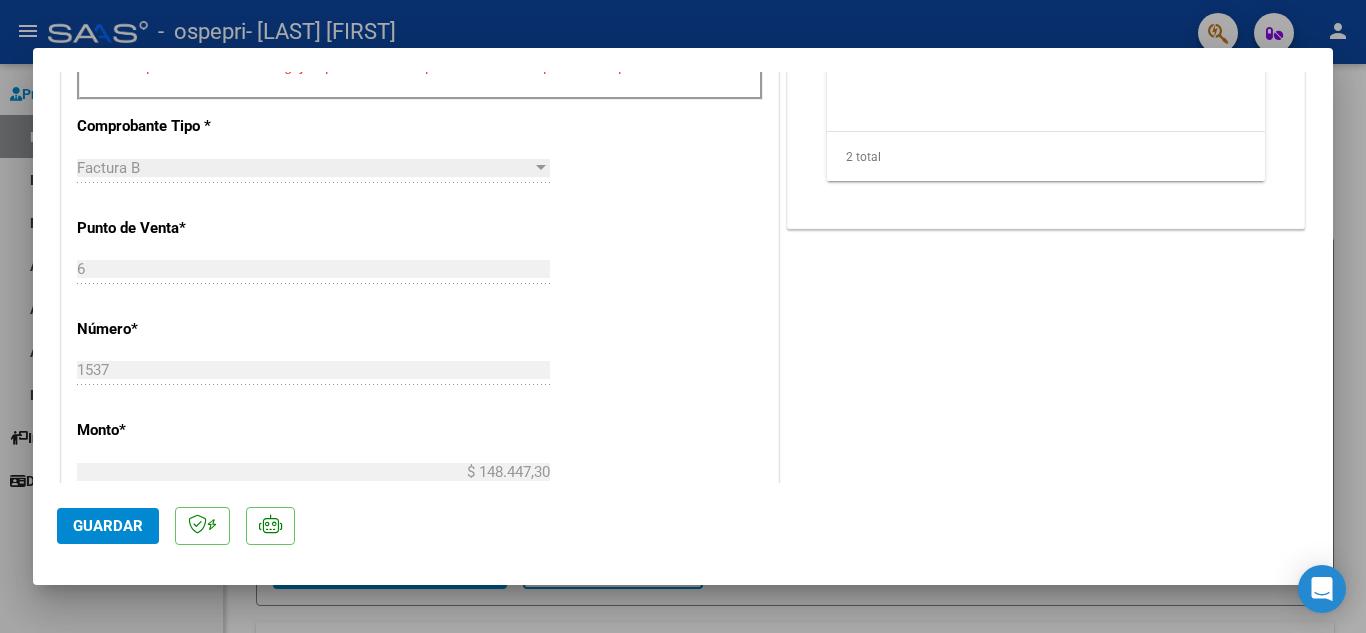 click on "Guardar" 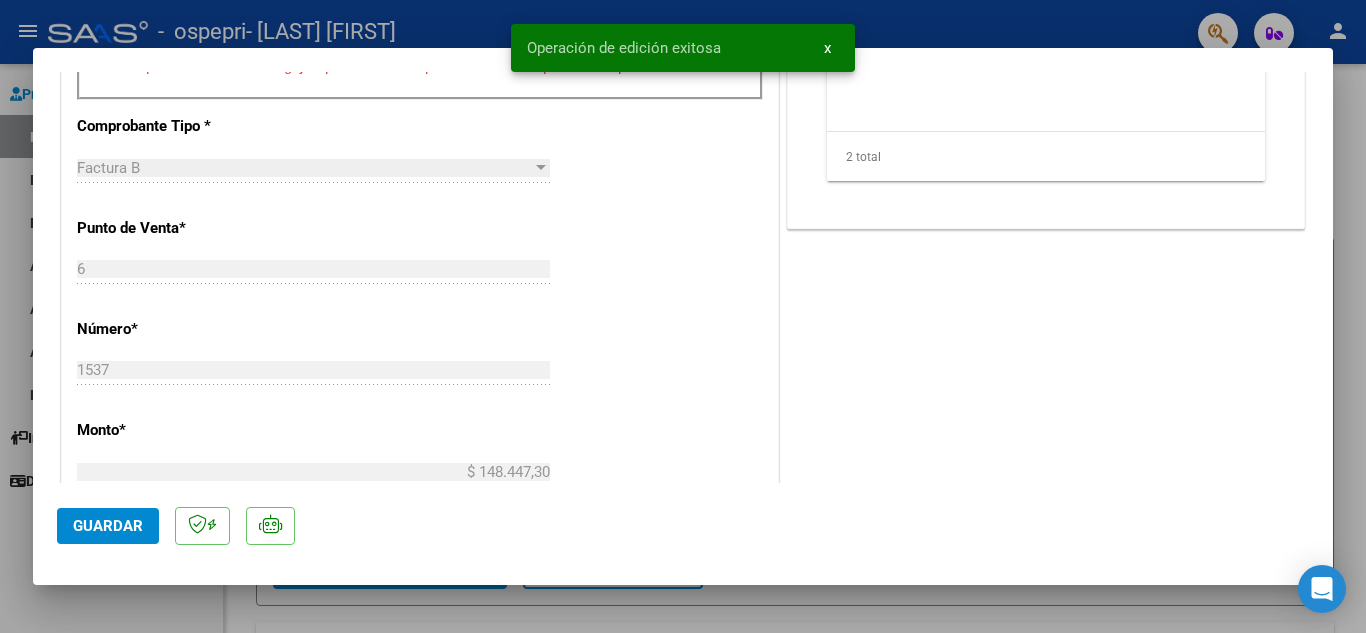 click at bounding box center (683, 316) 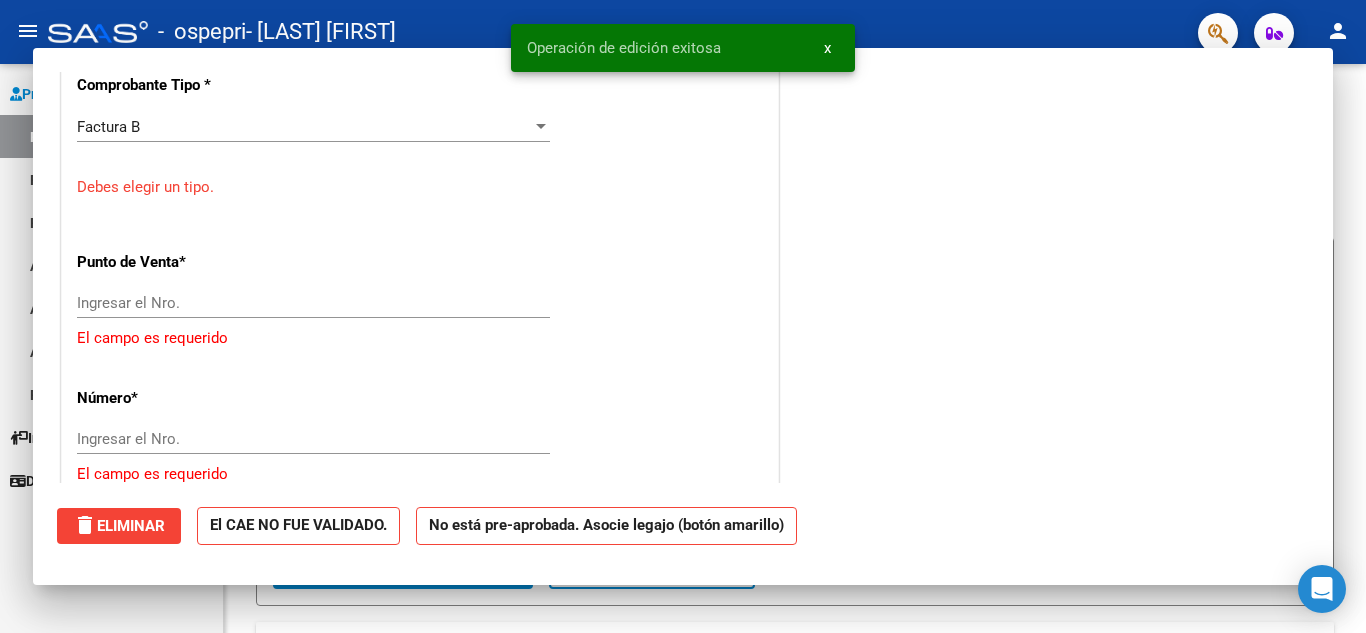 scroll, scrollTop: 0, scrollLeft: 0, axis: both 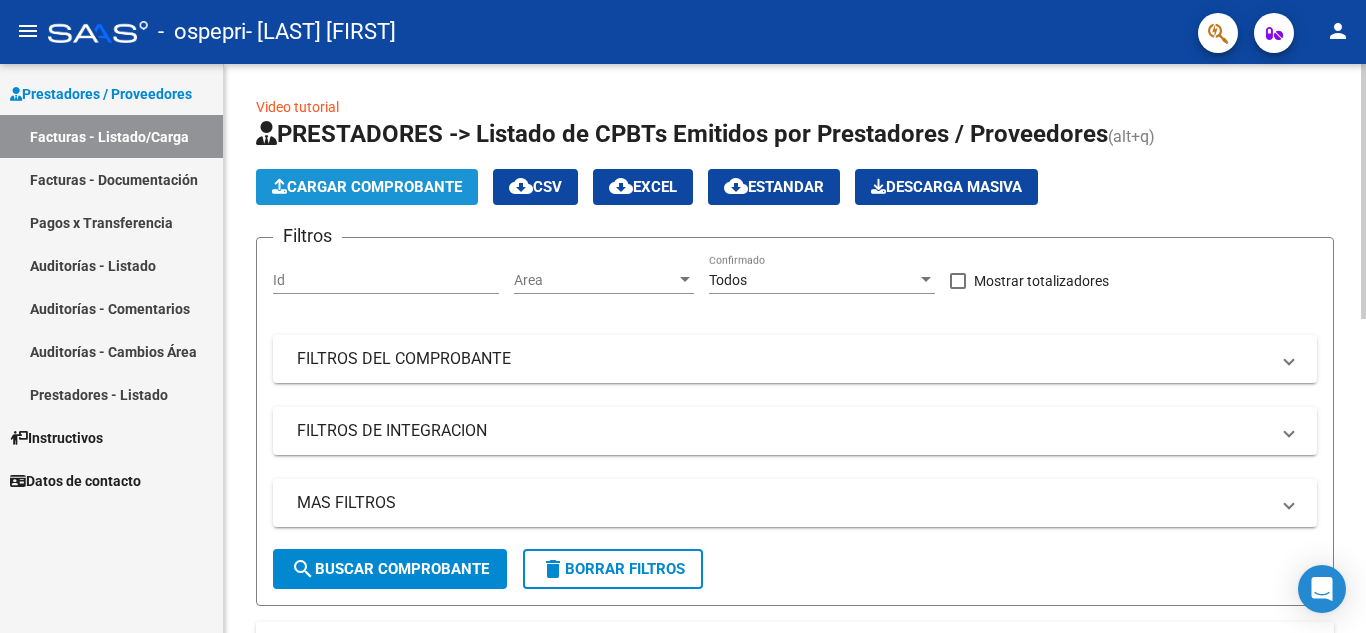 click on "Cargar Comprobante" 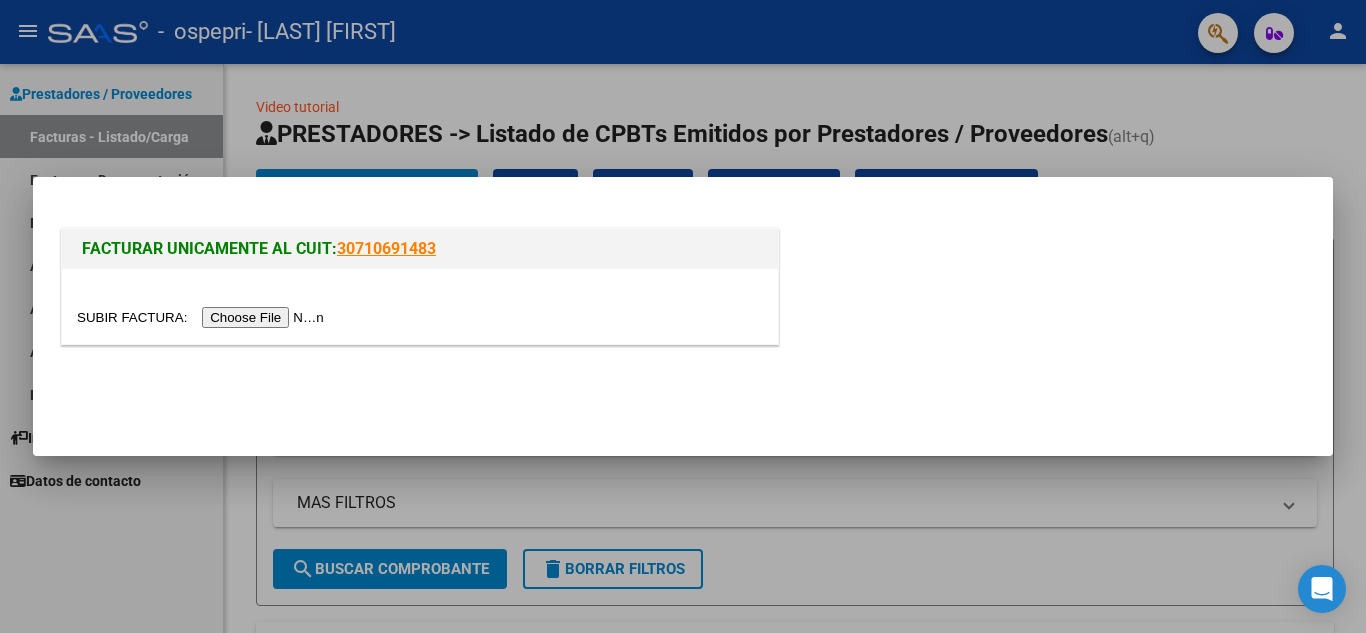 click at bounding box center (203, 317) 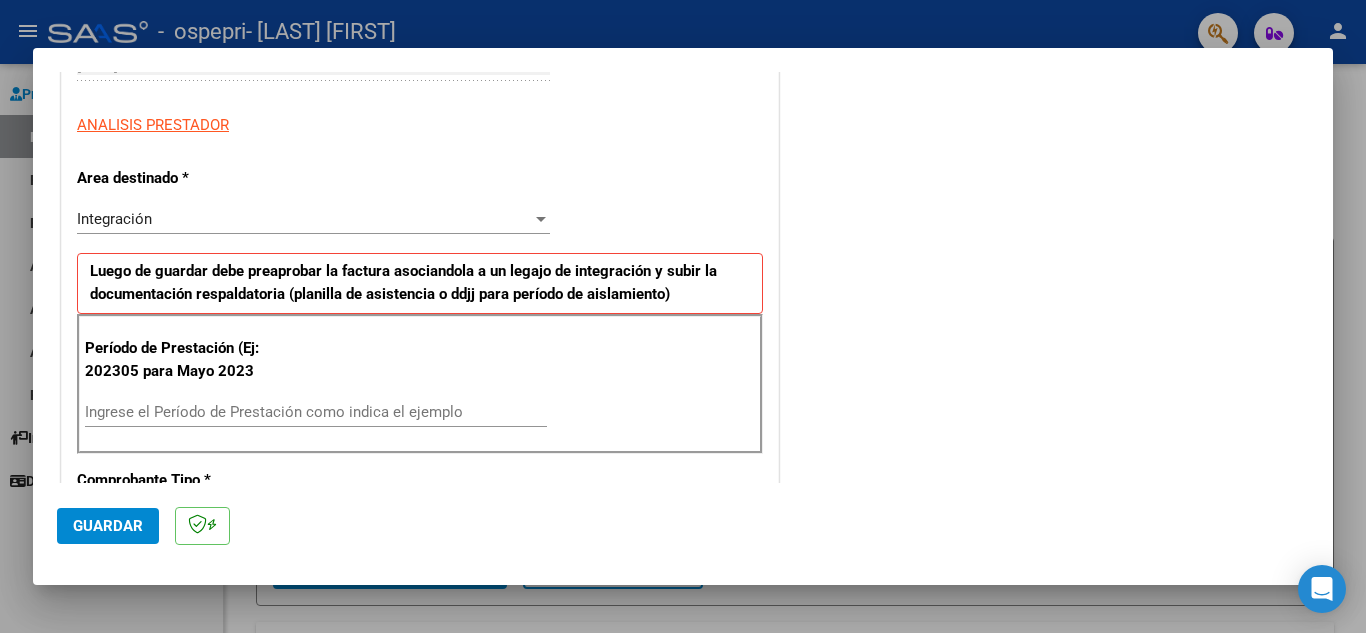 scroll, scrollTop: 415, scrollLeft: 0, axis: vertical 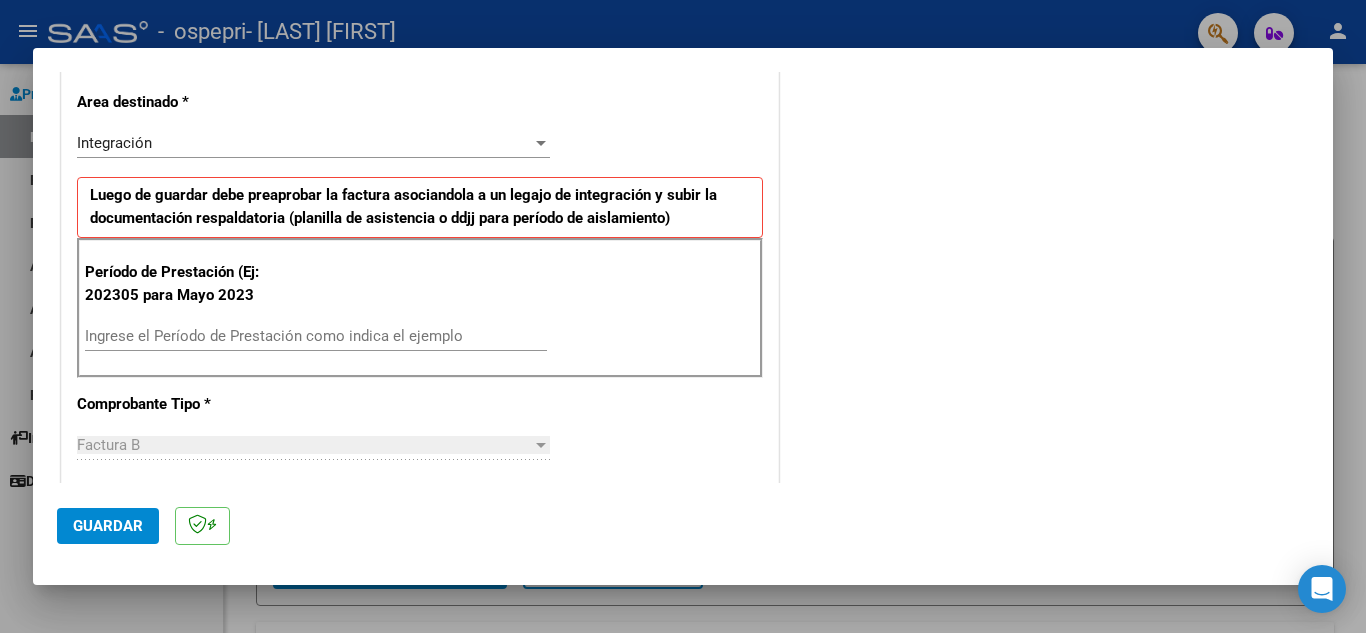 click on "Ingrese el Período de Prestación como indica el ejemplo" at bounding box center (316, 336) 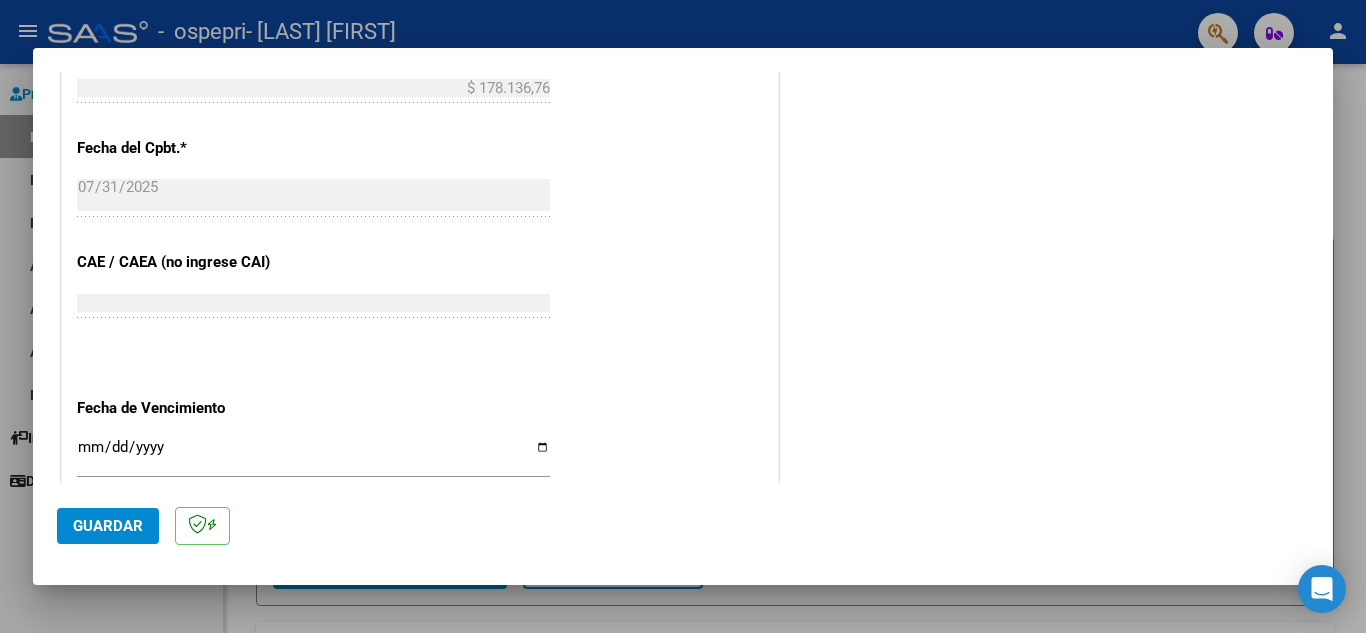 scroll, scrollTop: 1082, scrollLeft: 0, axis: vertical 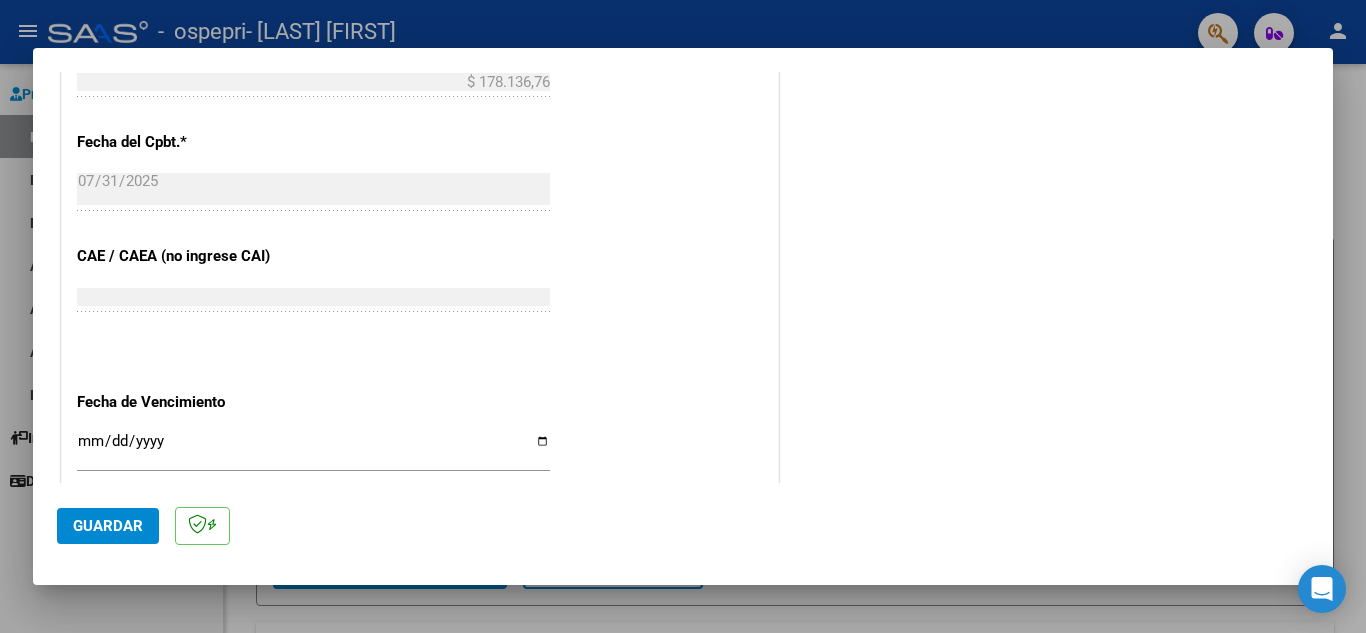 type on "202507" 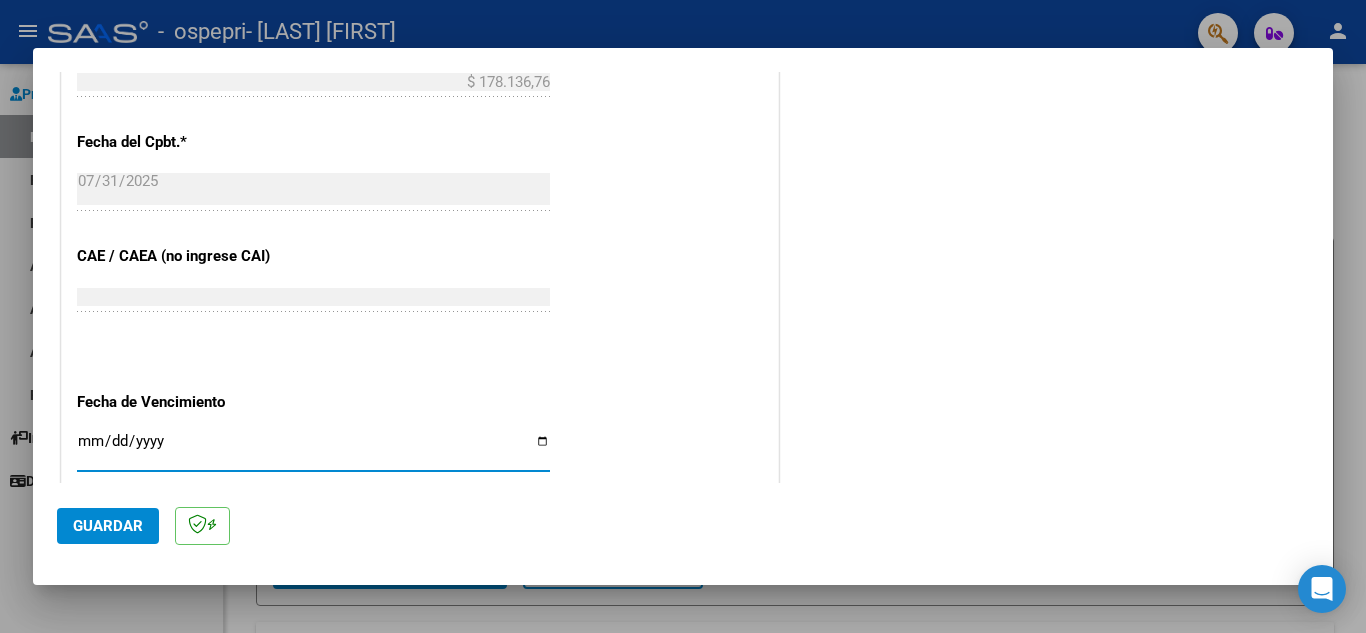 type on "2025-08-10" 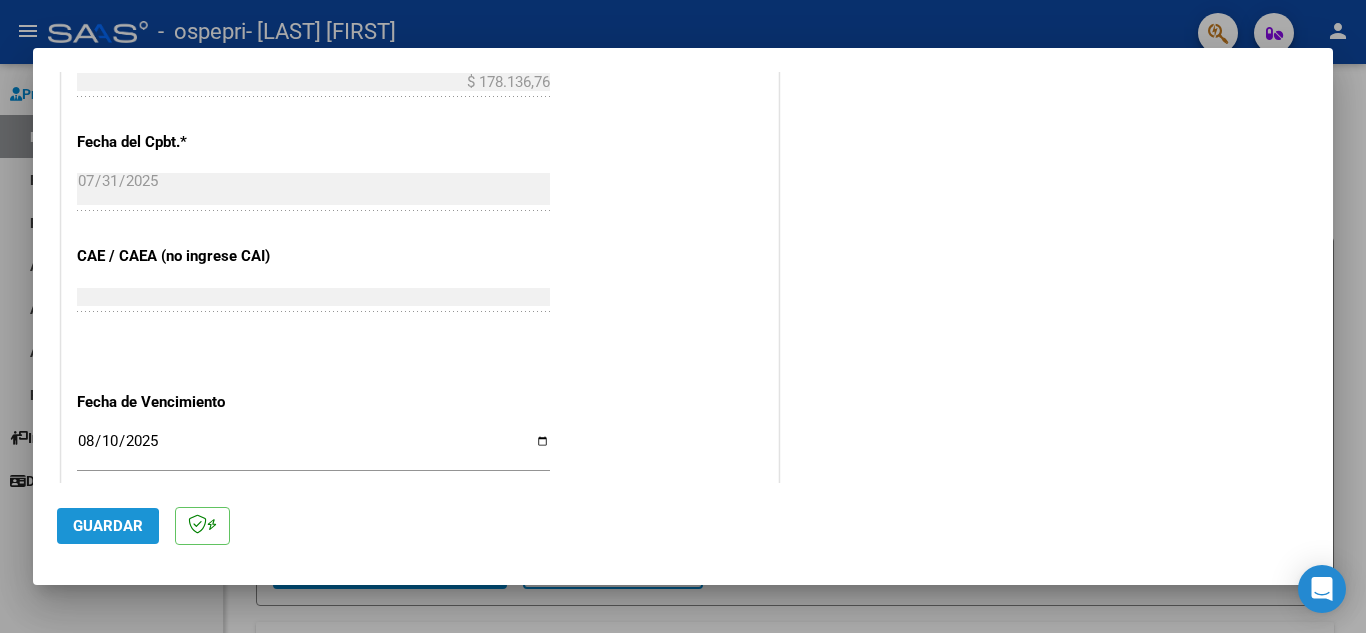 click on "Guardar" 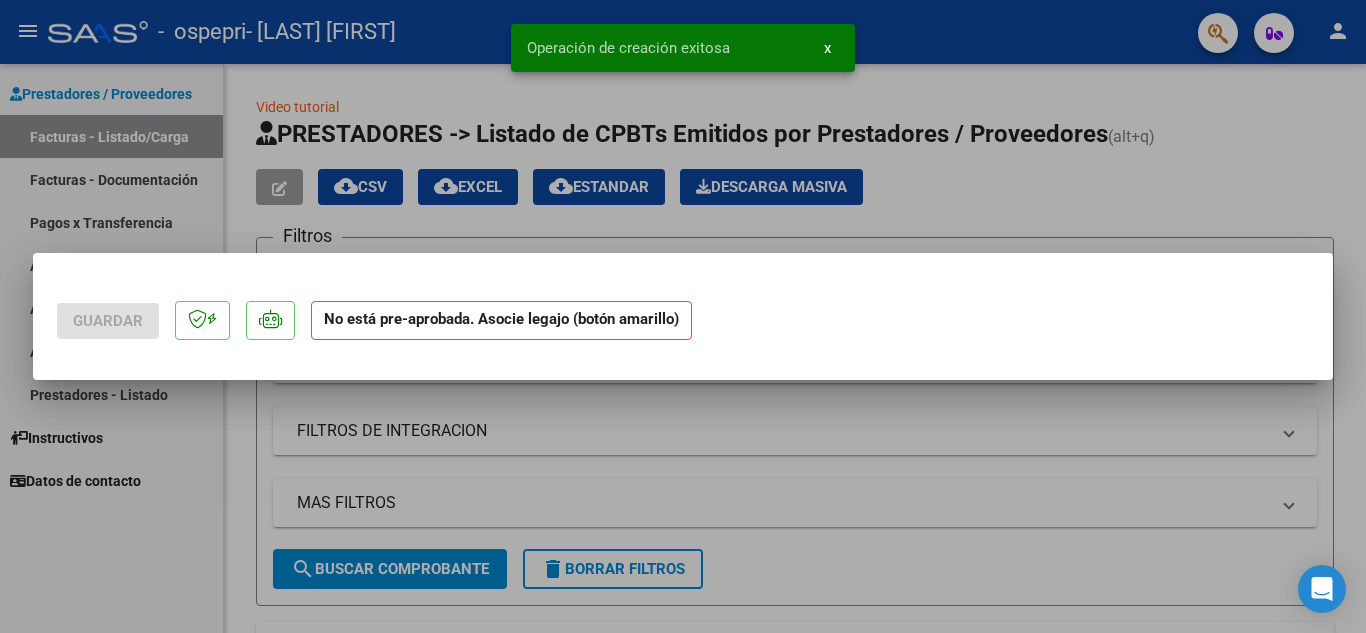 scroll, scrollTop: 0, scrollLeft: 0, axis: both 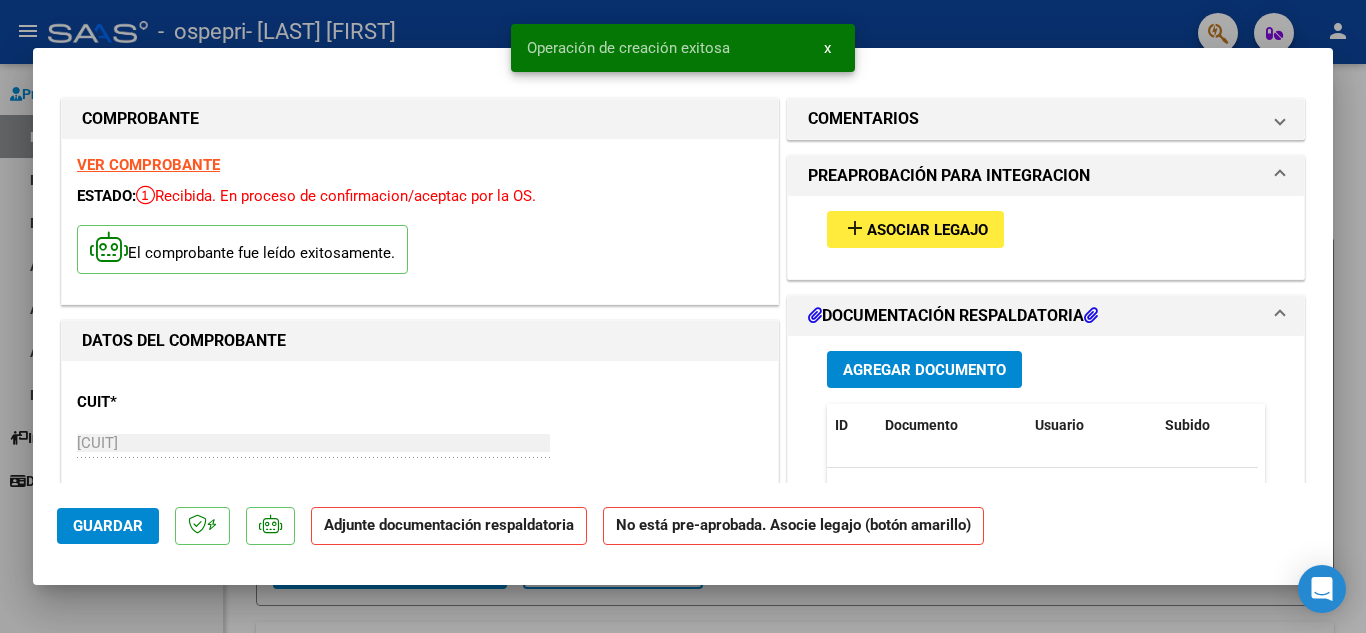 click on "Asociar Legajo" at bounding box center (927, 230) 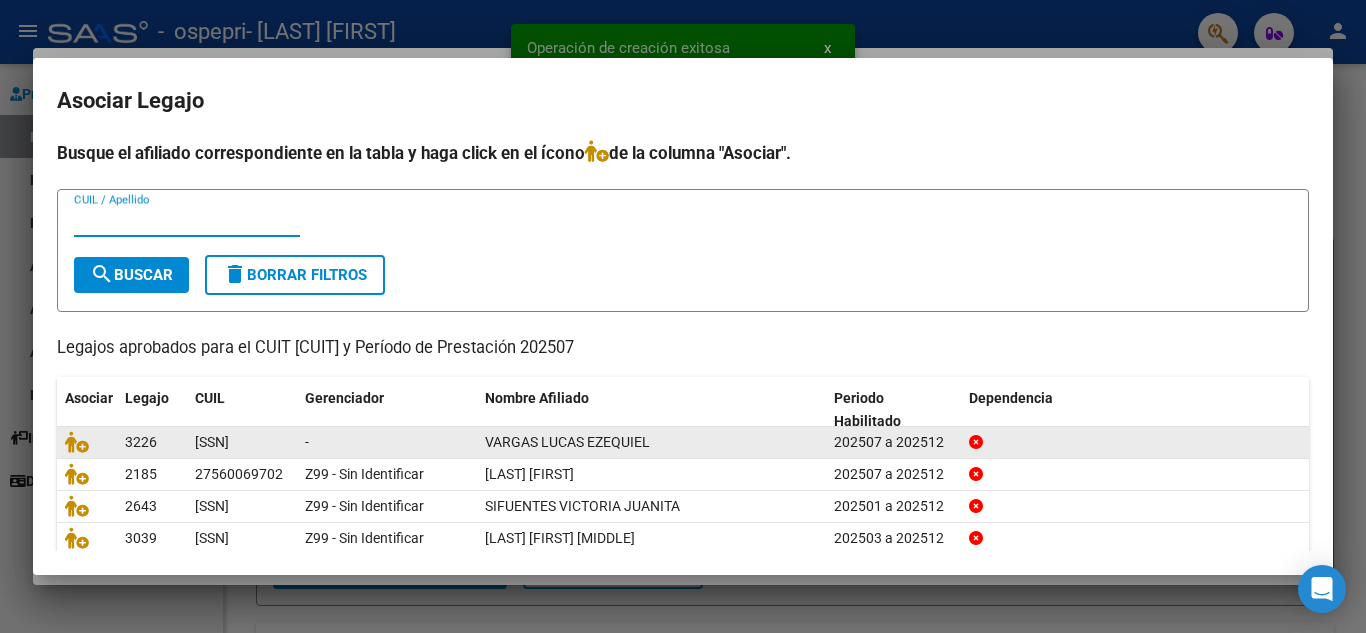 scroll, scrollTop: 115, scrollLeft: 0, axis: vertical 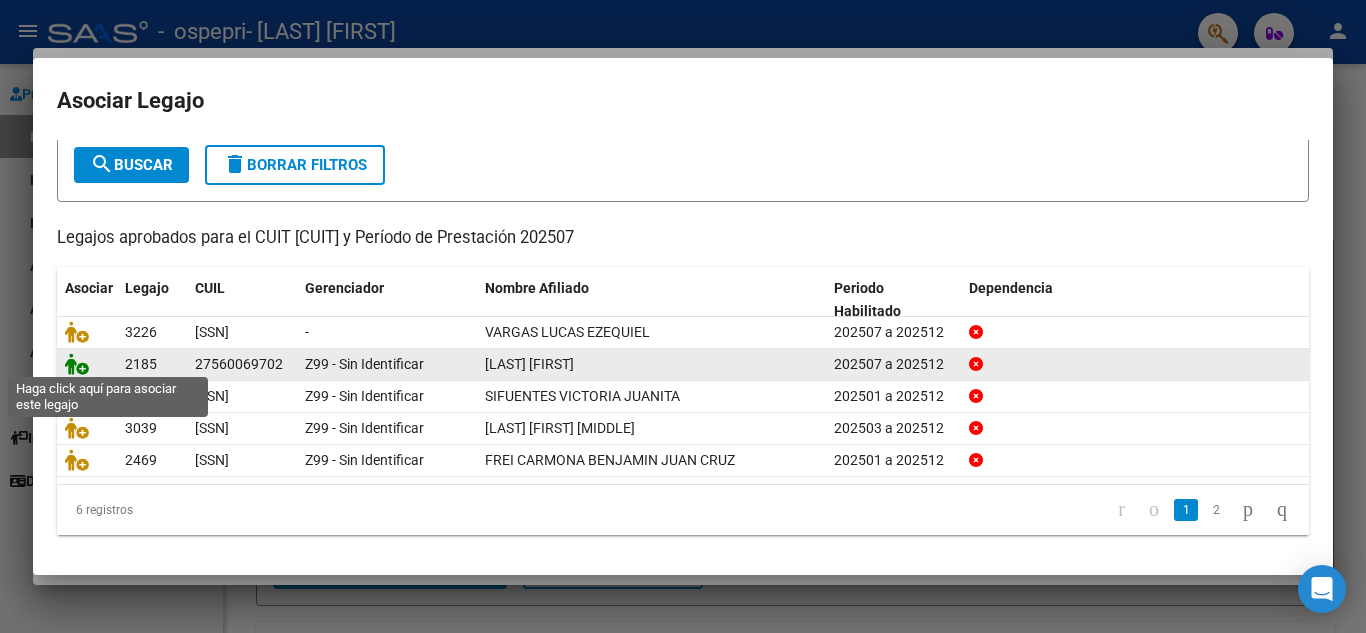 click 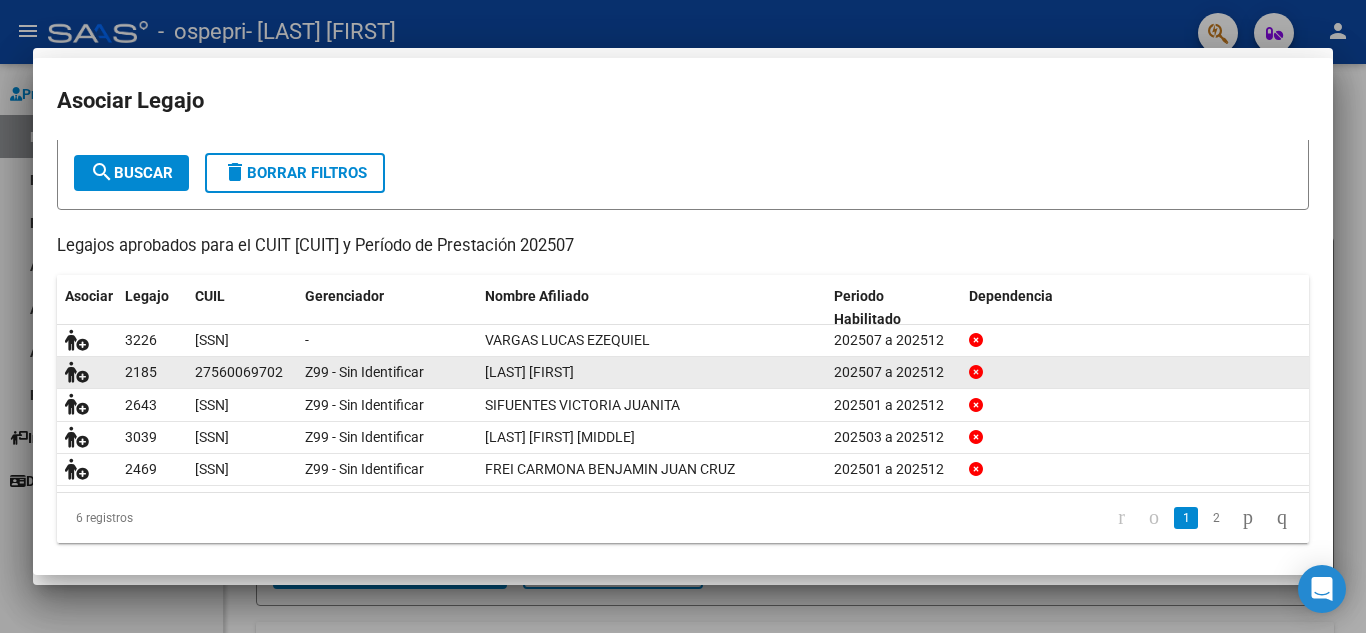 scroll, scrollTop: 128, scrollLeft: 0, axis: vertical 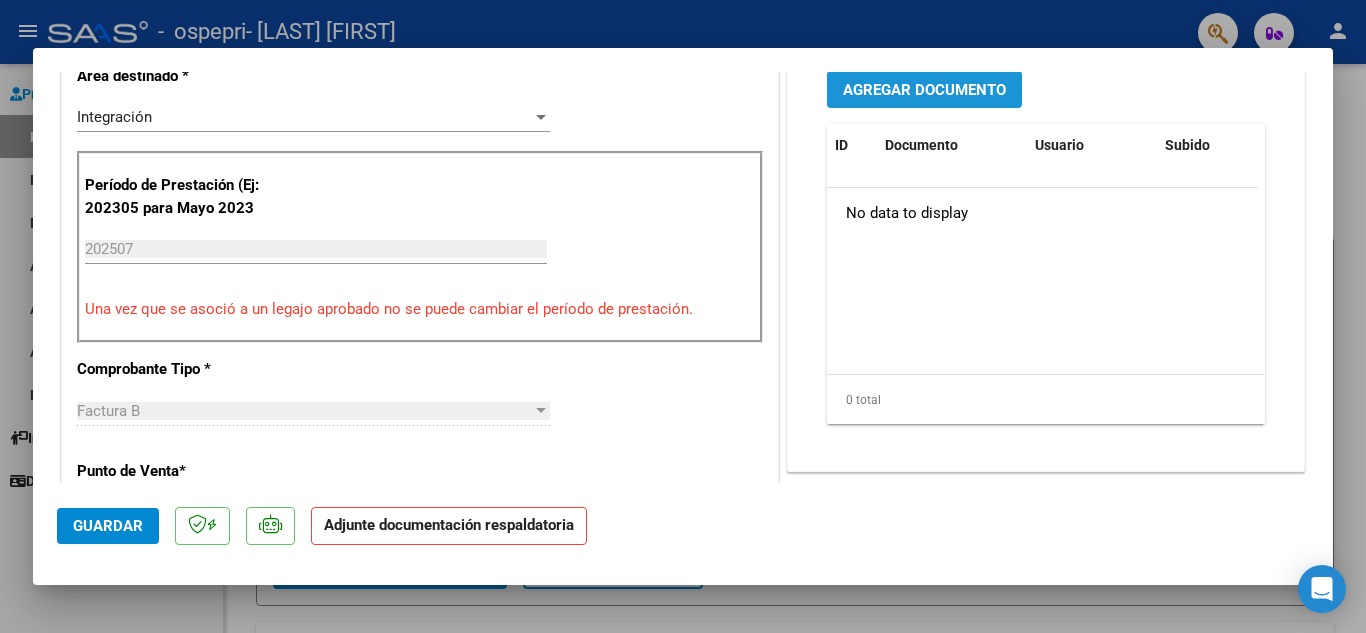 click on "Agregar Documento" at bounding box center (924, 90) 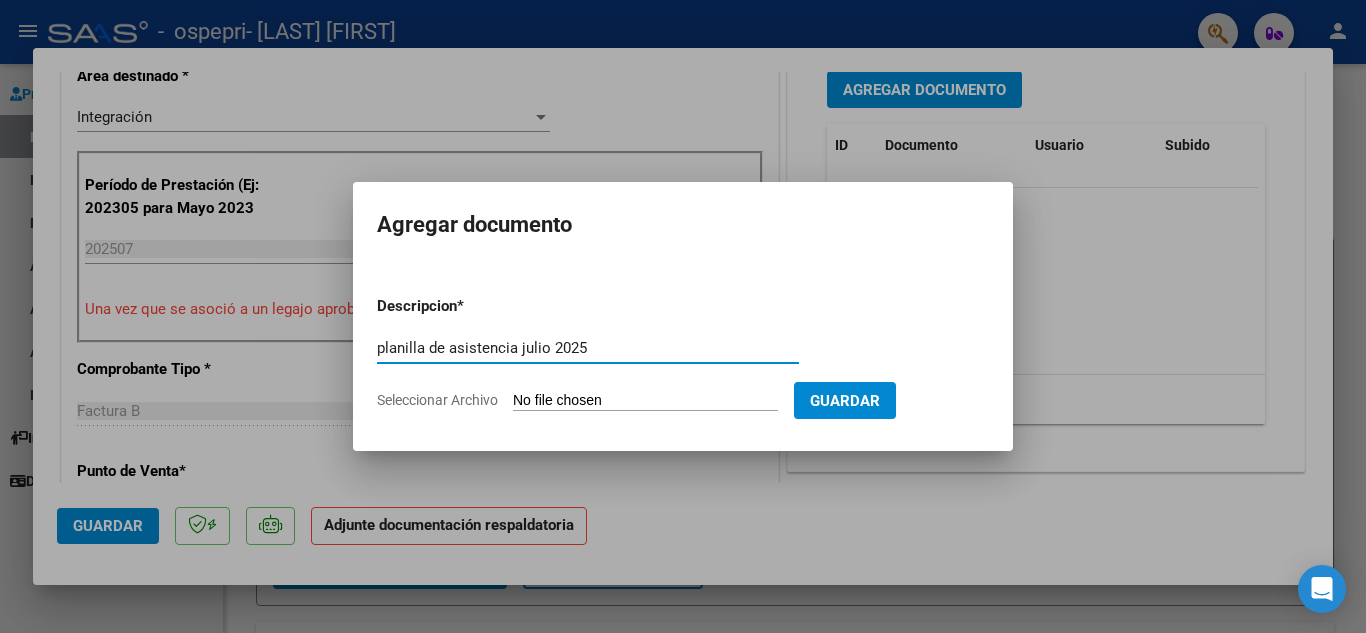 type on "planilla de asistencia julio 2025" 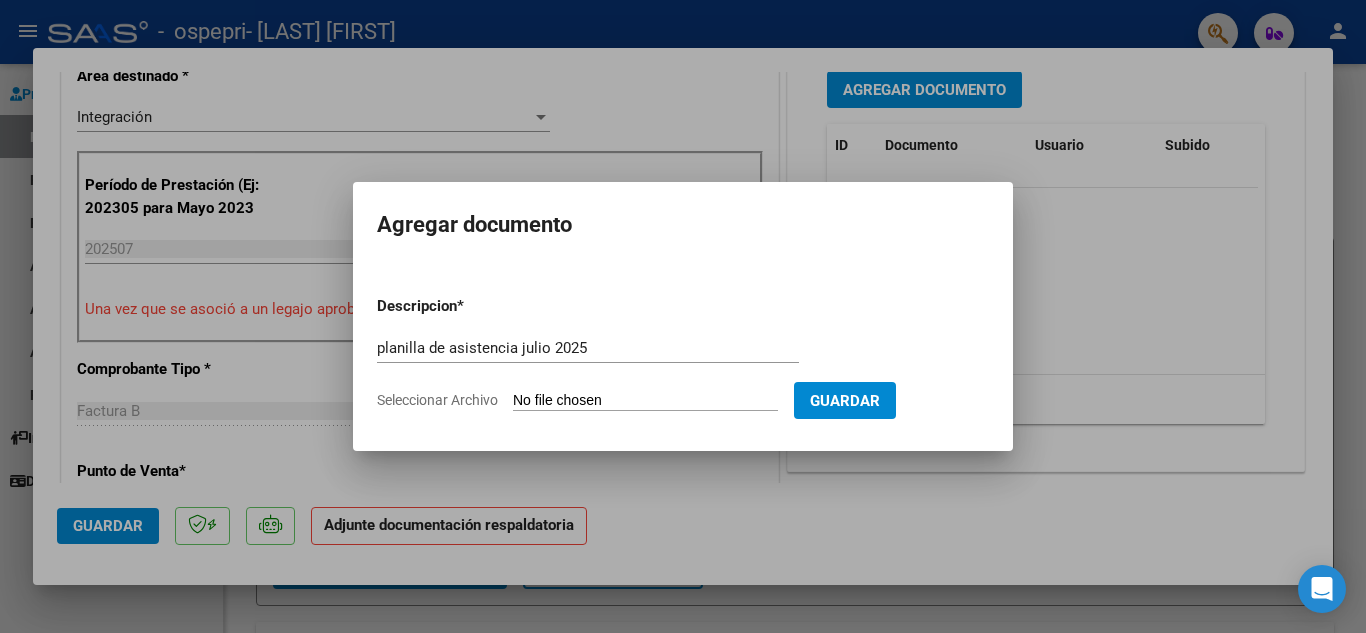 type on "C:\fakepath\Planilla de asistencia Julio 2025.pdf" 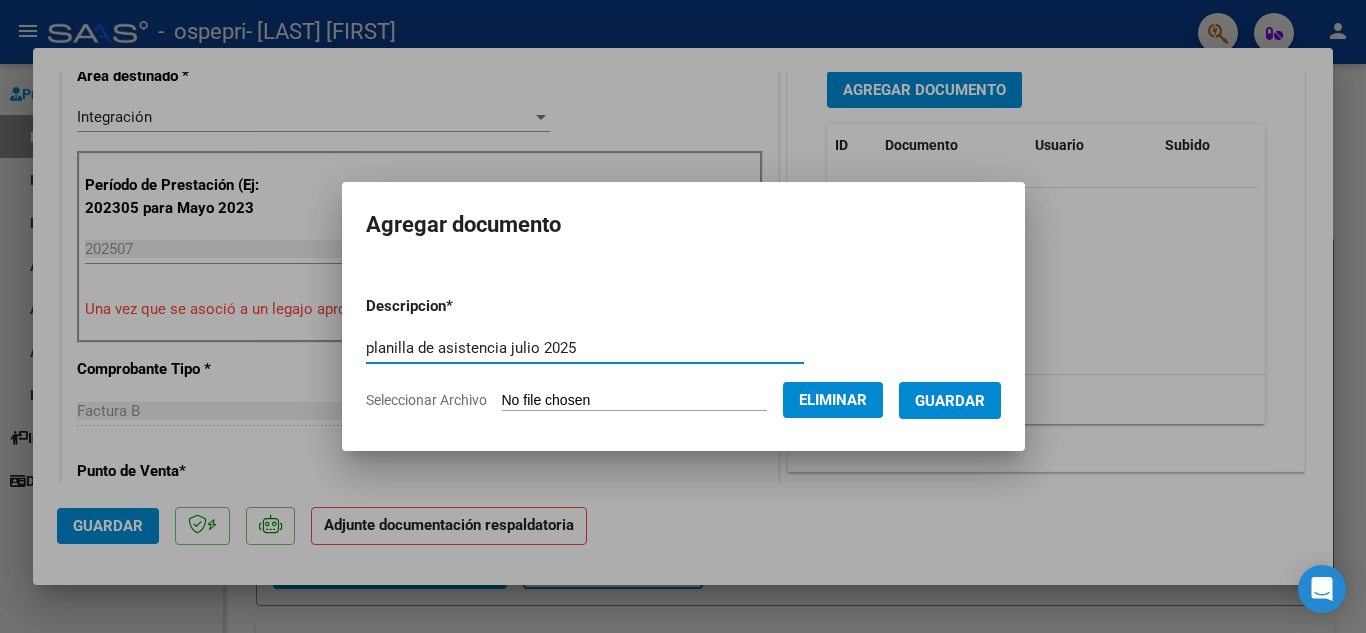drag, startPoint x: 623, startPoint y: 396, endPoint x: 937, endPoint y: 396, distance: 314 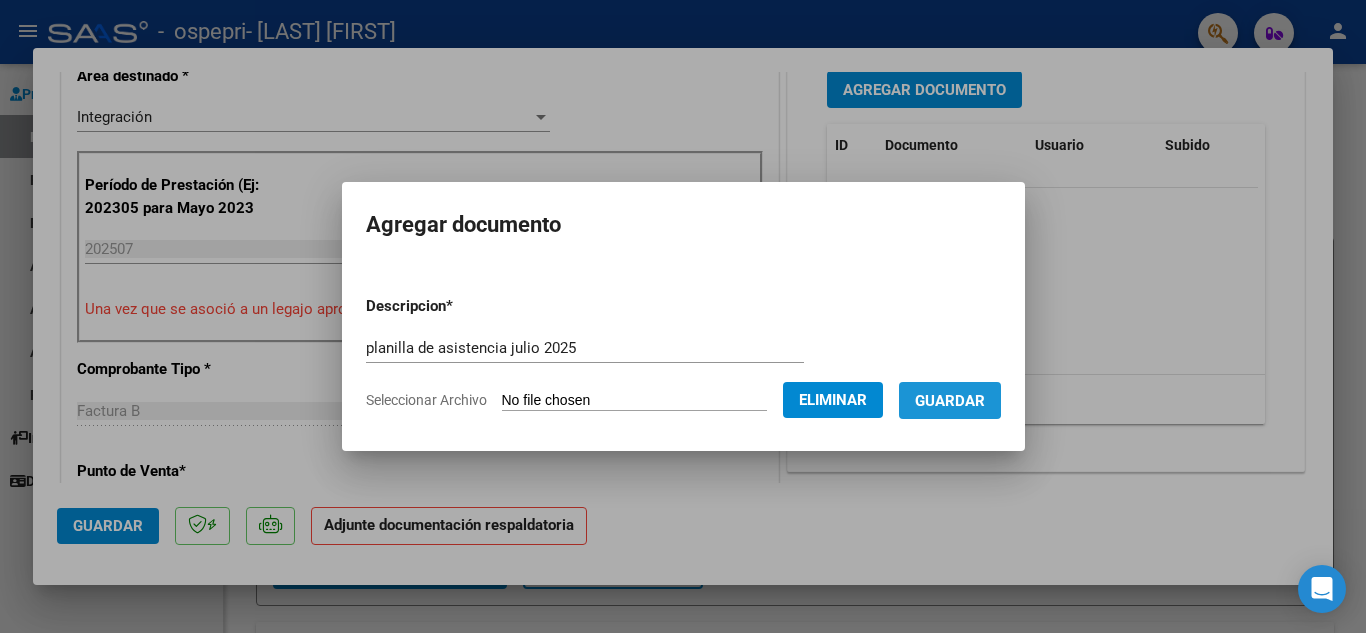 click on "Guardar" at bounding box center [950, 401] 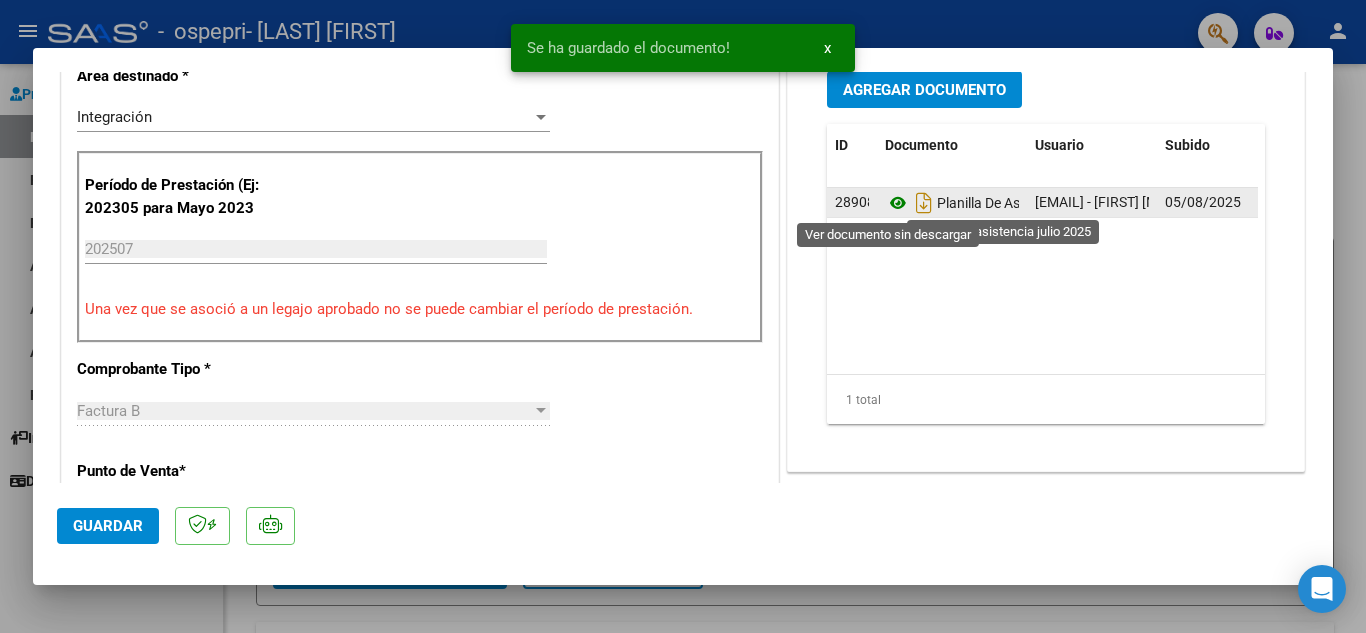 click 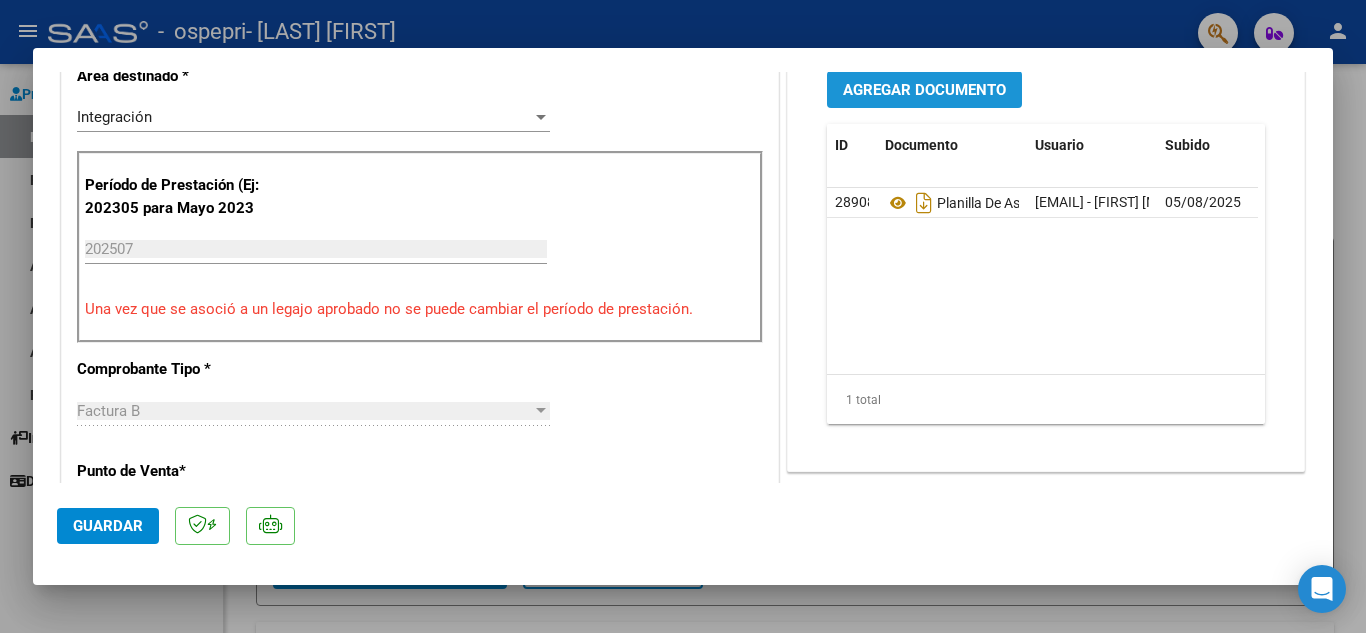 click on "Agregar Documento" at bounding box center (924, 90) 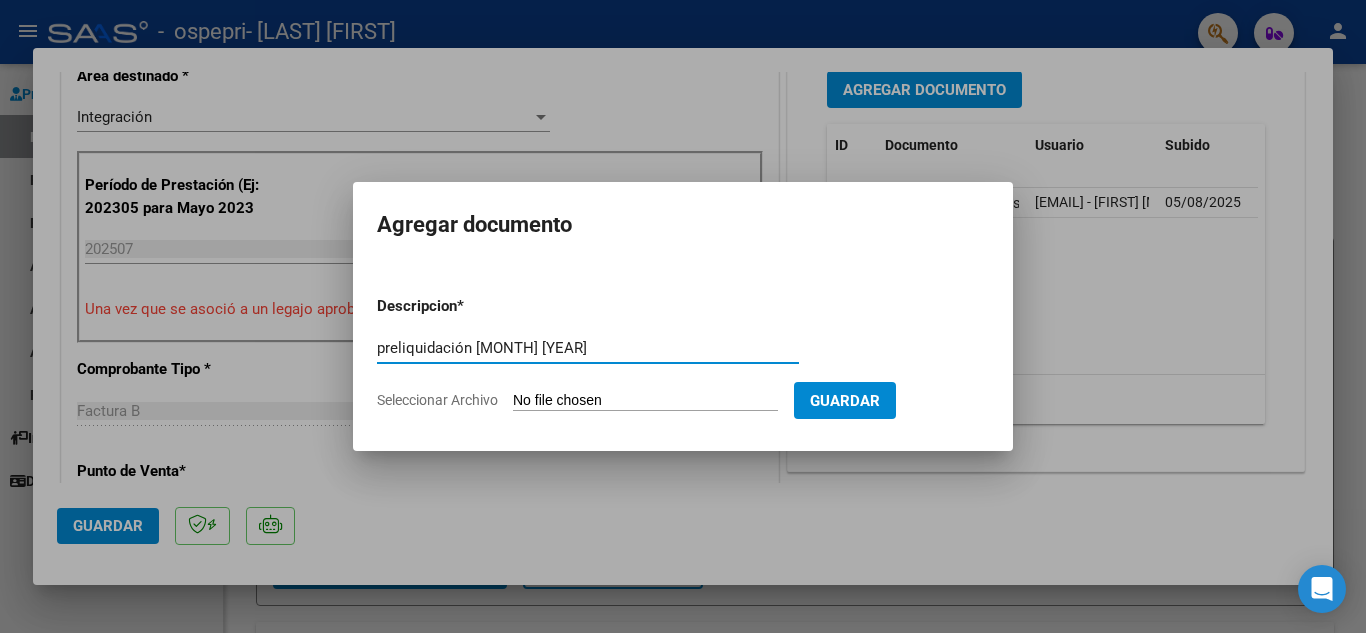 type on "preliquidación [MONTH] [YEAR]" 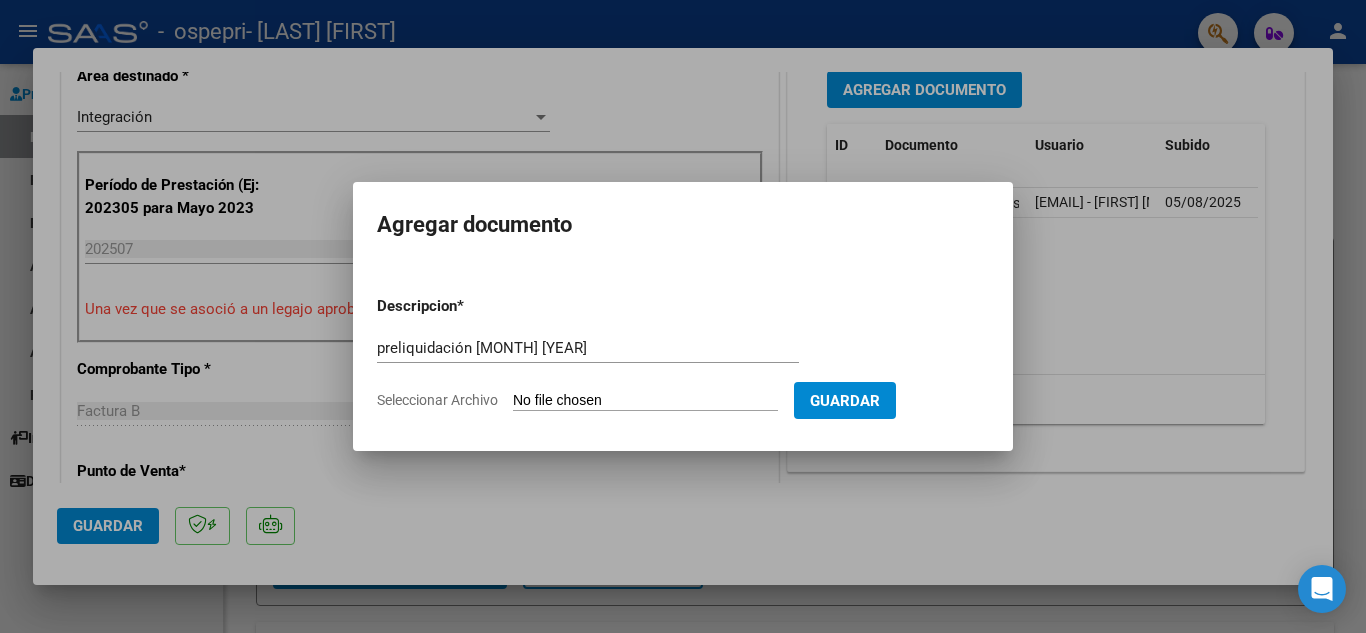 type on "C:\fakepath\preliquidación [MONTH] [YEAR].pdf" 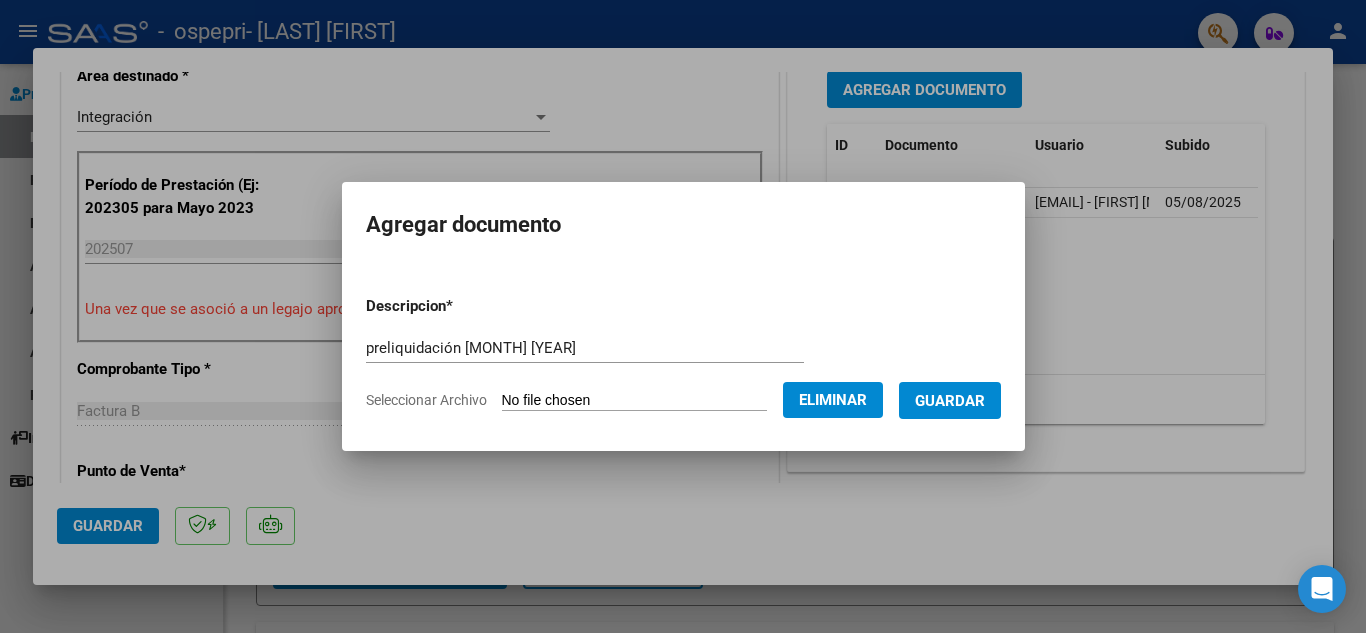 click on "Guardar" at bounding box center (950, 401) 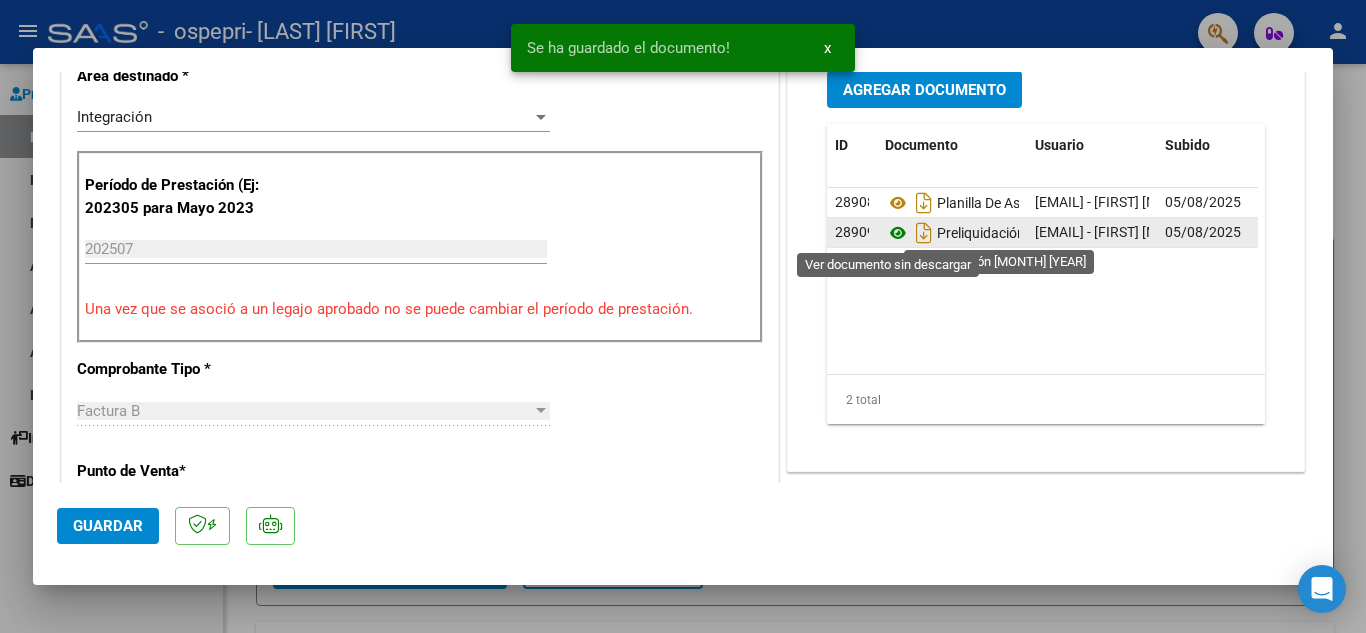 click 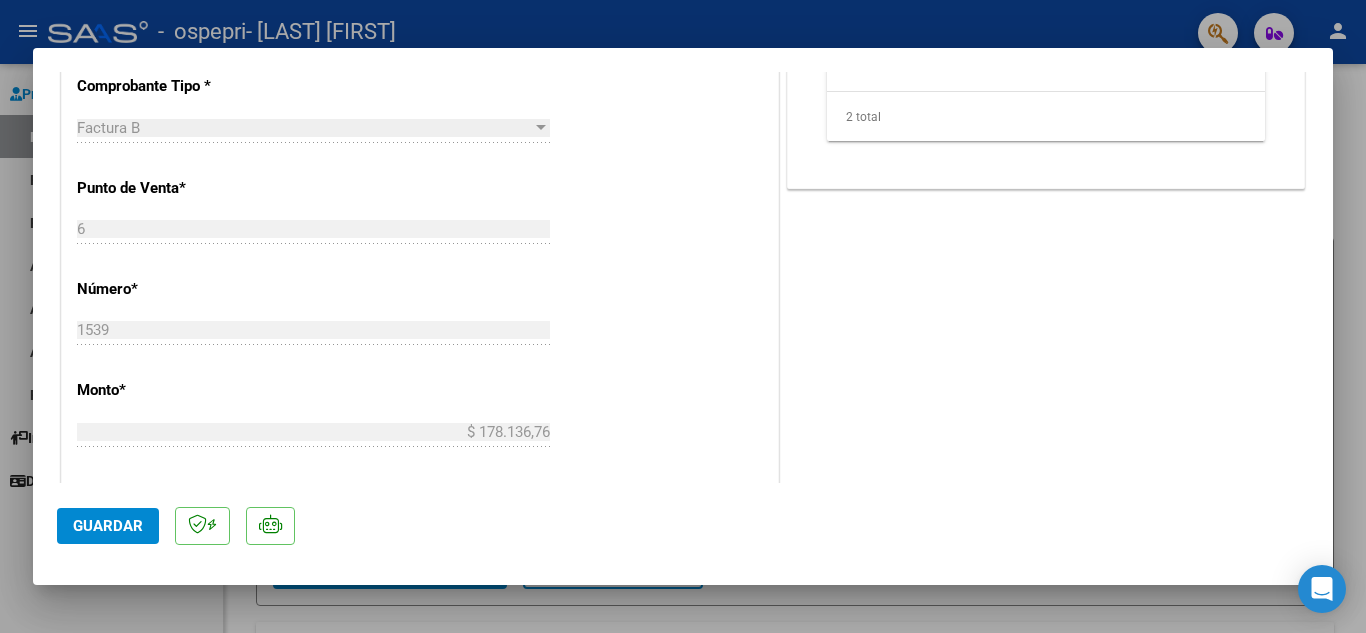 scroll, scrollTop: 802, scrollLeft: 0, axis: vertical 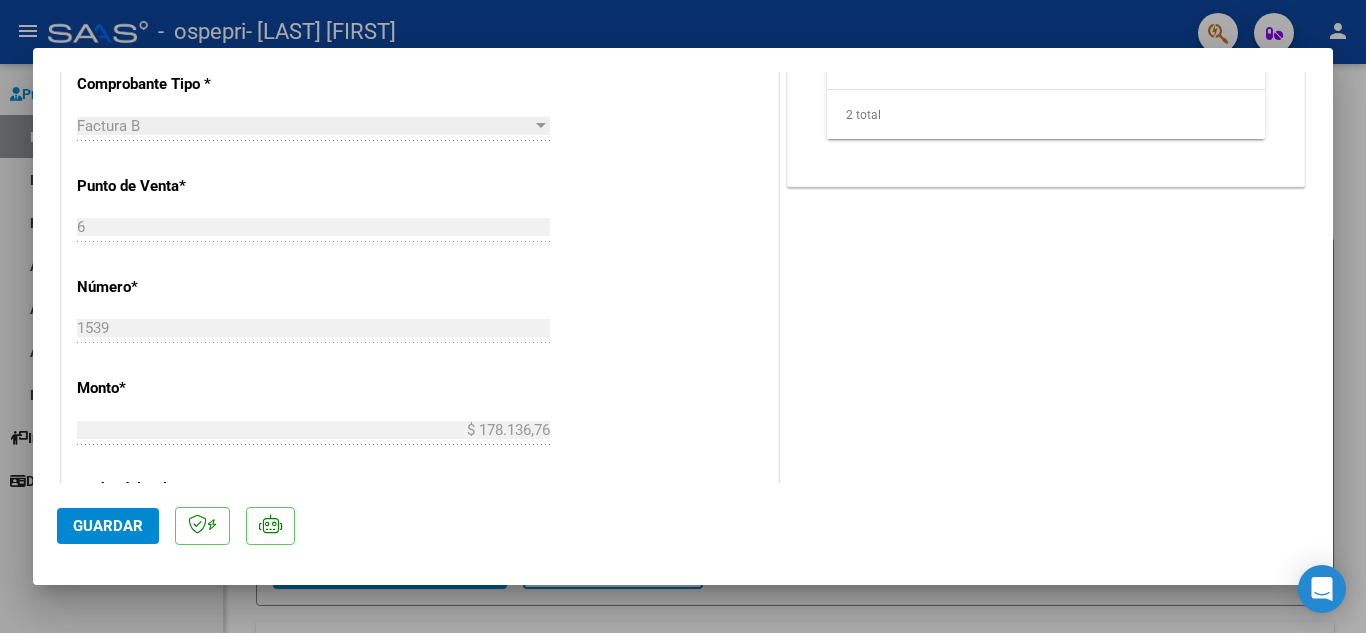 click on "Guardar" 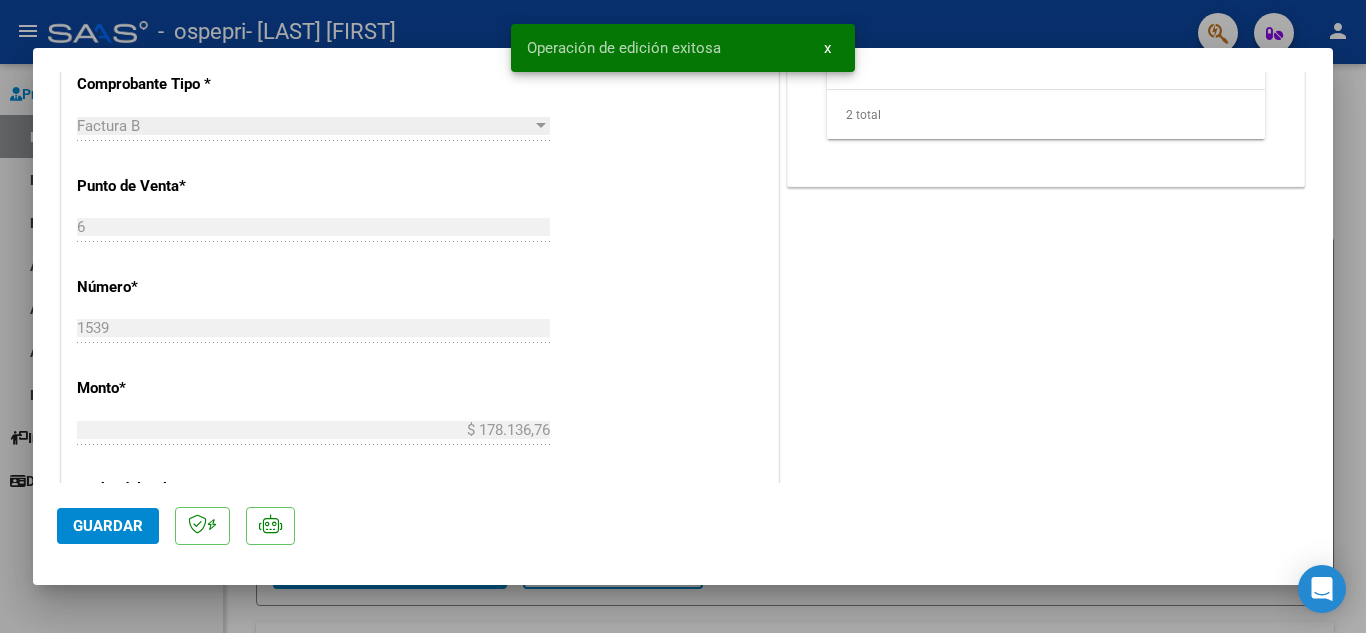click at bounding box center (683, 316) 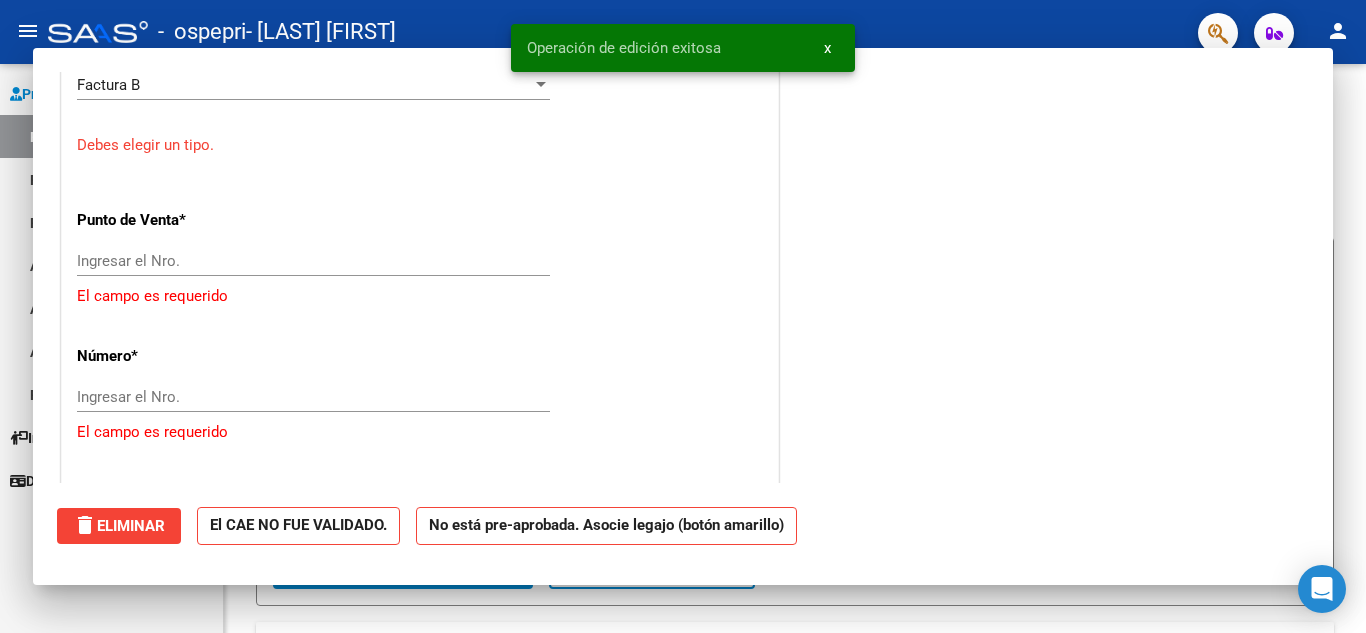 scroll, scrollTop: 0, scrollLeft: 0, axis: both 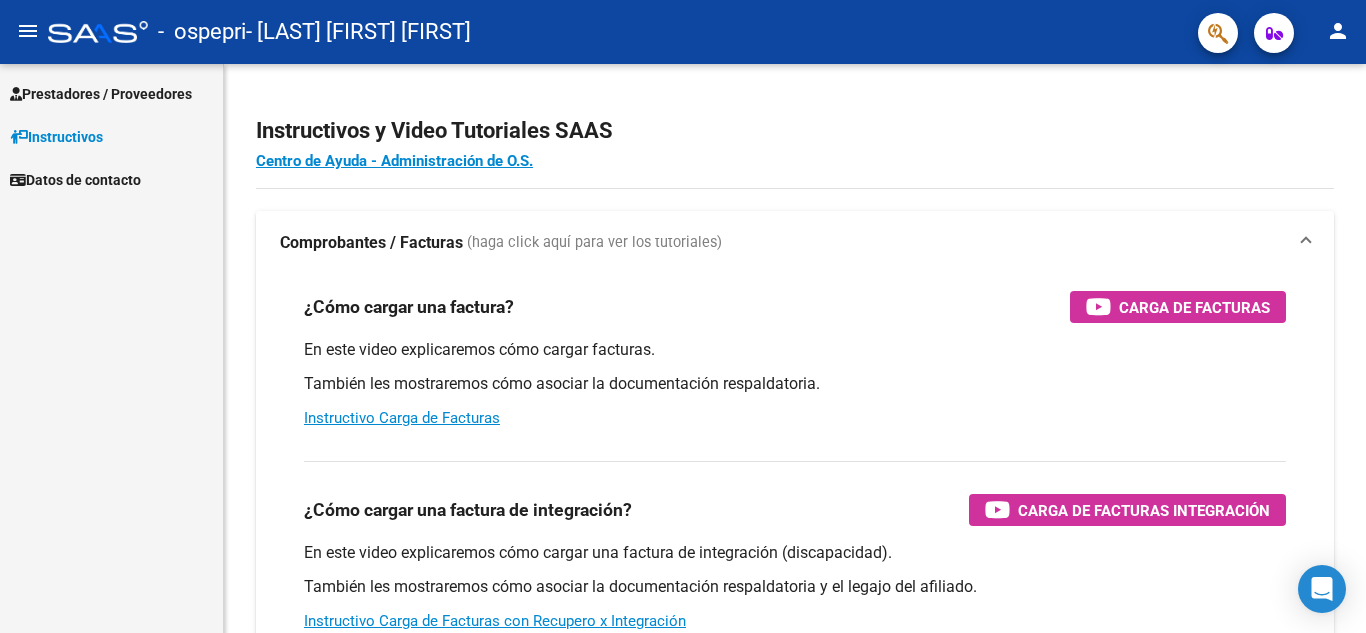 click on "Prestadores / Proveedores" at bounding box center [101, 94] 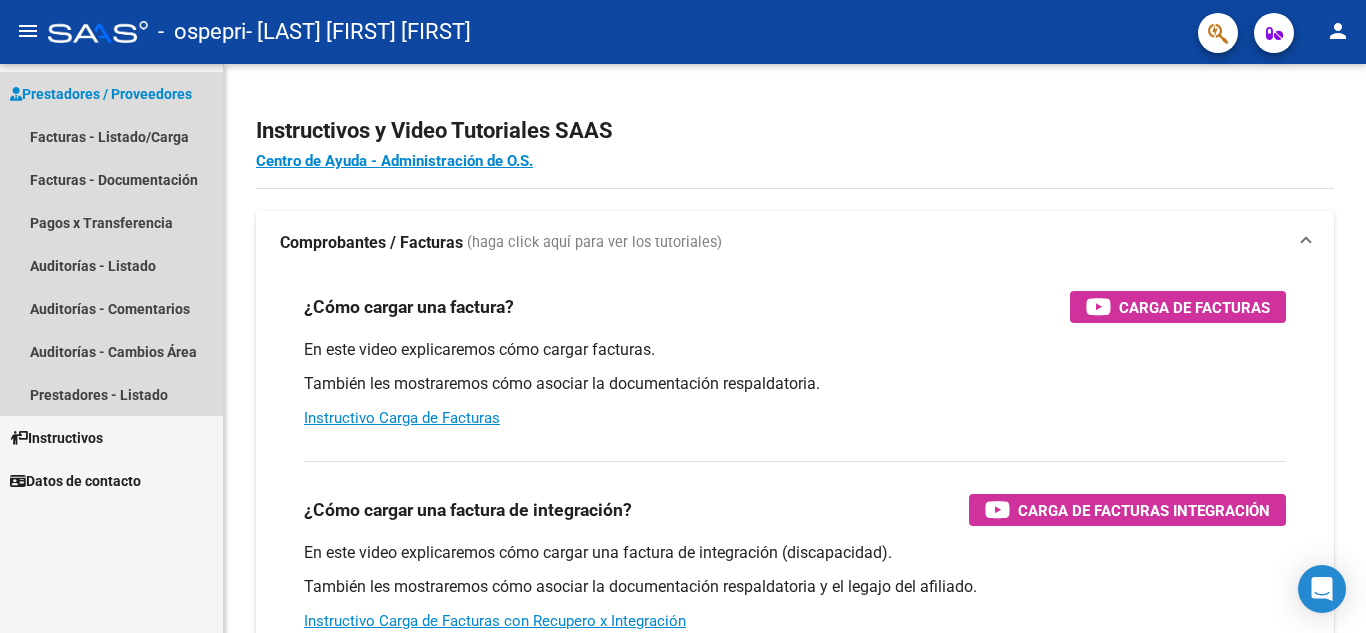 click on "Prestadores / Proveedores" at bounding box center [101, 94] 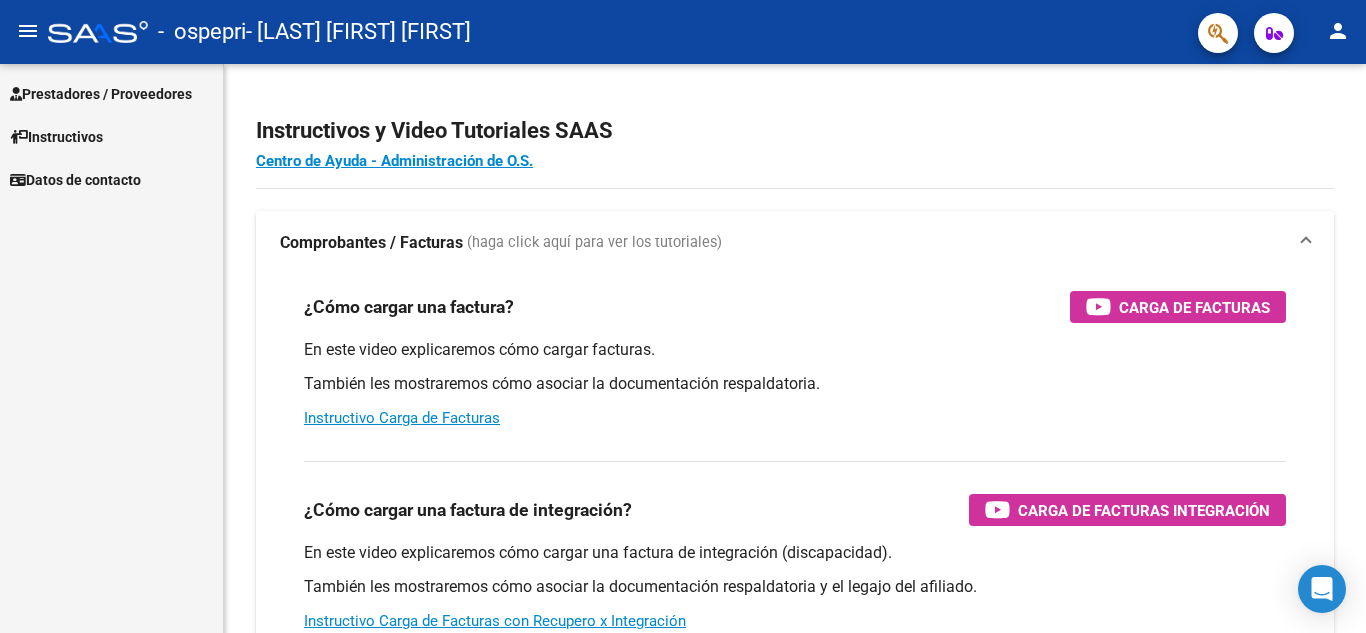 click on "Prestadores / Proveedores" at bounding box center [101, 94] 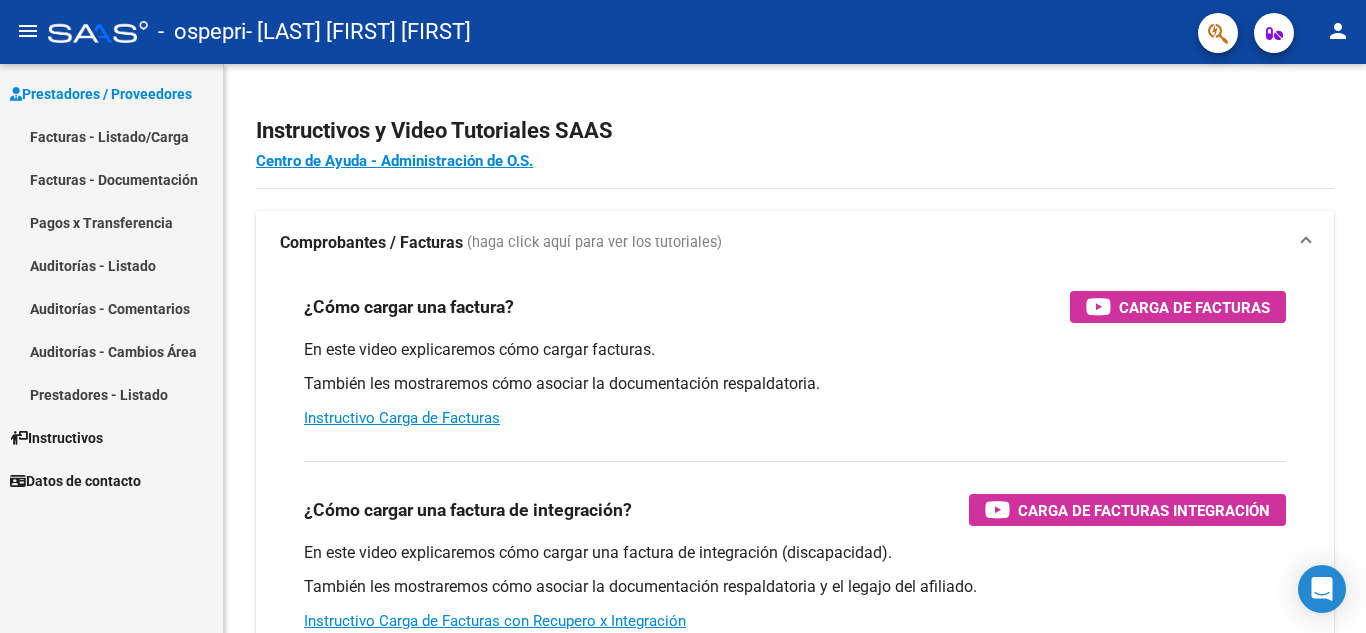 click on "Facturas - Listado/Carga" at bounding box center (111, 136) 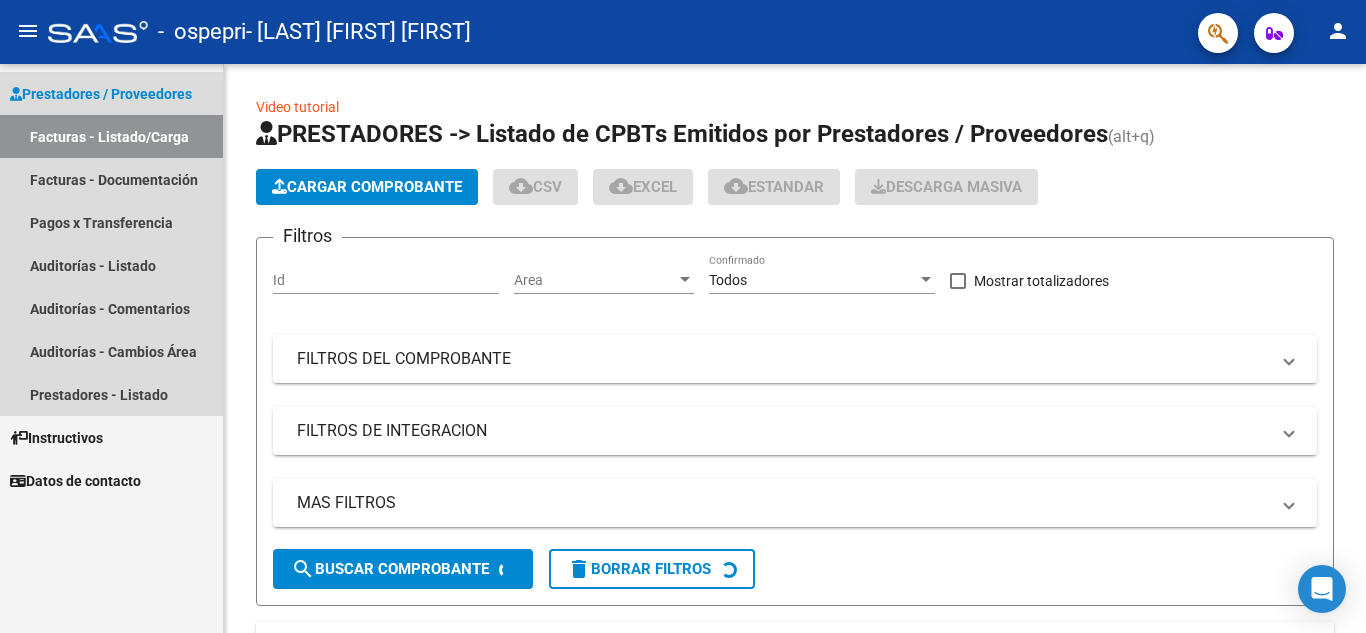 click on "Facturas - Listado/Carga" at bounding box center [111, 136] 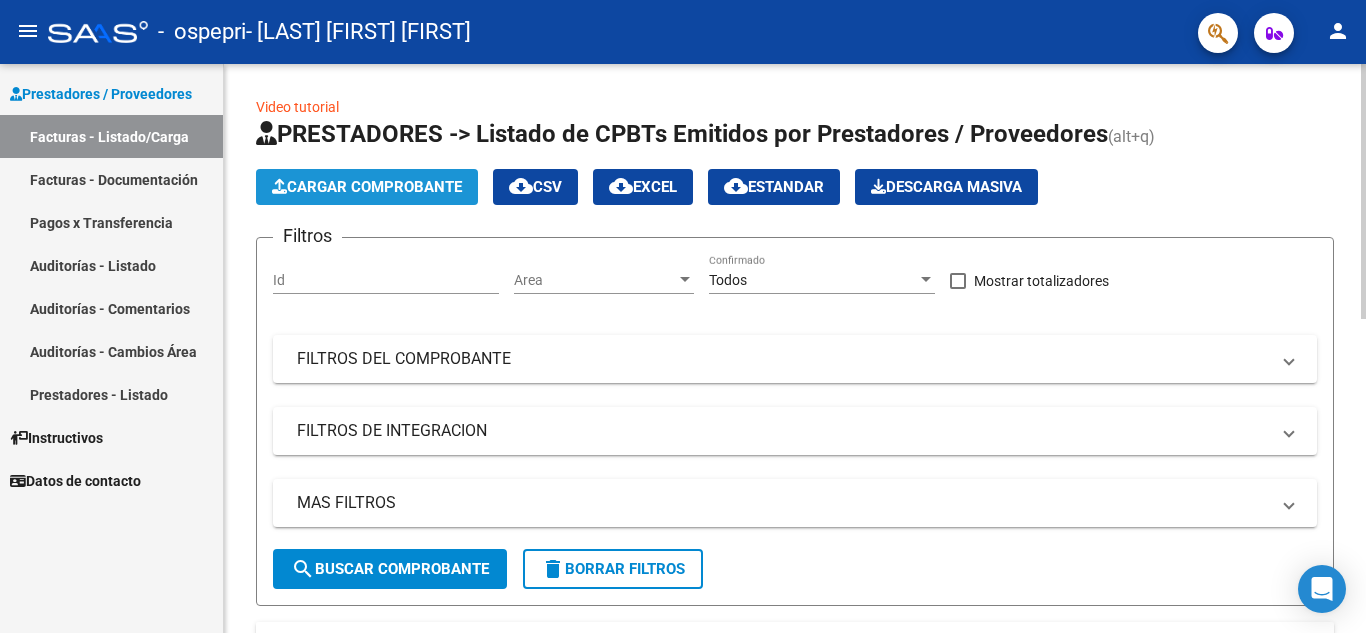 click on "Cargar Comprobante" 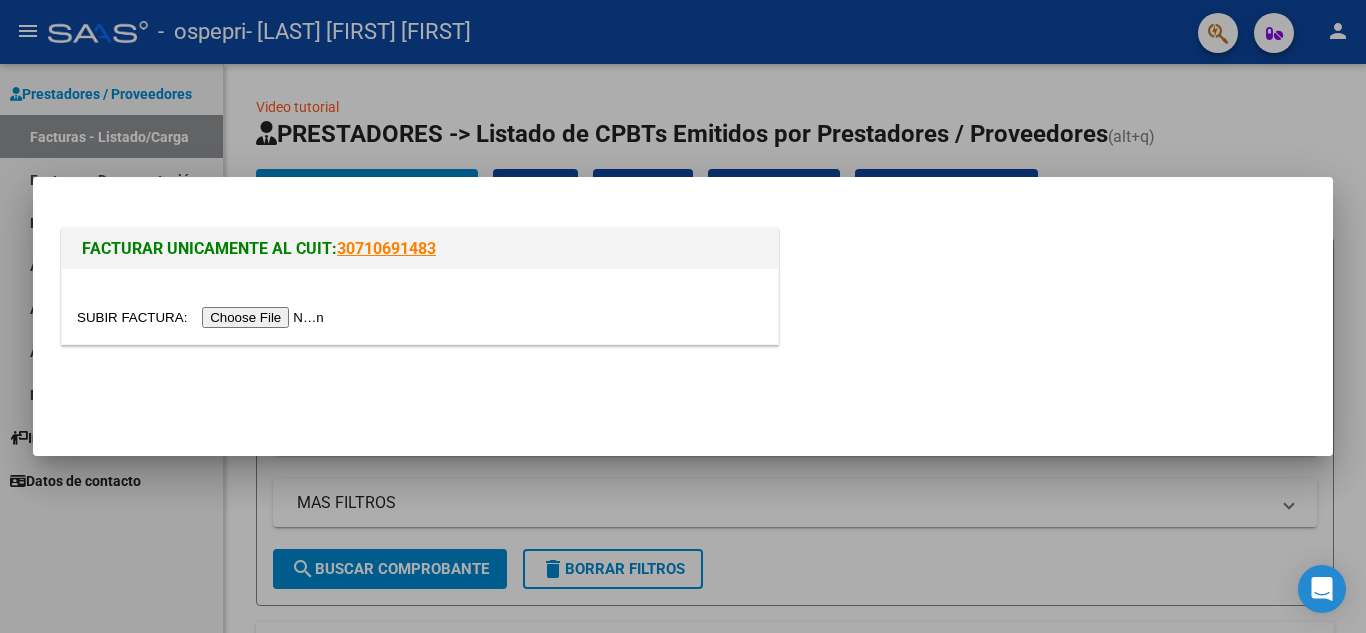 click at bounding box center (203, 317) 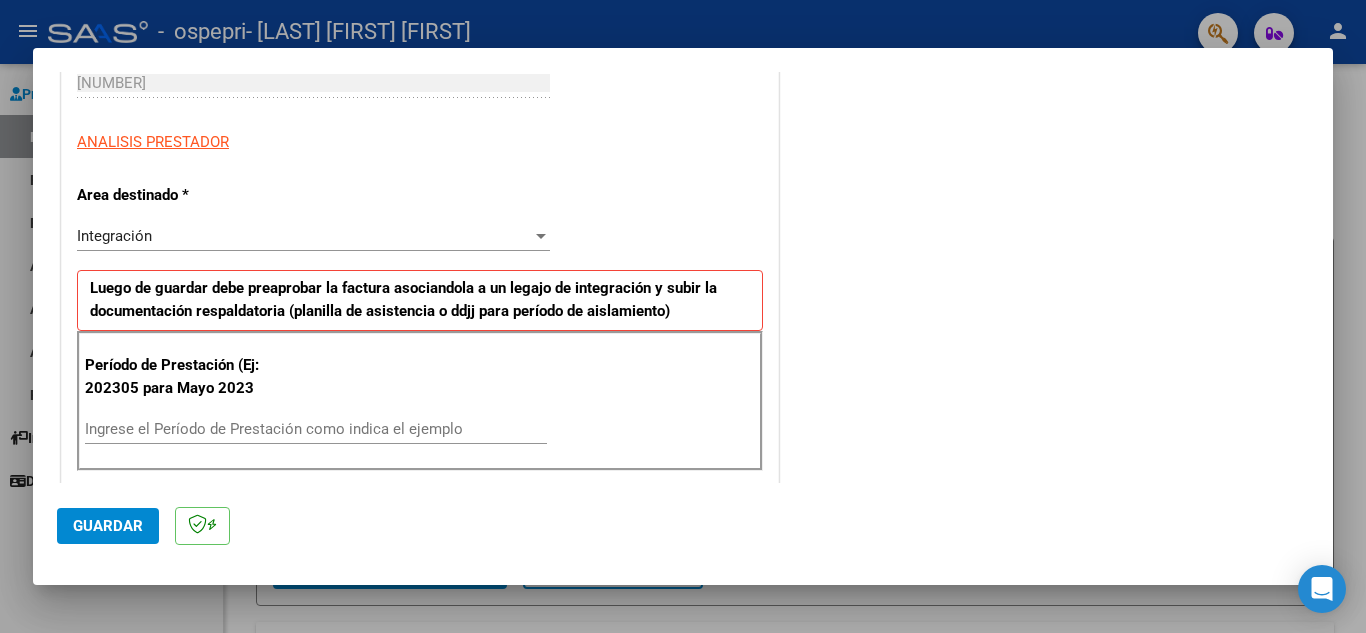 scroll, scrollTop: 332, scrollLeft: 0, axis: vertical 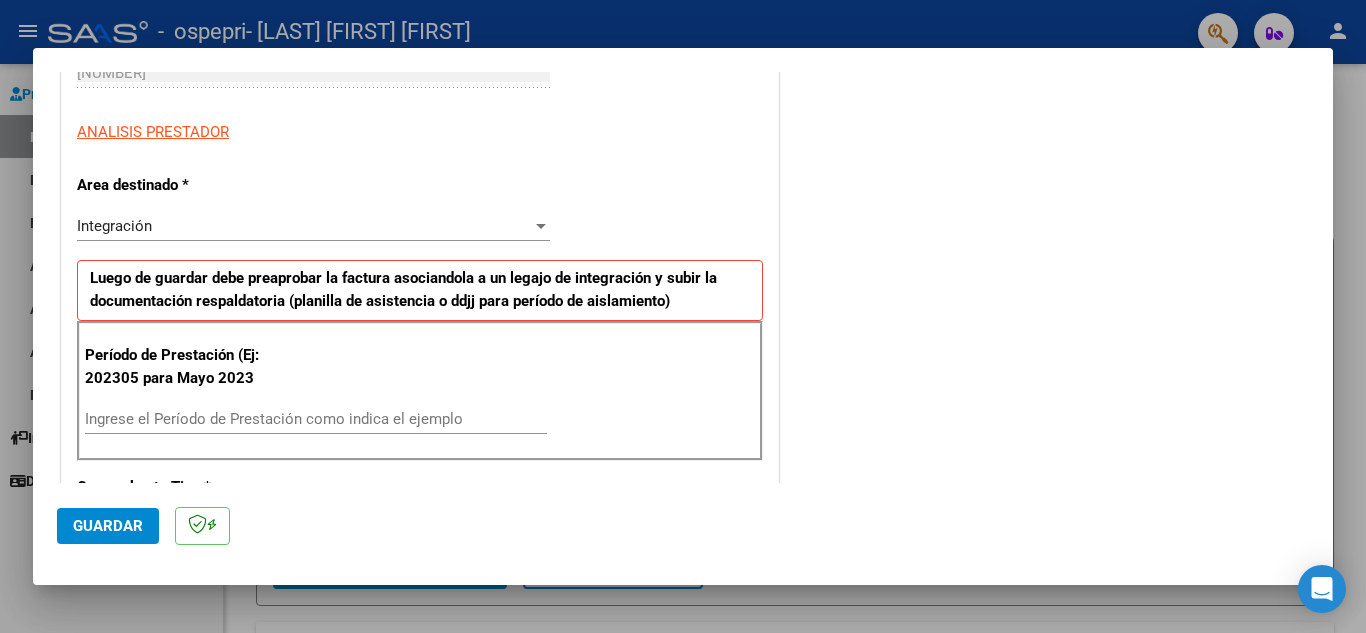 click on "Ingrese el Período de Prestación como indica el ejemplo" at bounding box center (316, 419) 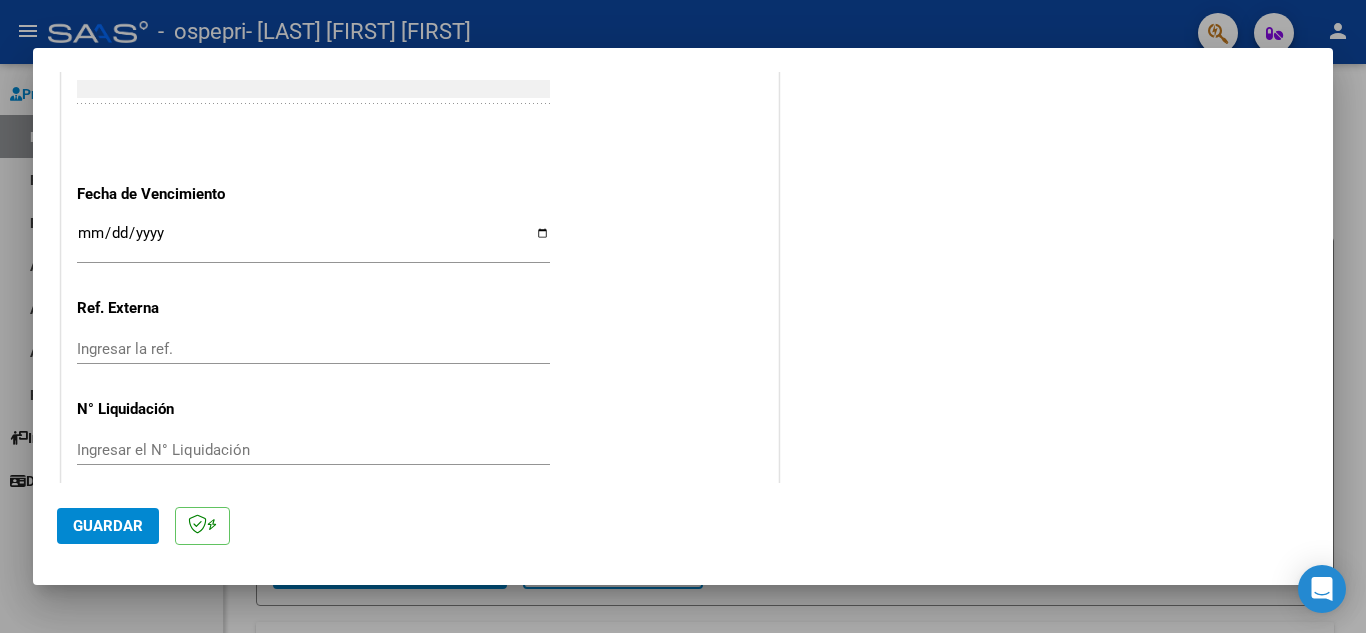 scroll, scrollTop: 1294, scrollLeft: 0, axis: vertical 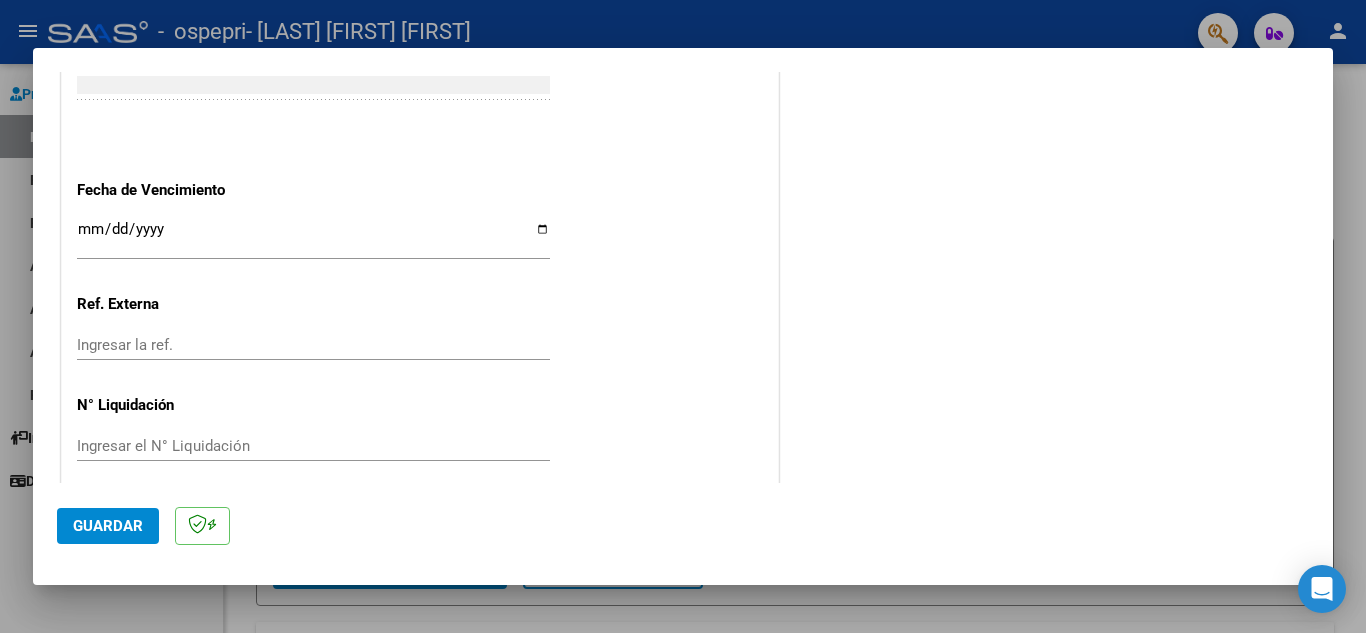 type on "202507" 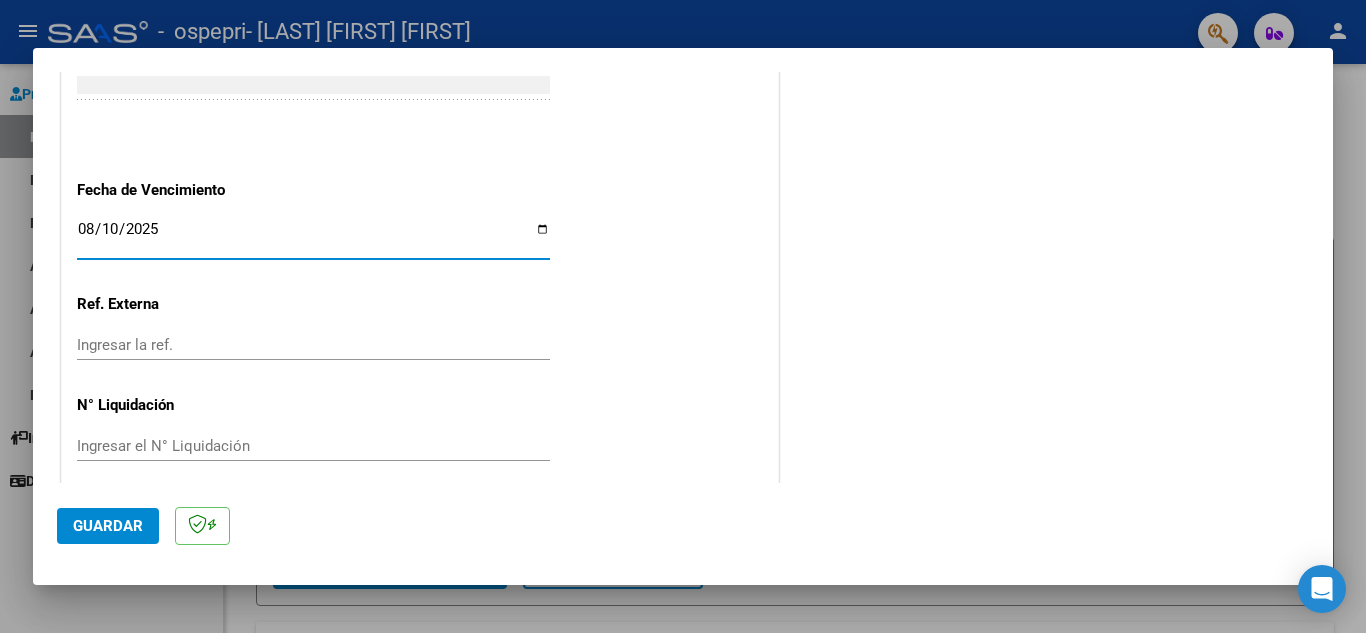type on "2025-08-10" 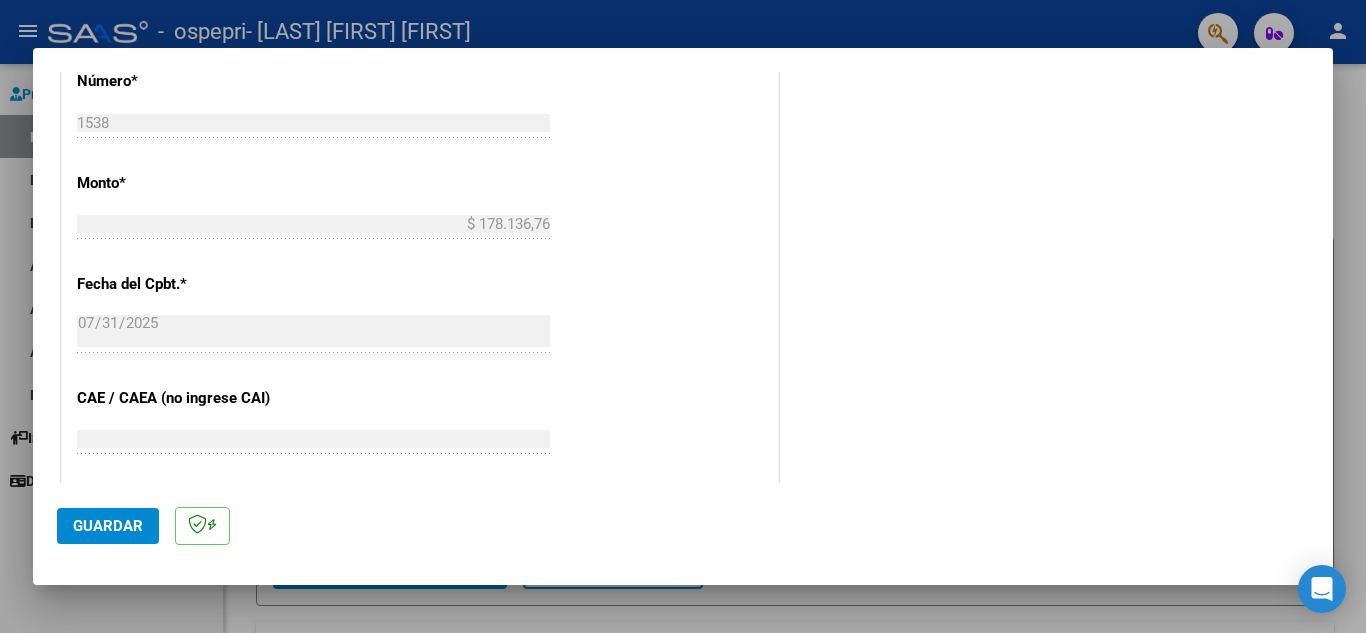 scroll, scrollTop: 1243, scrollLeft: 0, axis: vertical 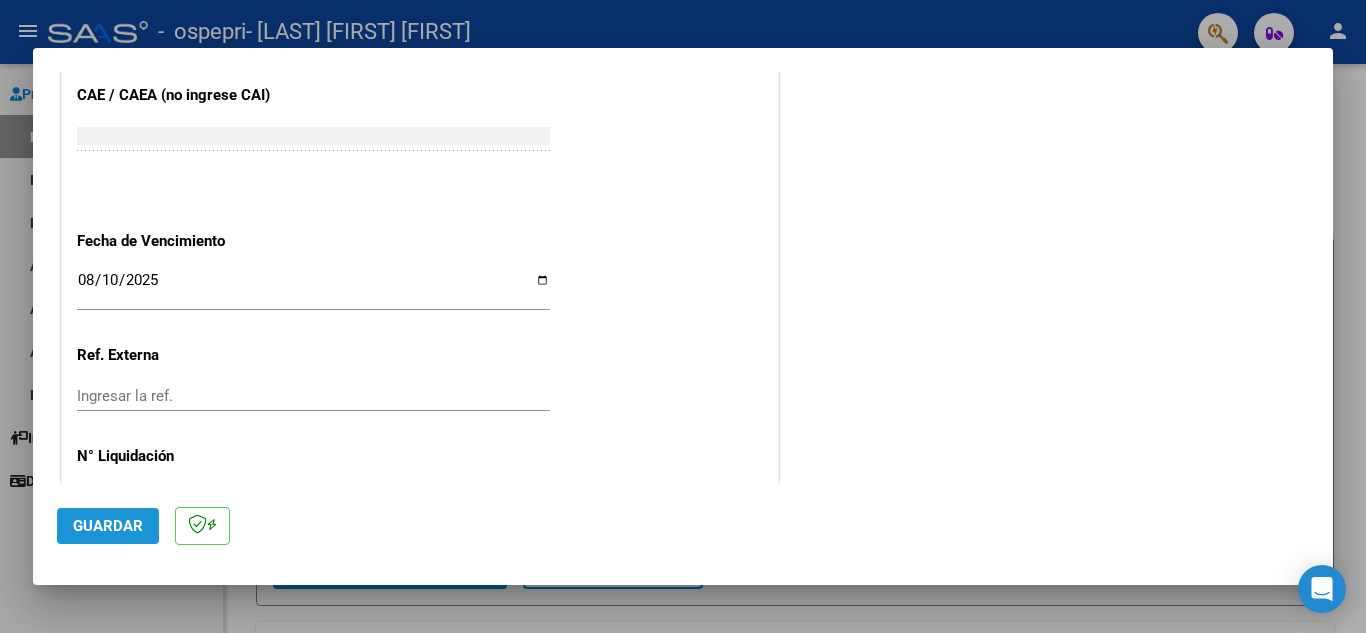 click on "Guardar" 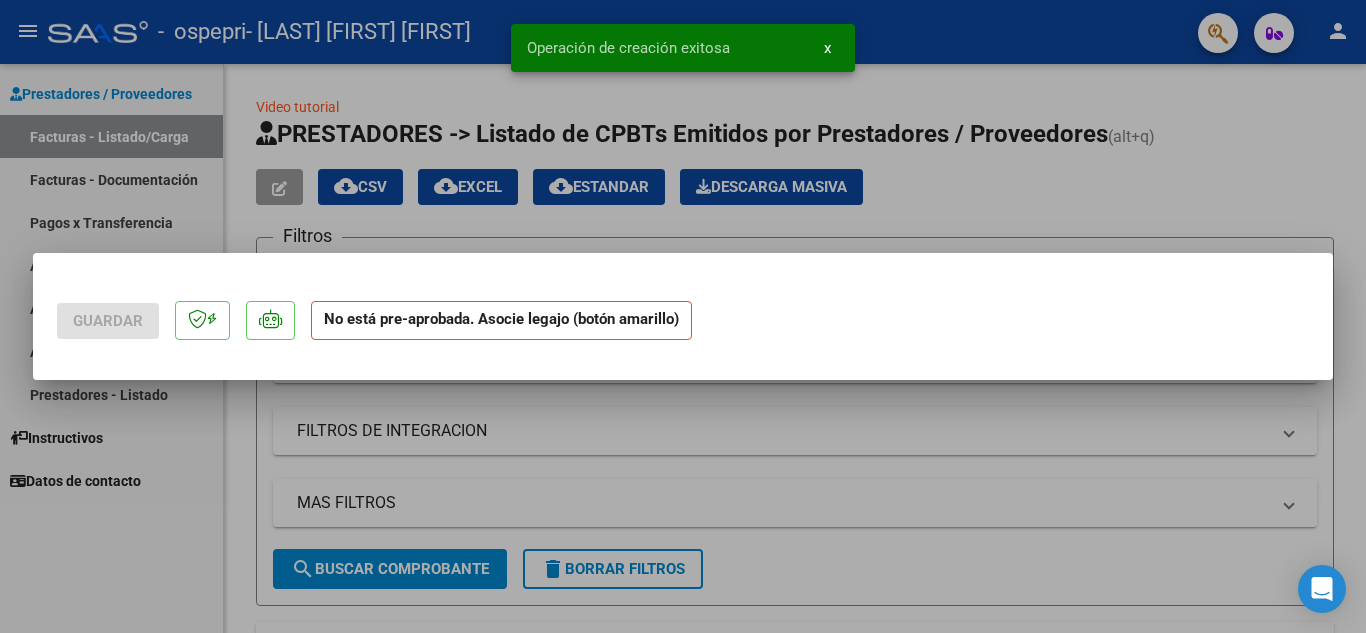 scroll, scrollTop: 0, scrollLeft: 0, axis: both 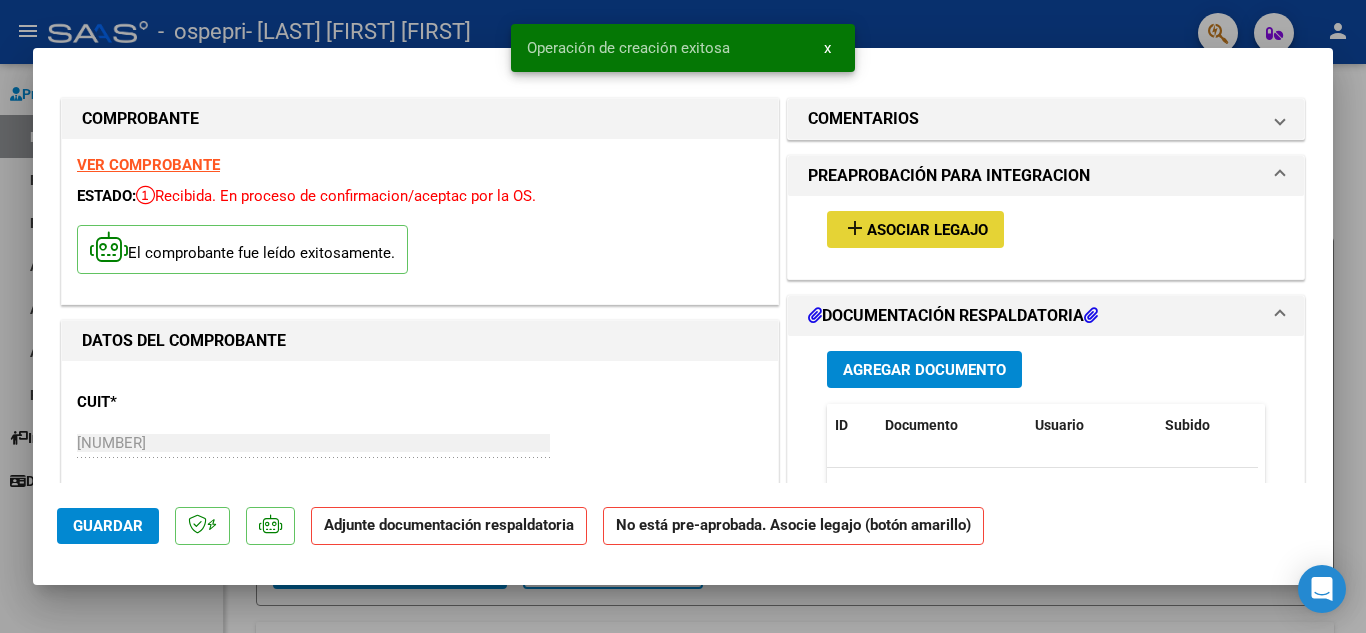 click on "Asociar Legajo" at bounding box center (927, 230) 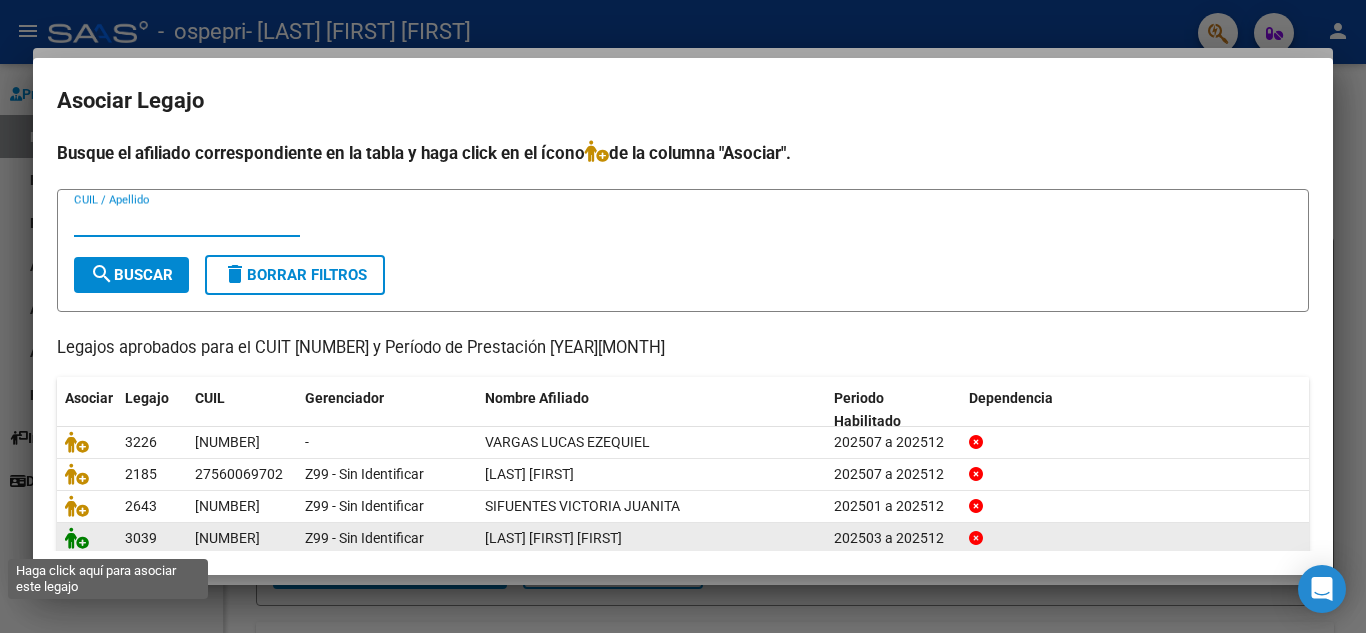 click 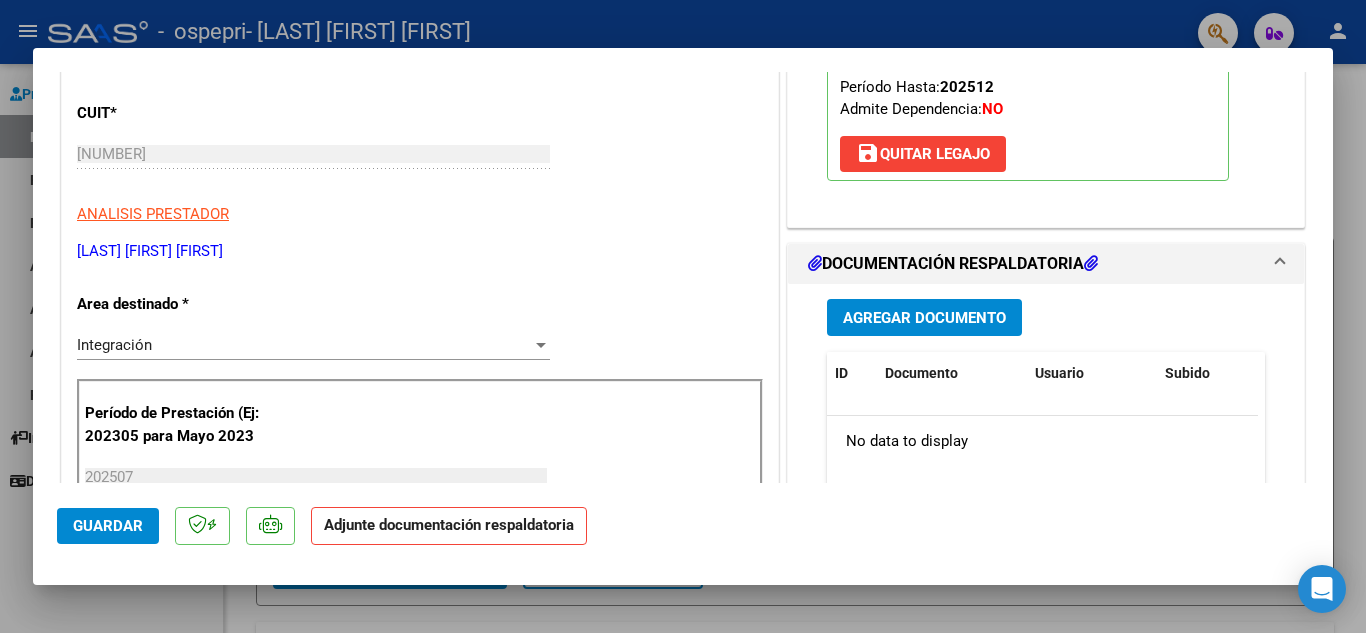 scroll, scrollTop: 290, scrollLeft: 0, axis: vertical 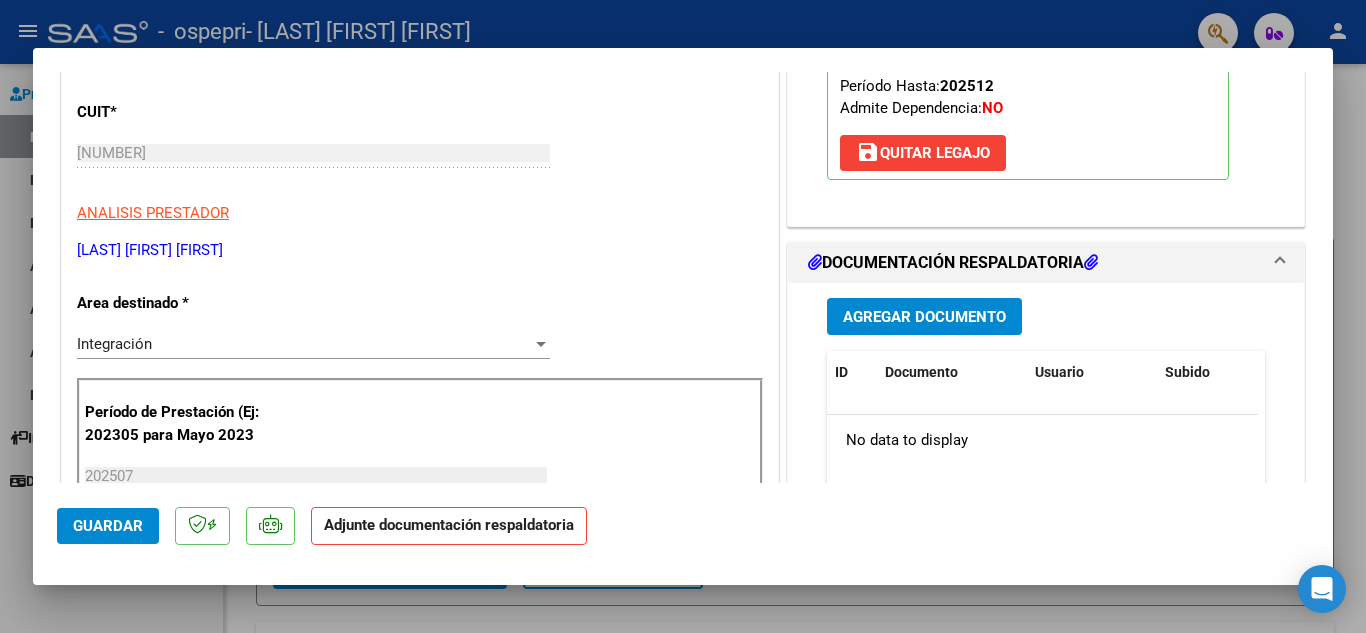 click on "Agregar Documento" at bounding box center [924, 317] 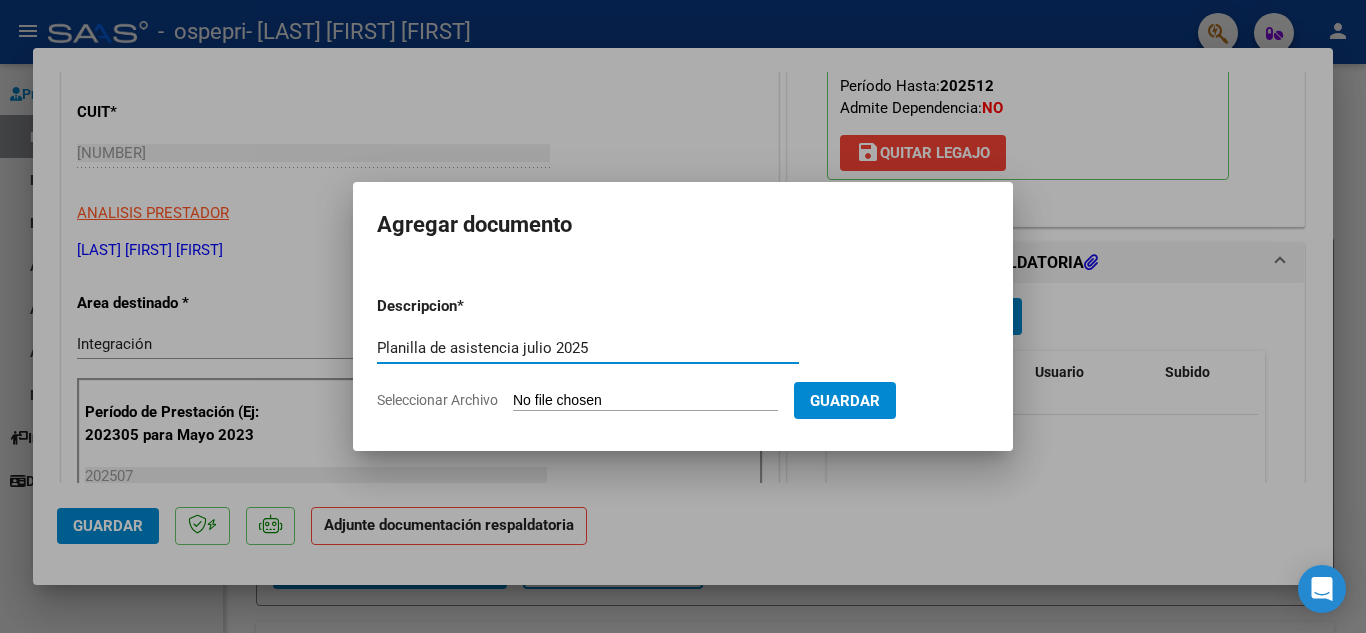 type on "Planilla de asistencia julio 2025" 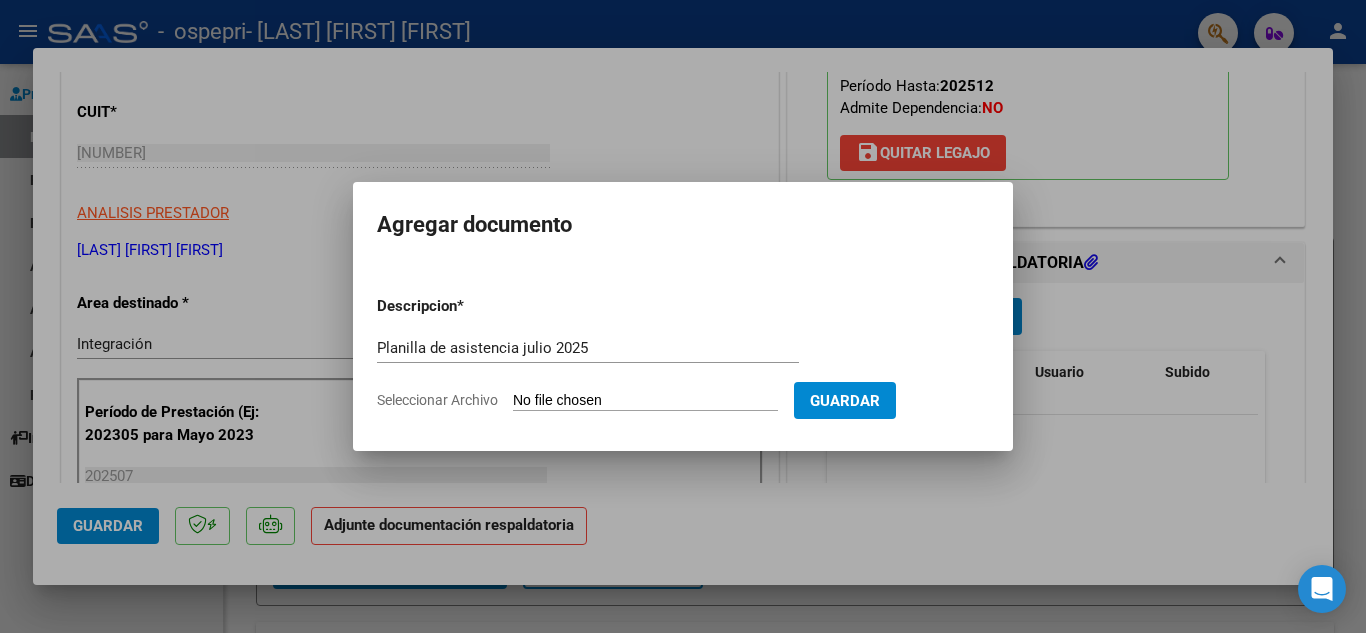 click on "Seleccionar Archivo" at bounding box center [645, 401] 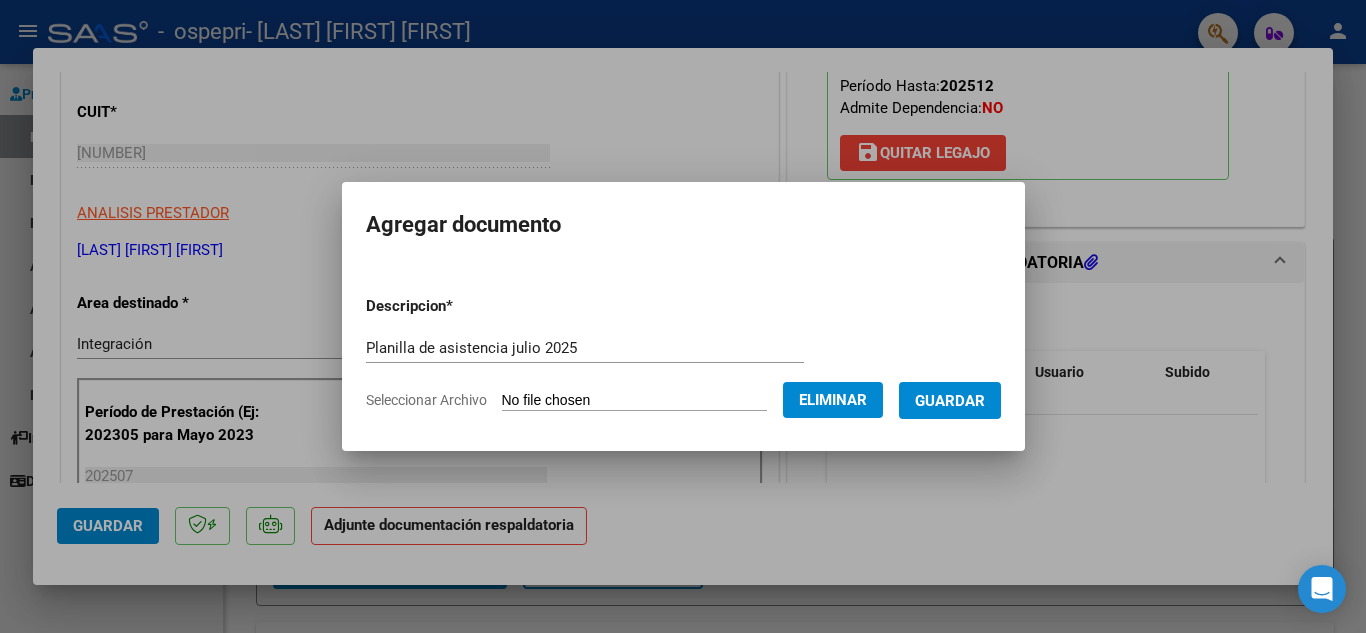 click on "Guardar" at bounding box center (950, 401) 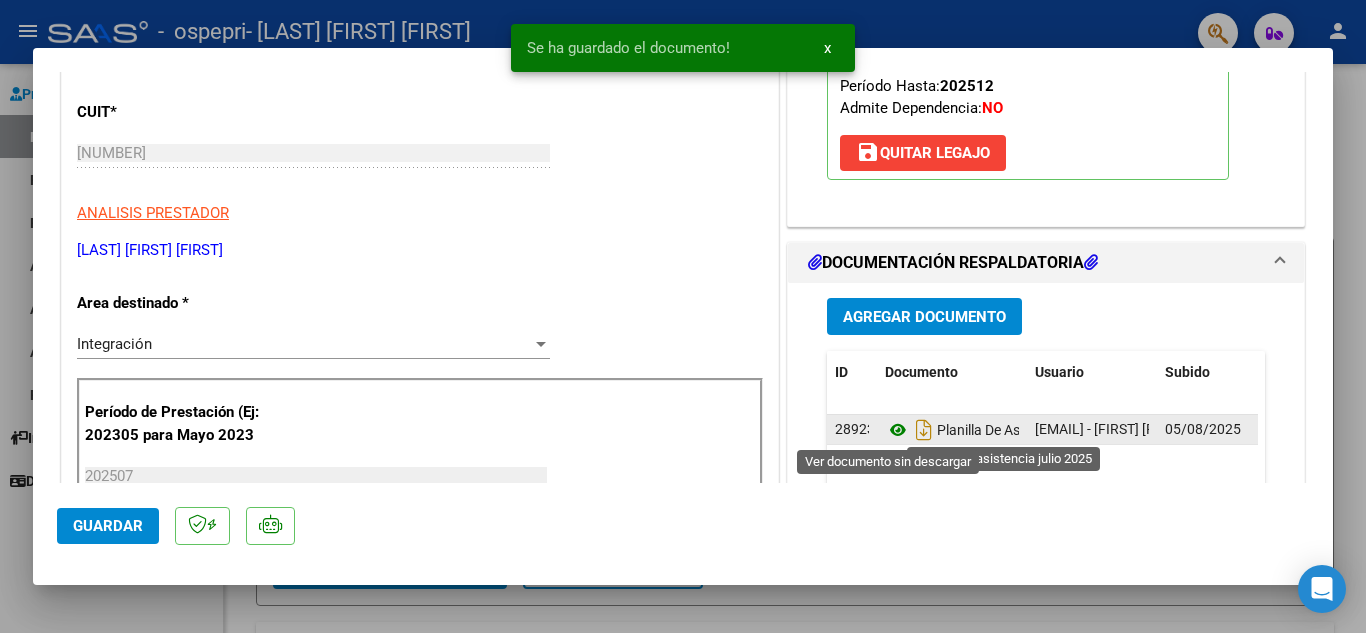 click 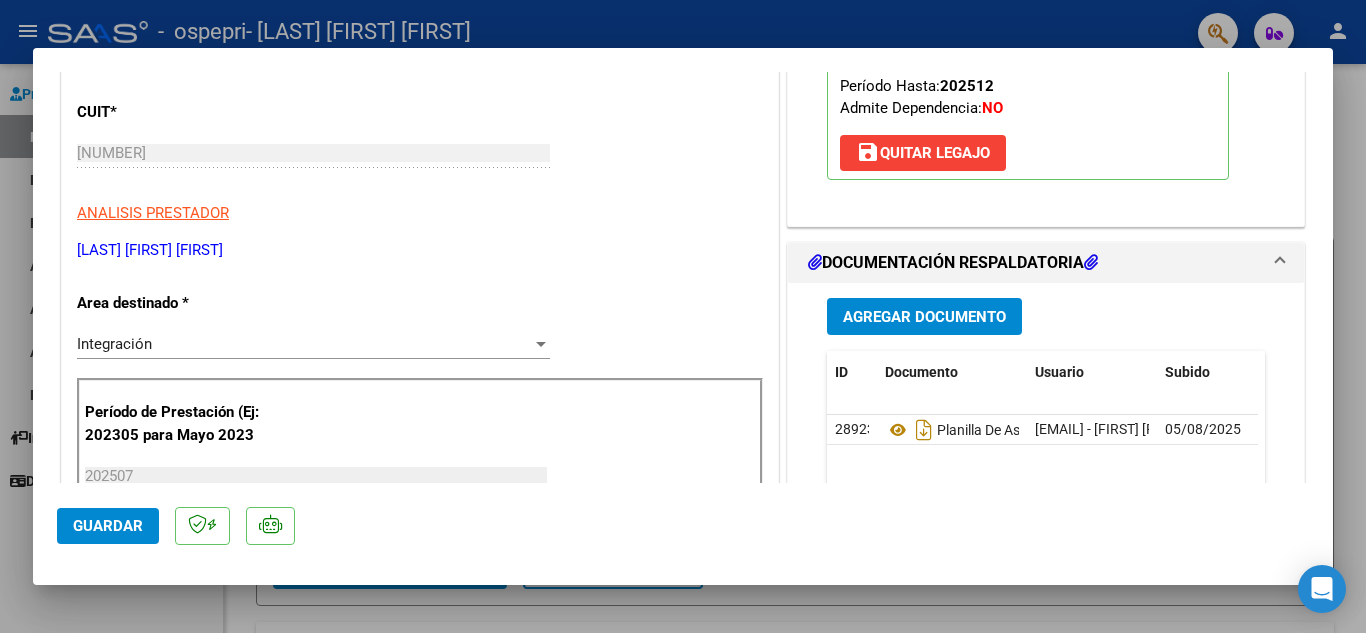 click on "Agregar Documento" at bounding box center (924, 317) 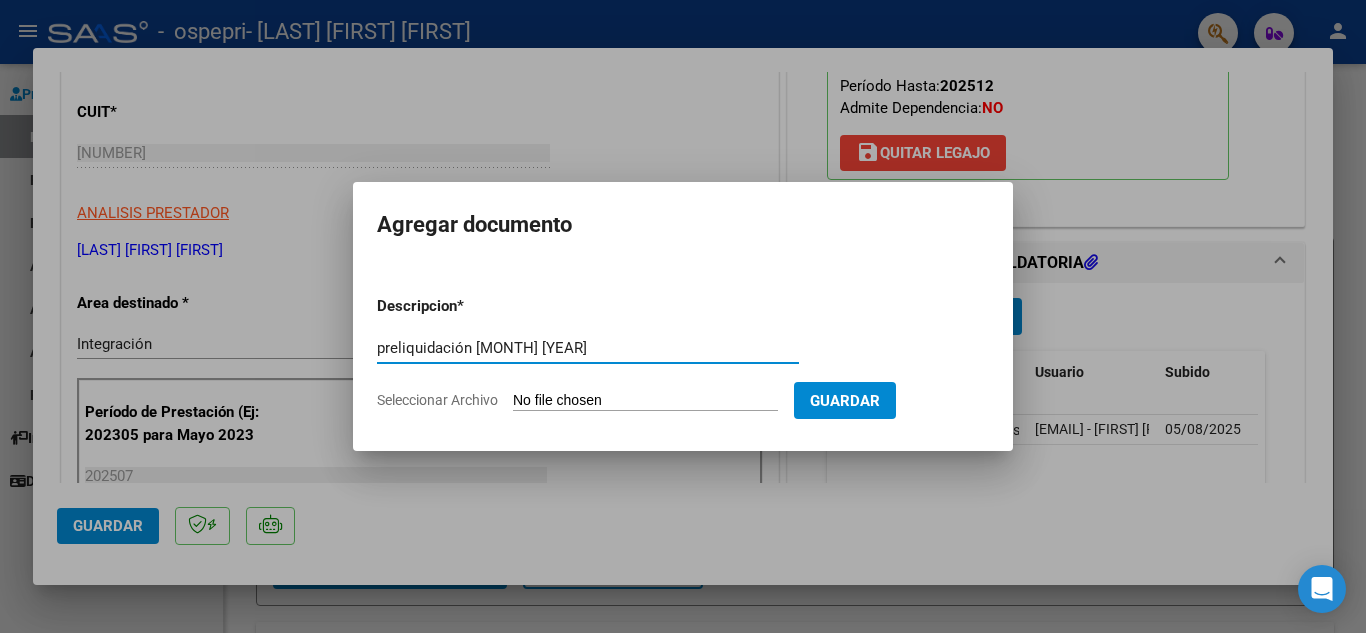type on "preliquidación [MONTH] [YEAR]" 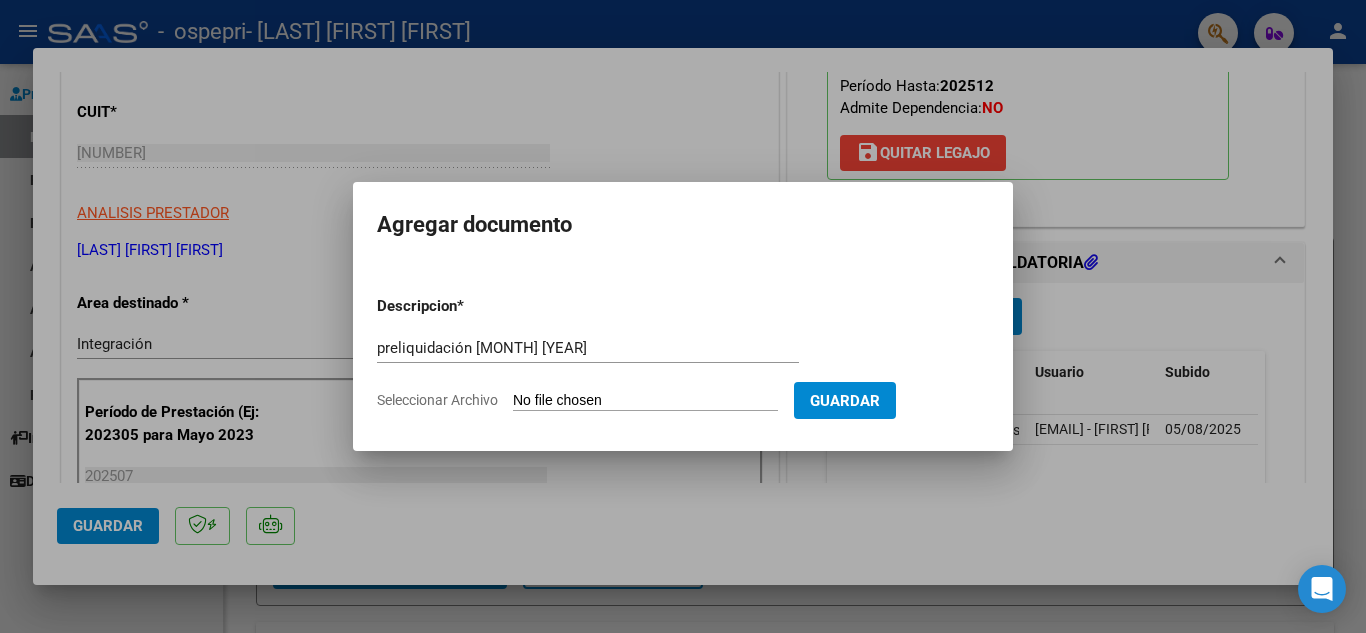 click on "Seleccionar Archivo" 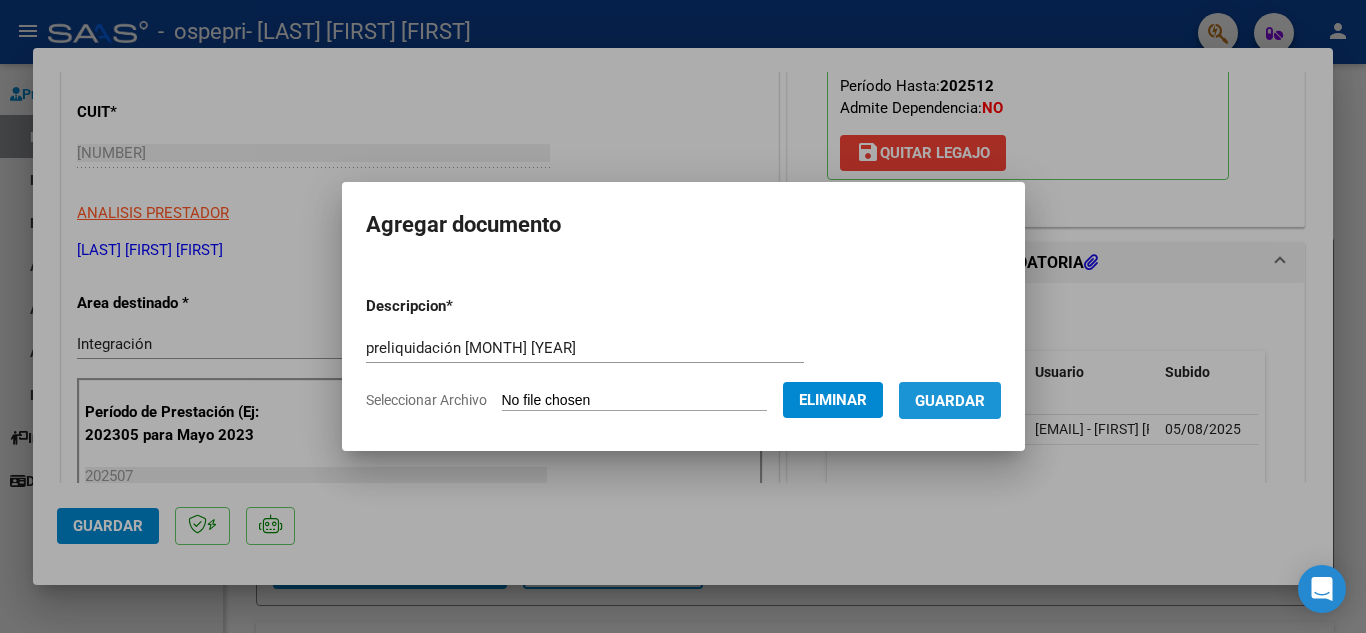 click on "Guardar" at bounding box center [950, 401] 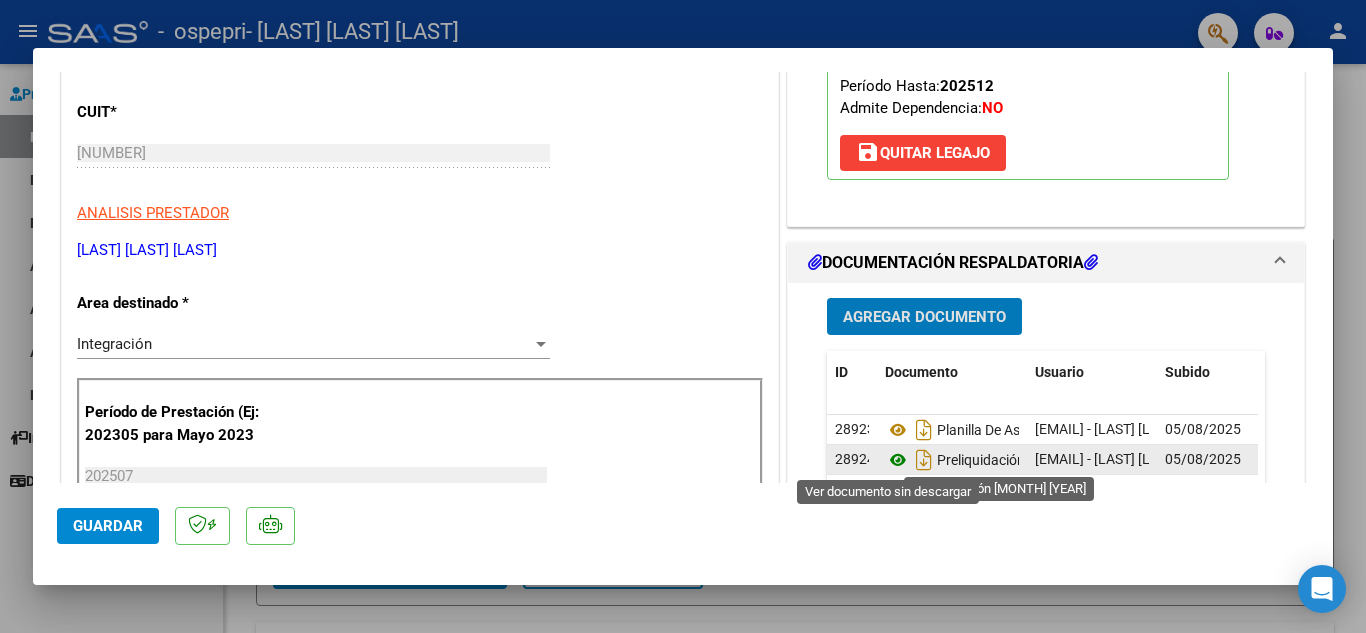 click 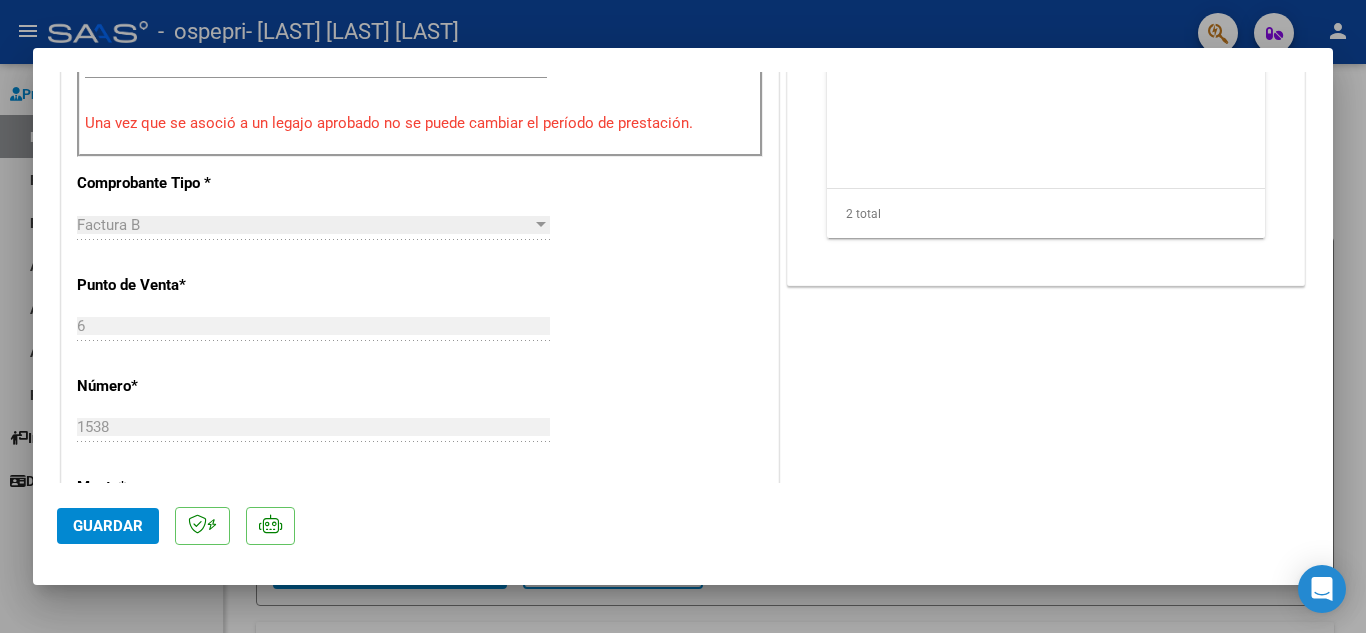 scroll, scrollTop: 785, scrollLeft: 0, axis: vertical 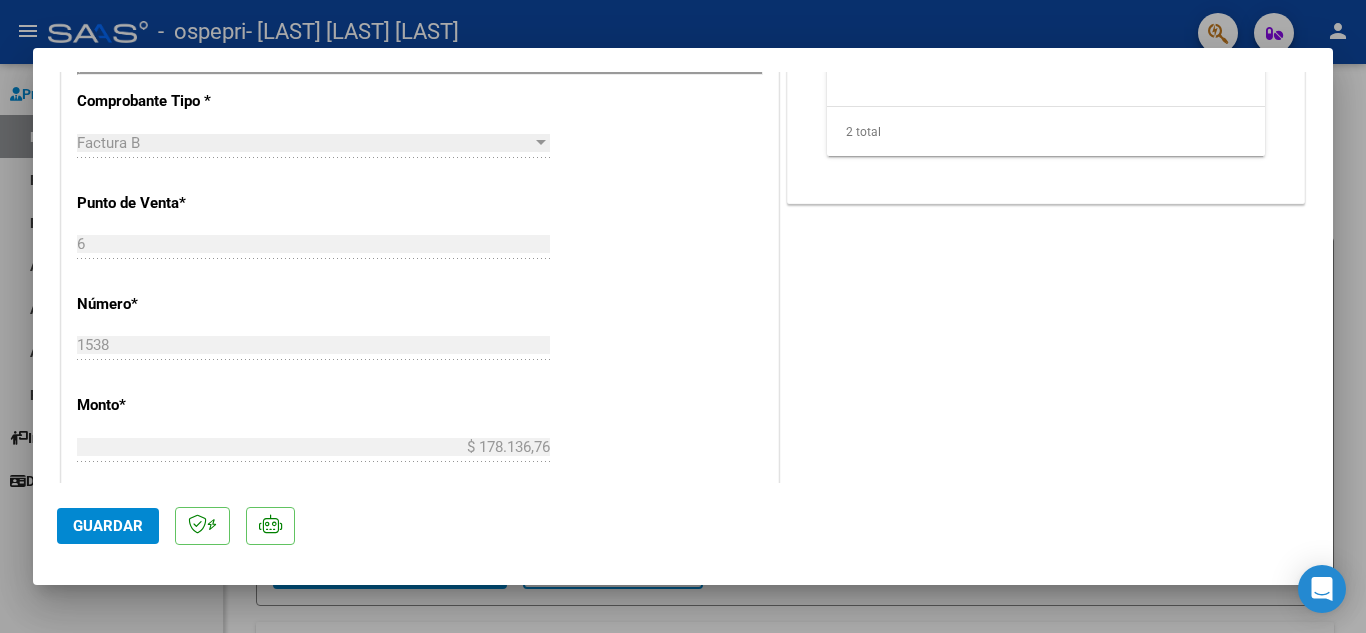 click on "Guardar" 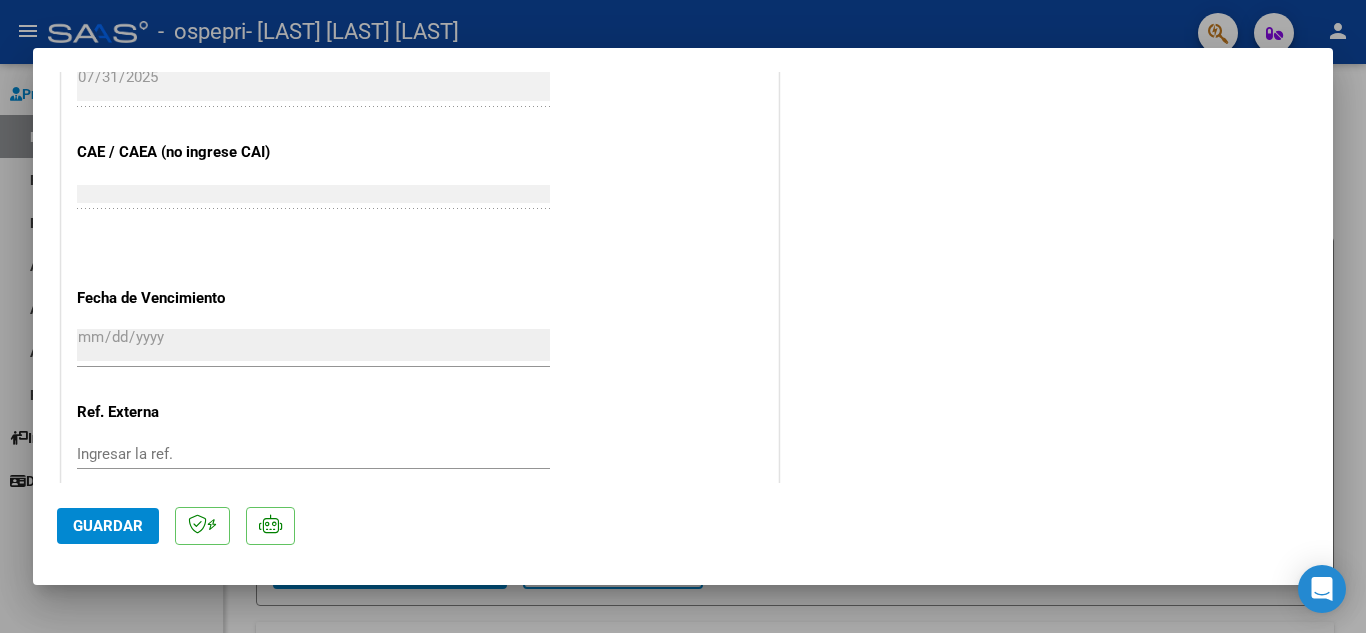 scroll, scrollTop: 1256, scrollLeft: 0, axis: vertical 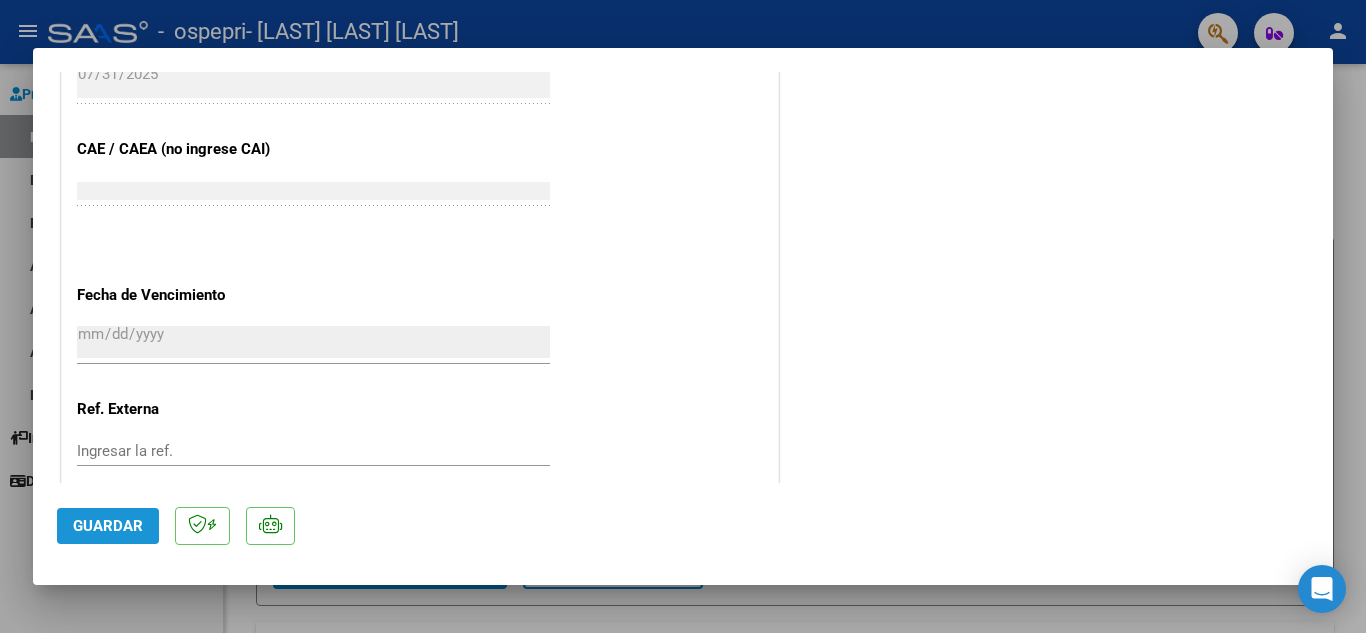 click on "Guardar" 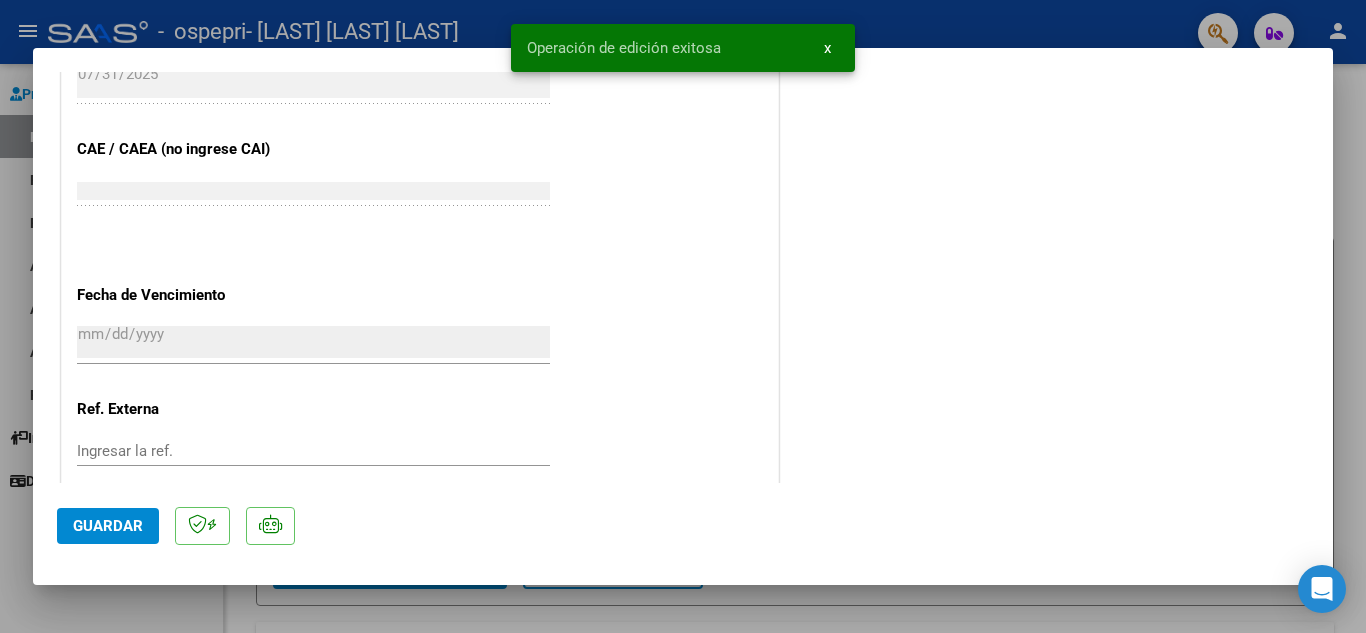 click 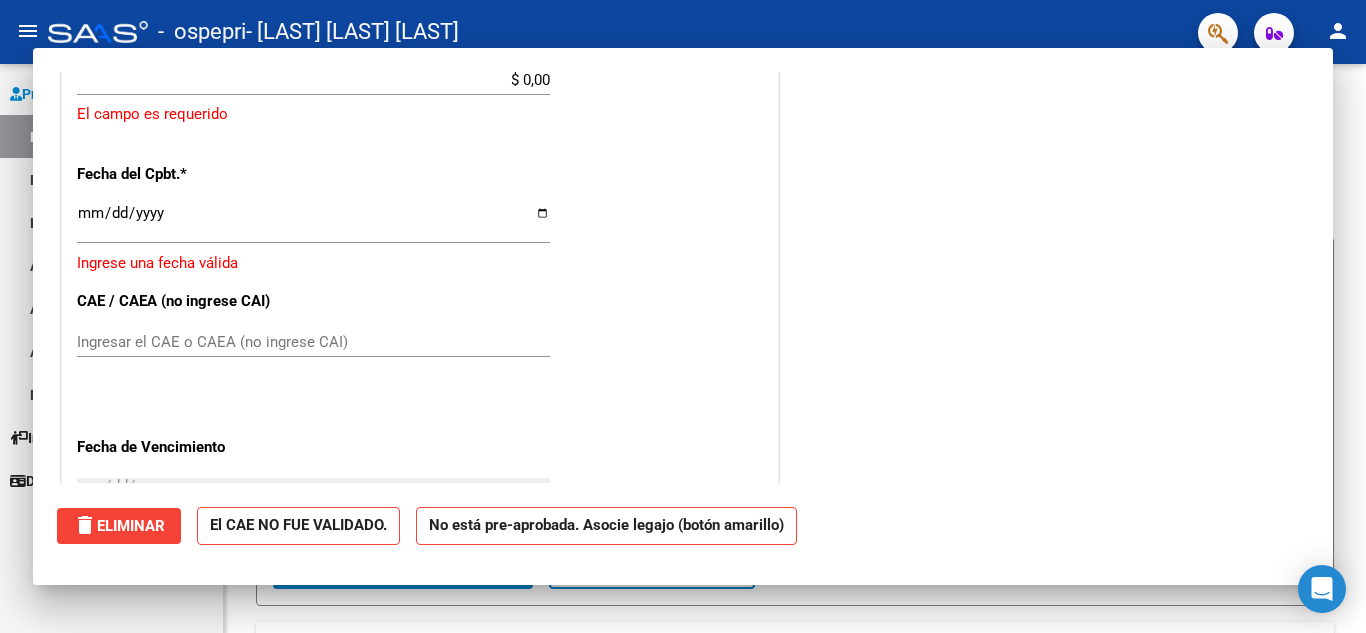 scroll, scrollTop: 1395, scrollLeft: 0, axis: vertical 